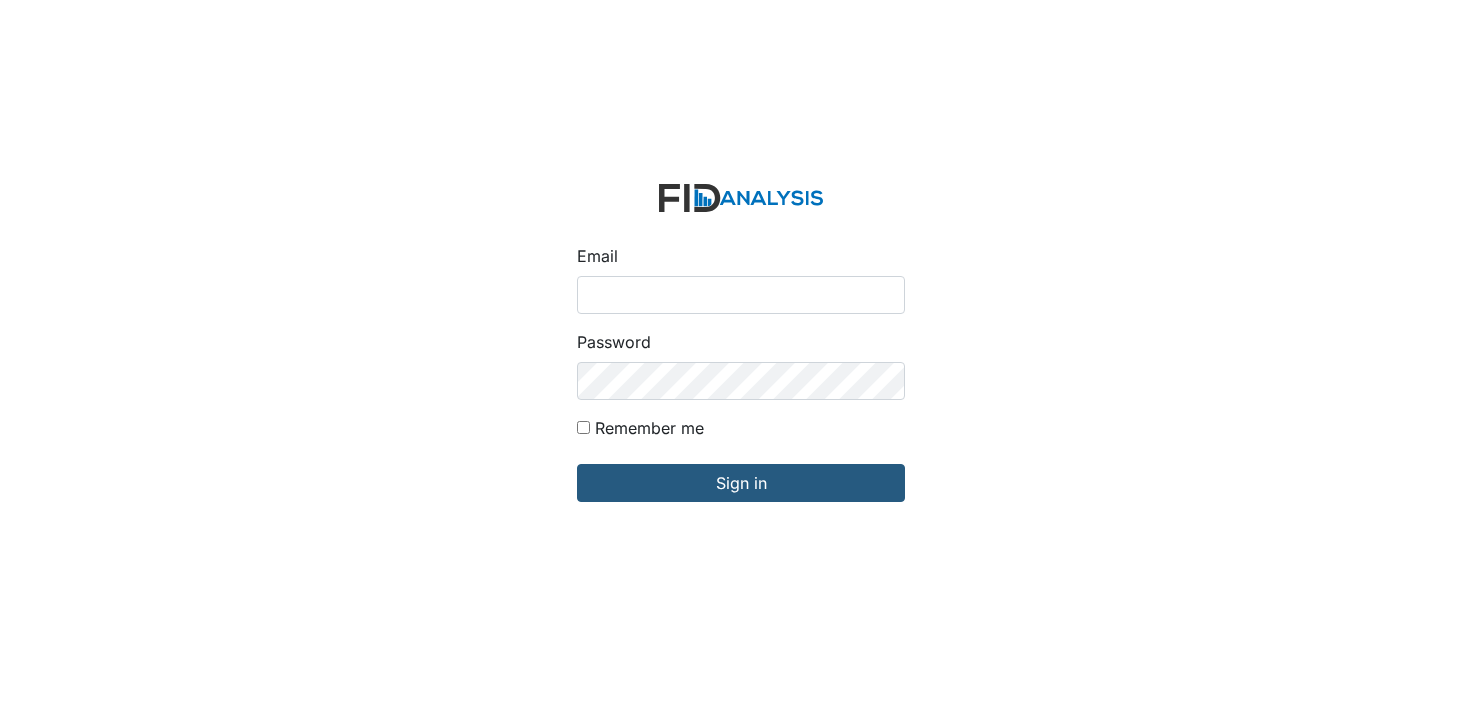 scroll, scrollTop: 0, scrollLeft: 0, axis: both 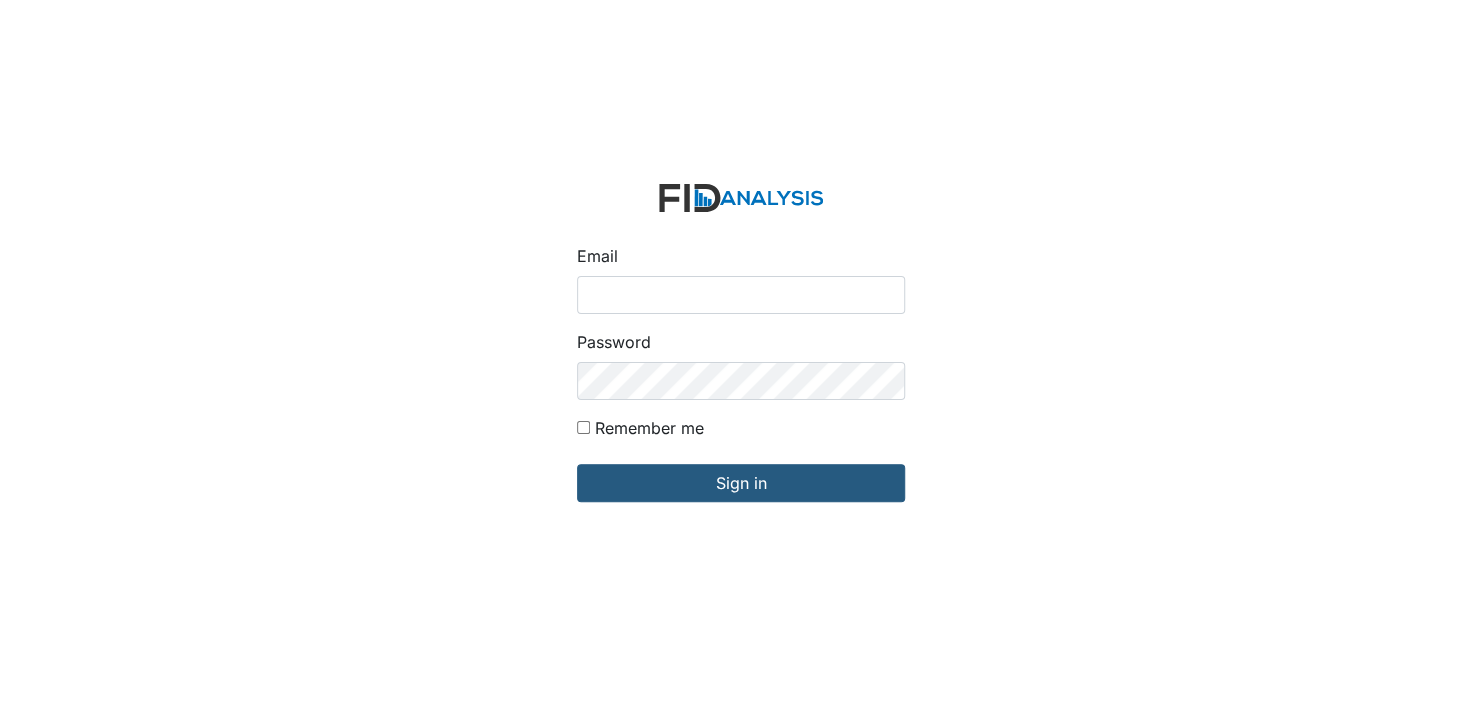 click on "Email" at bounding box center (741, 295) 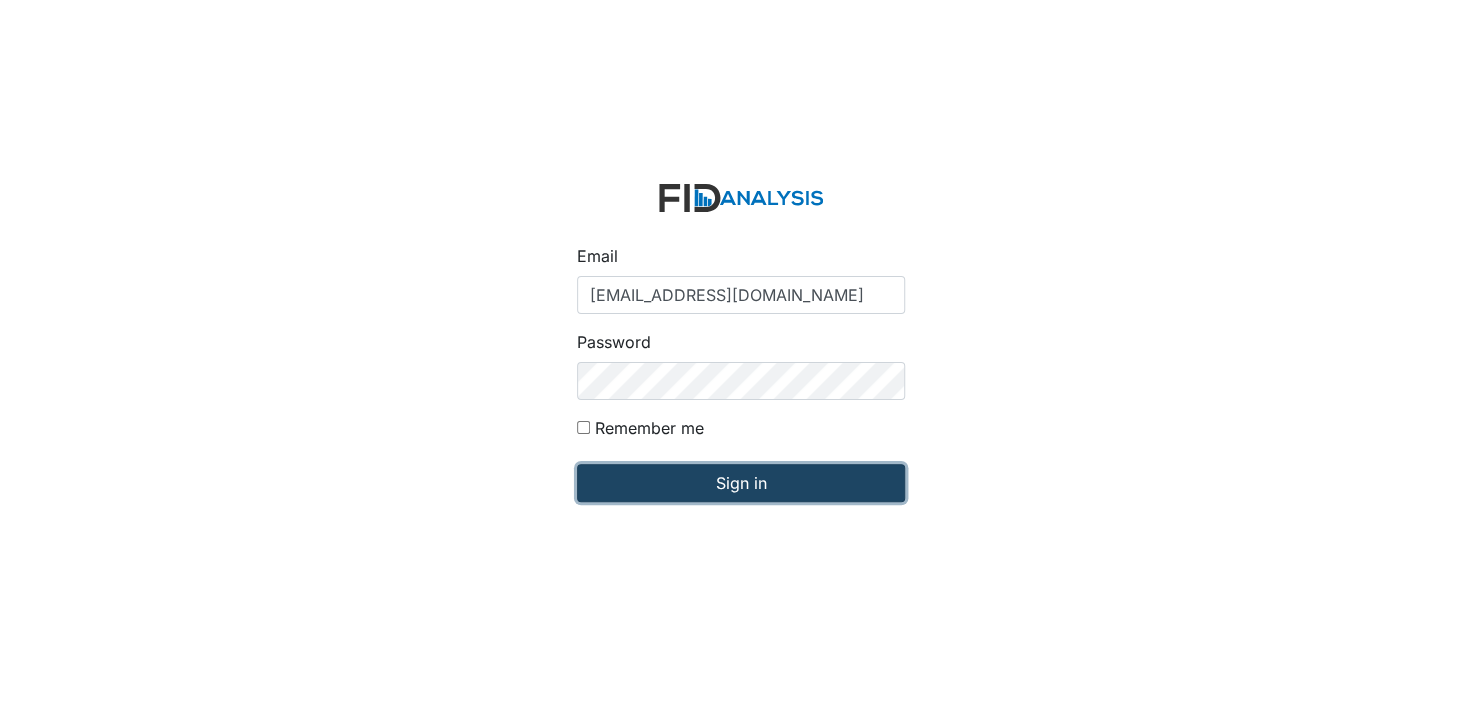 click on "Sign in" at bounding box center (741, 483) 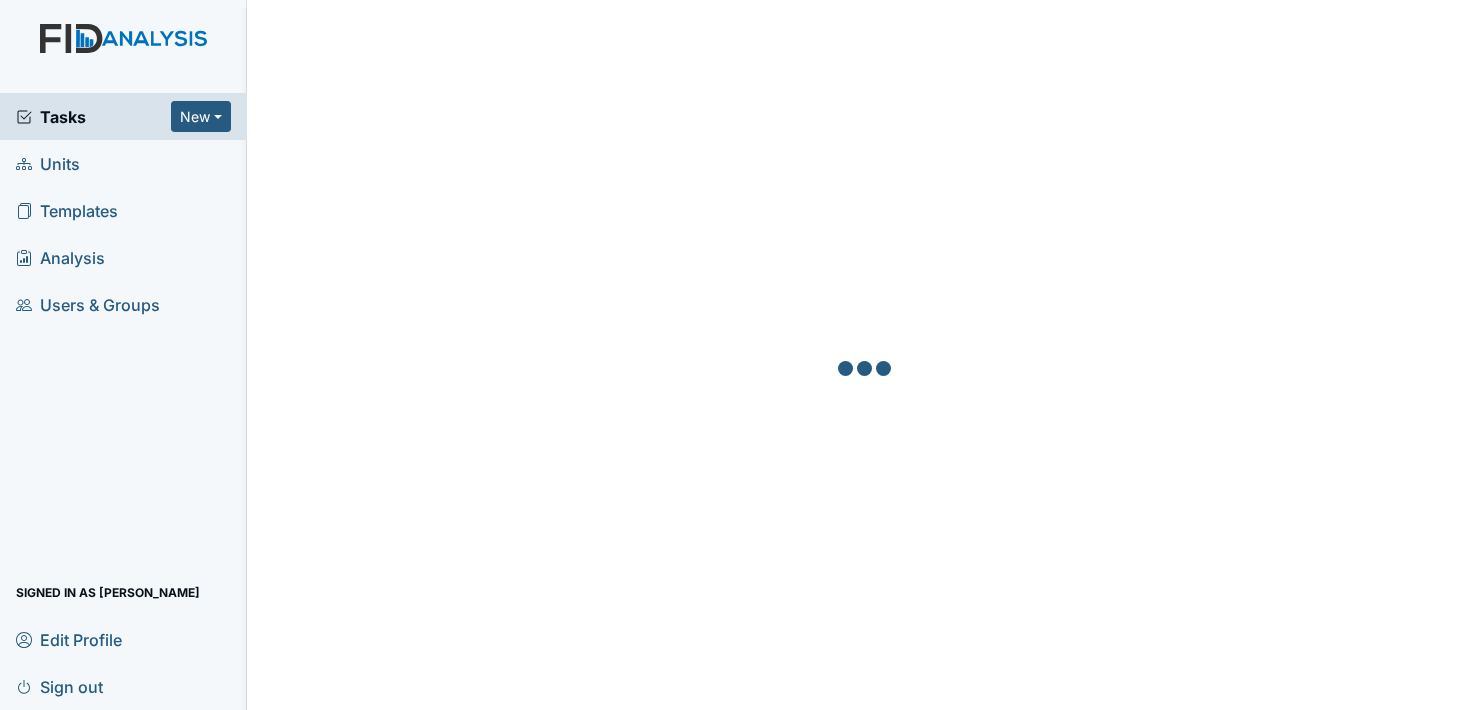 scroll, scrollTop: 0, scrollLeft: 0, axis: both 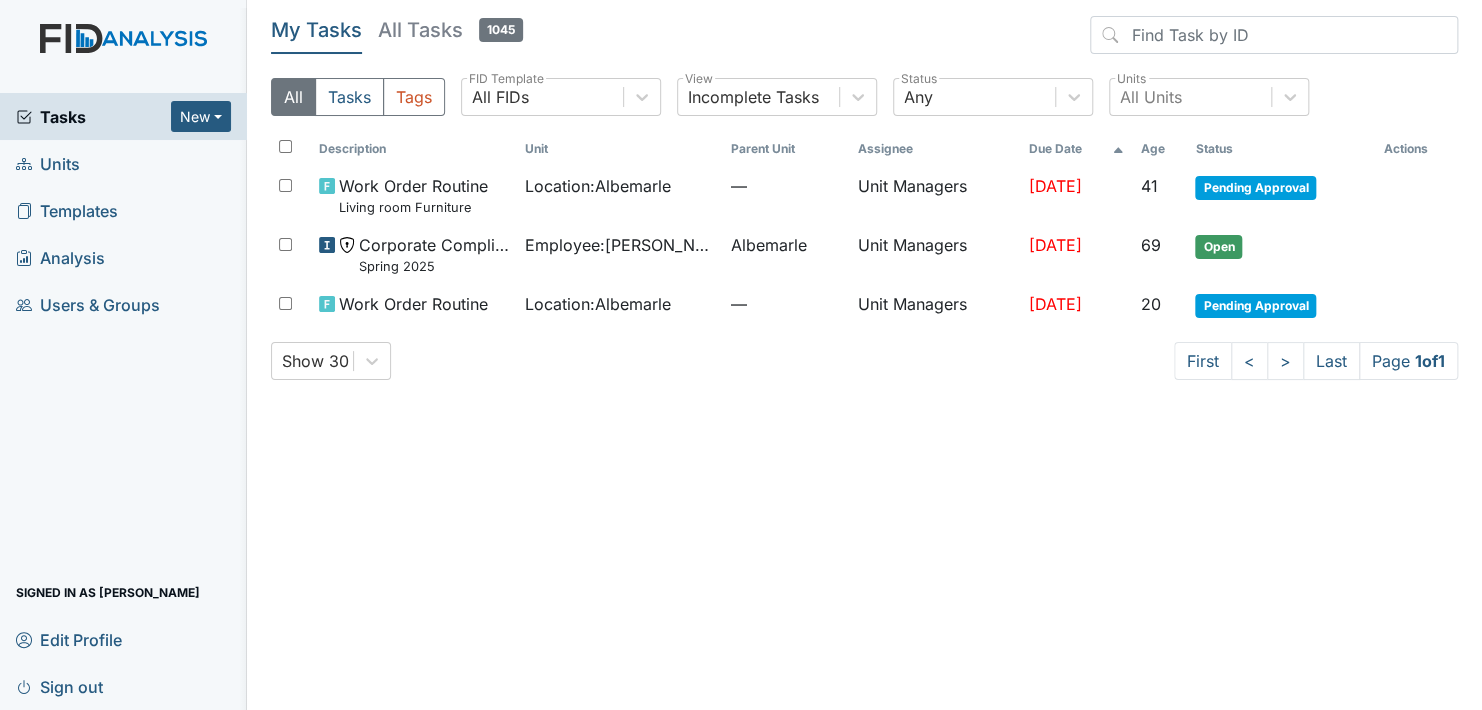 click on "Units" at bounding box center [48, 163] 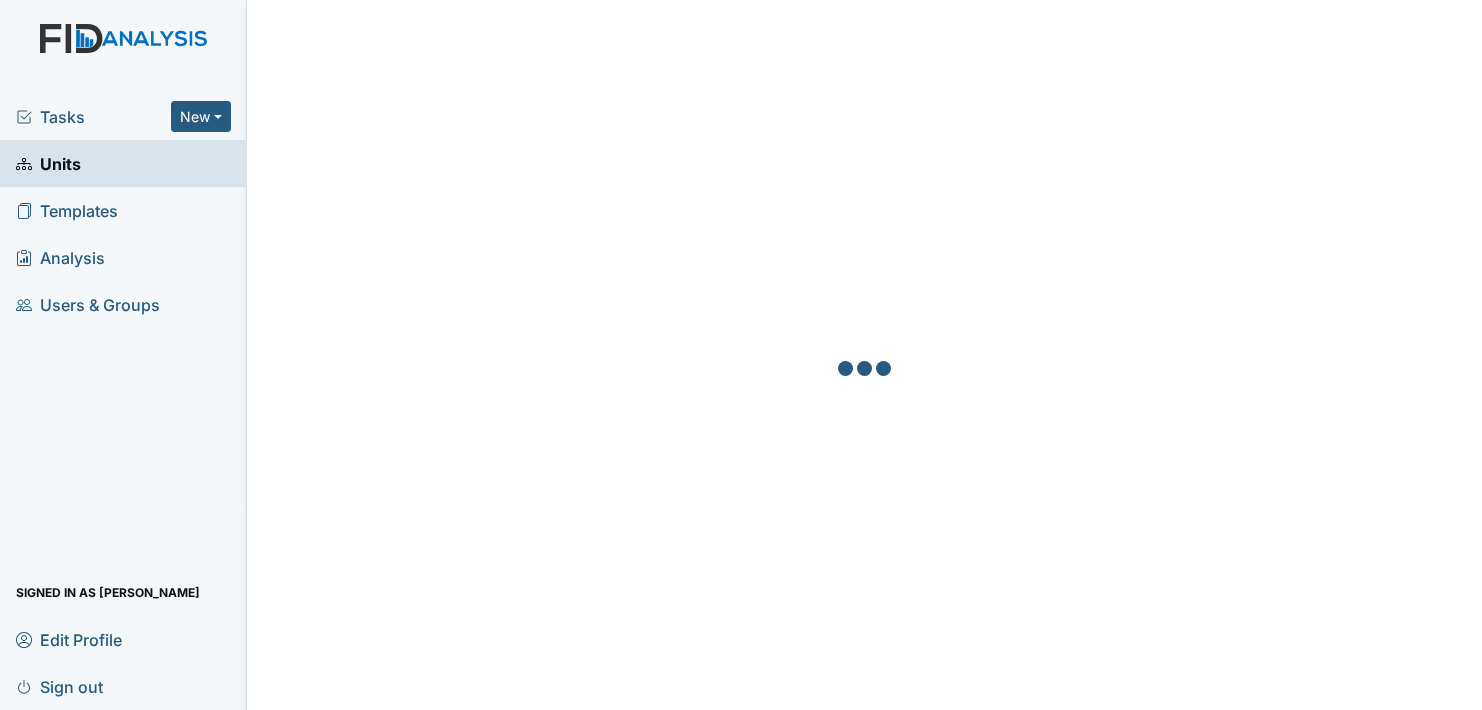 scroll, scrollTop: 0, scrollLeft: 0, axis: both 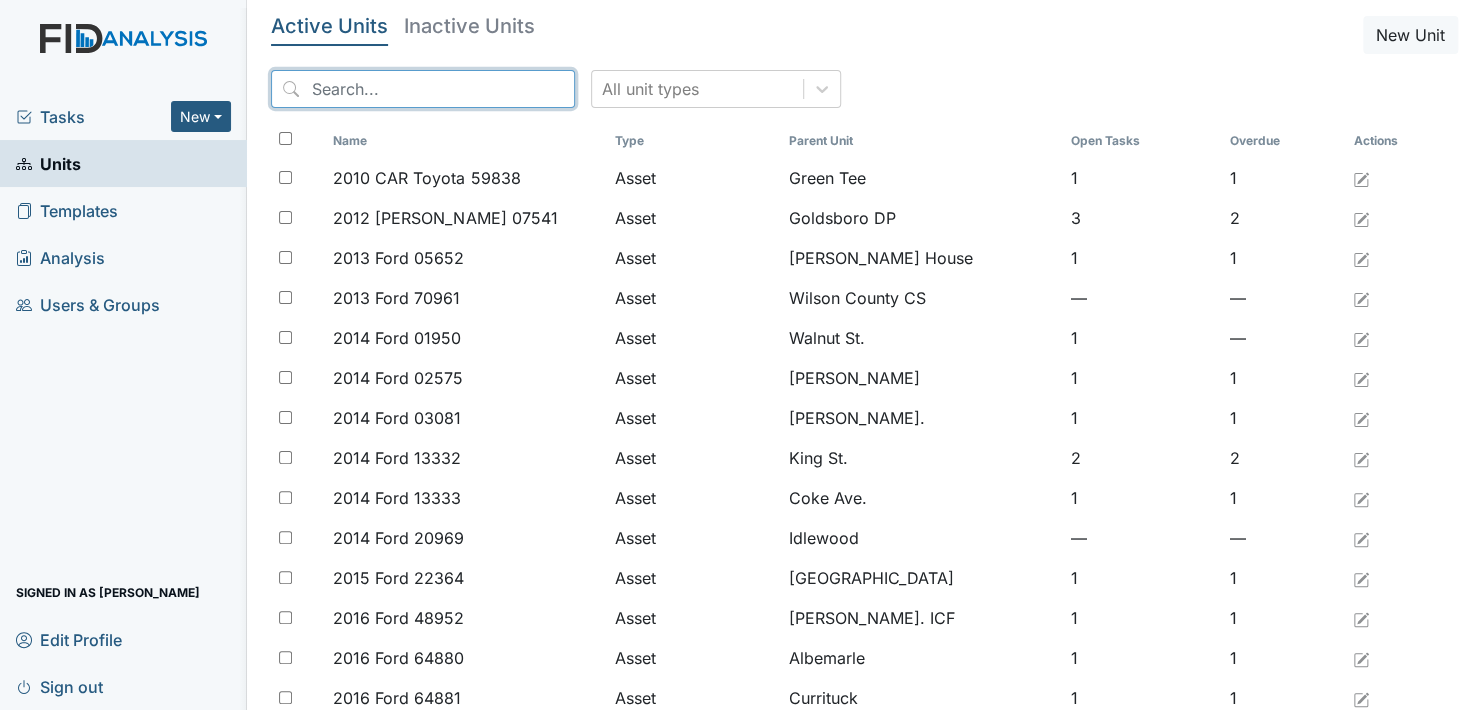 click at bounding box center (423, 89) 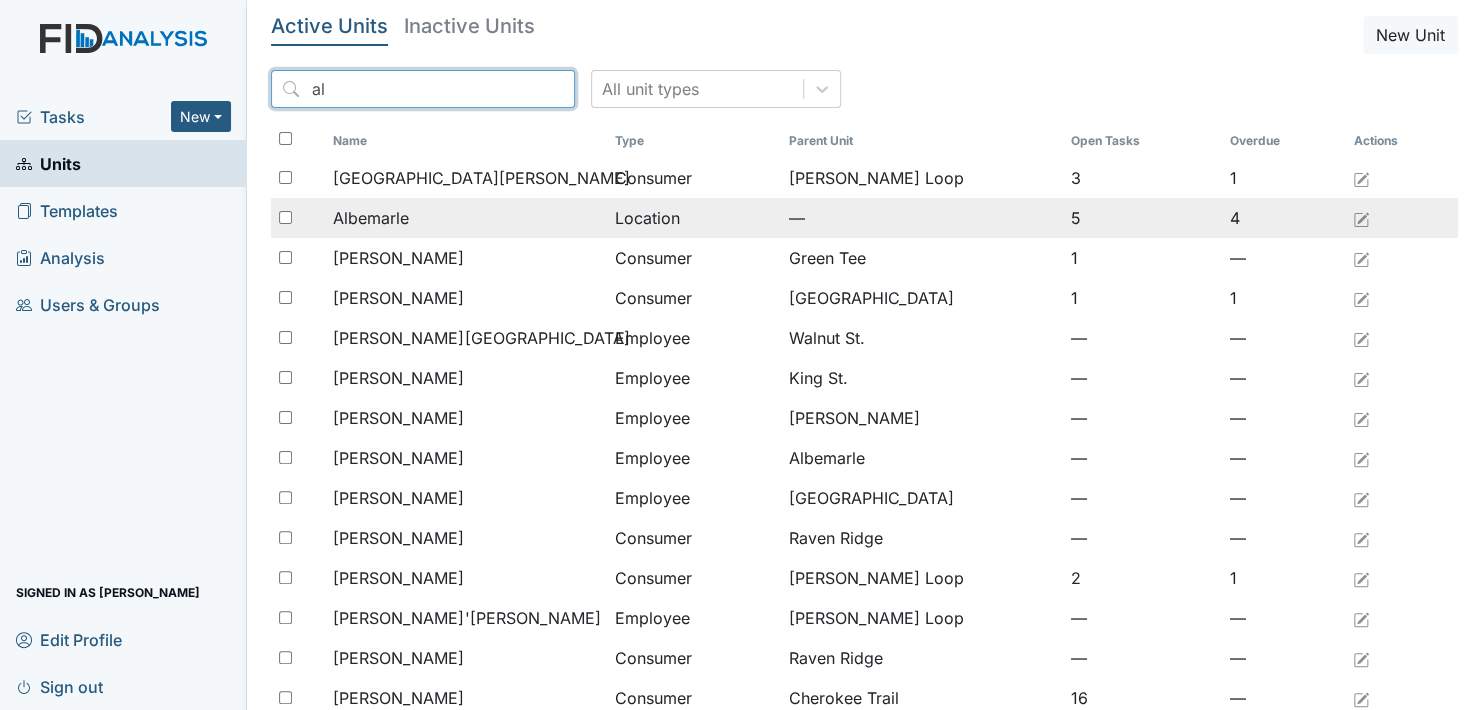 type on "al" 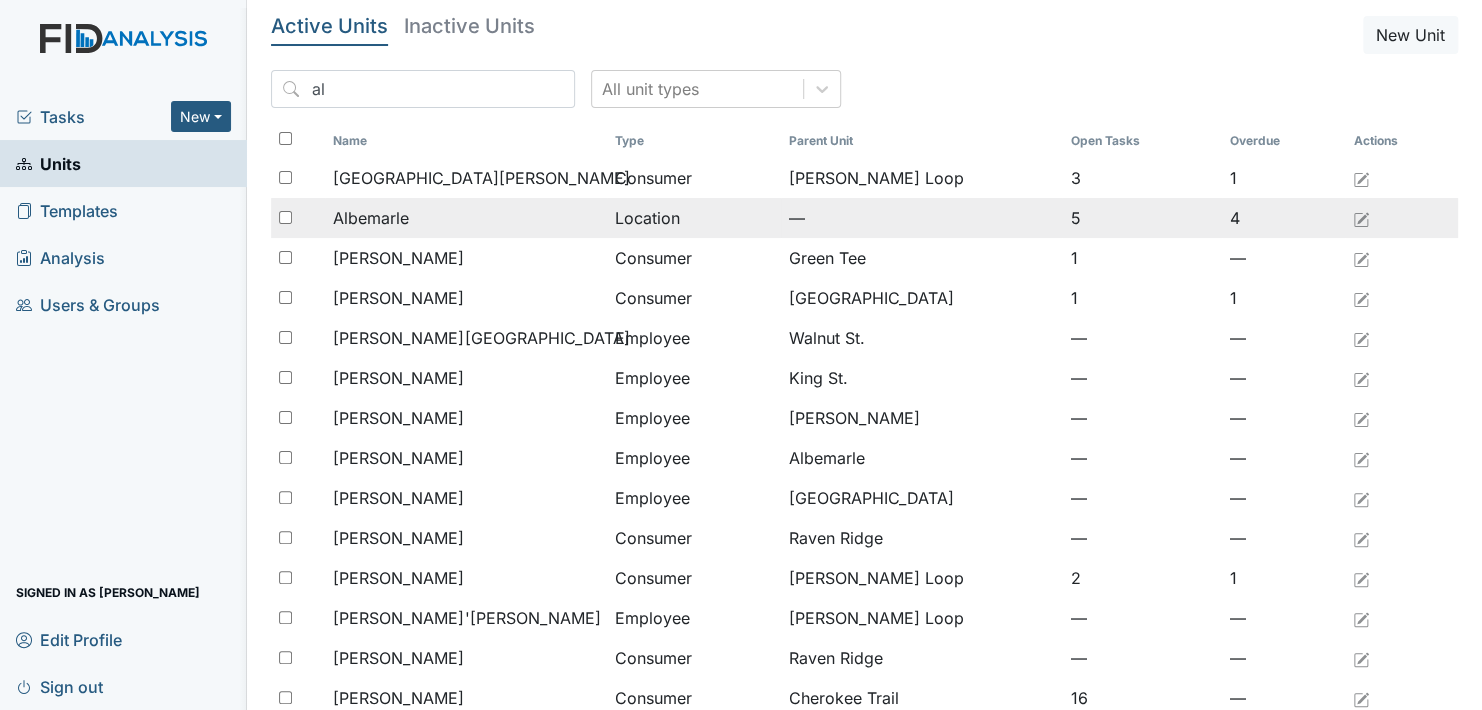 click on "Albemarle" at bounding box center [371, 218] 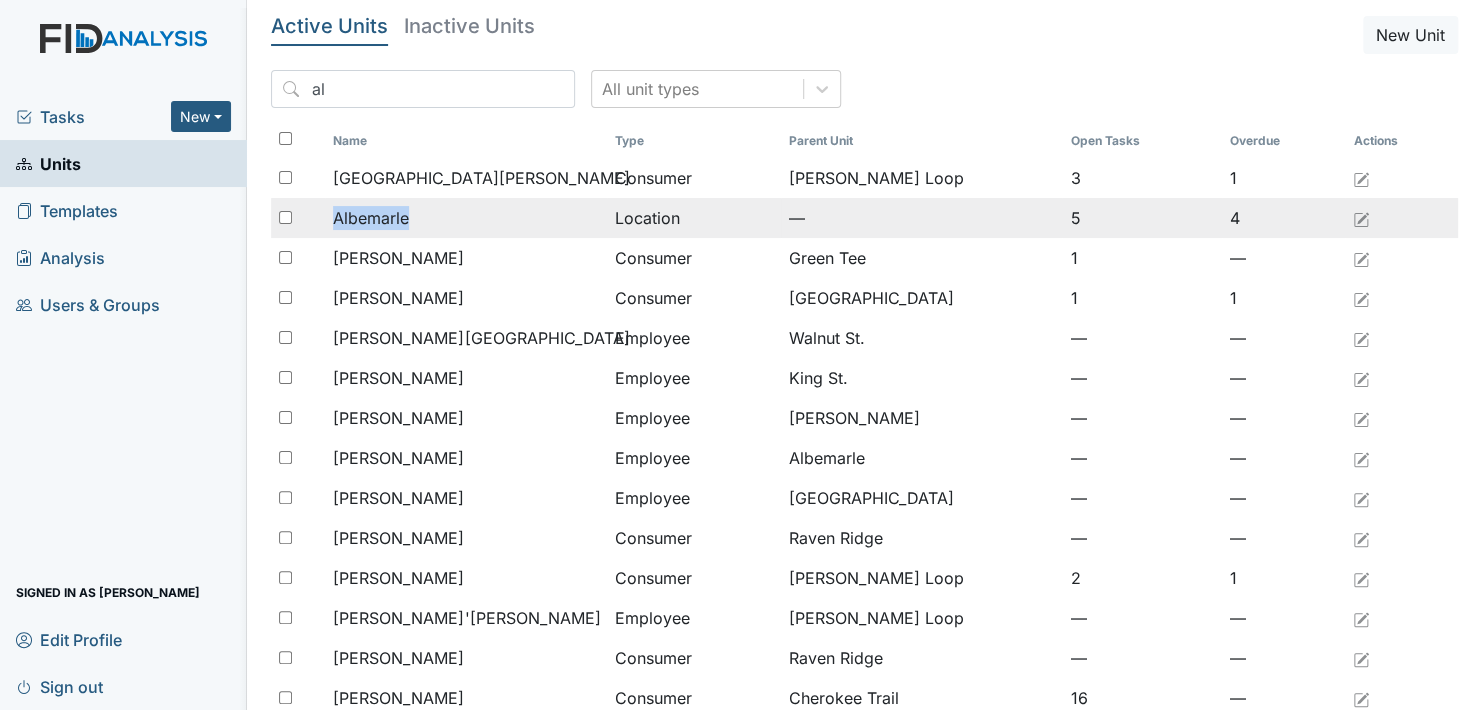 click on "Albemarle" at bounding box center [371, 218] 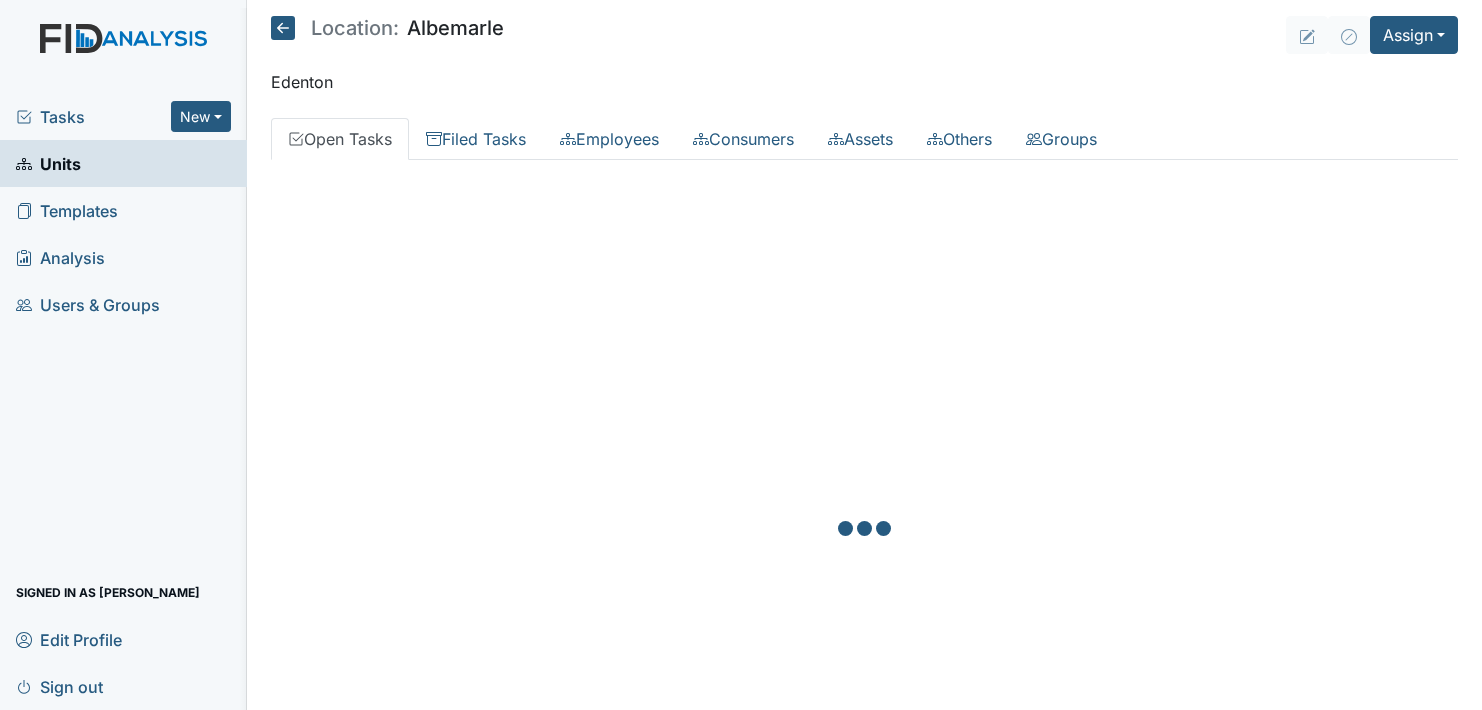 scroll, scrollTop: 0, scrollLeft: 0, axis: both 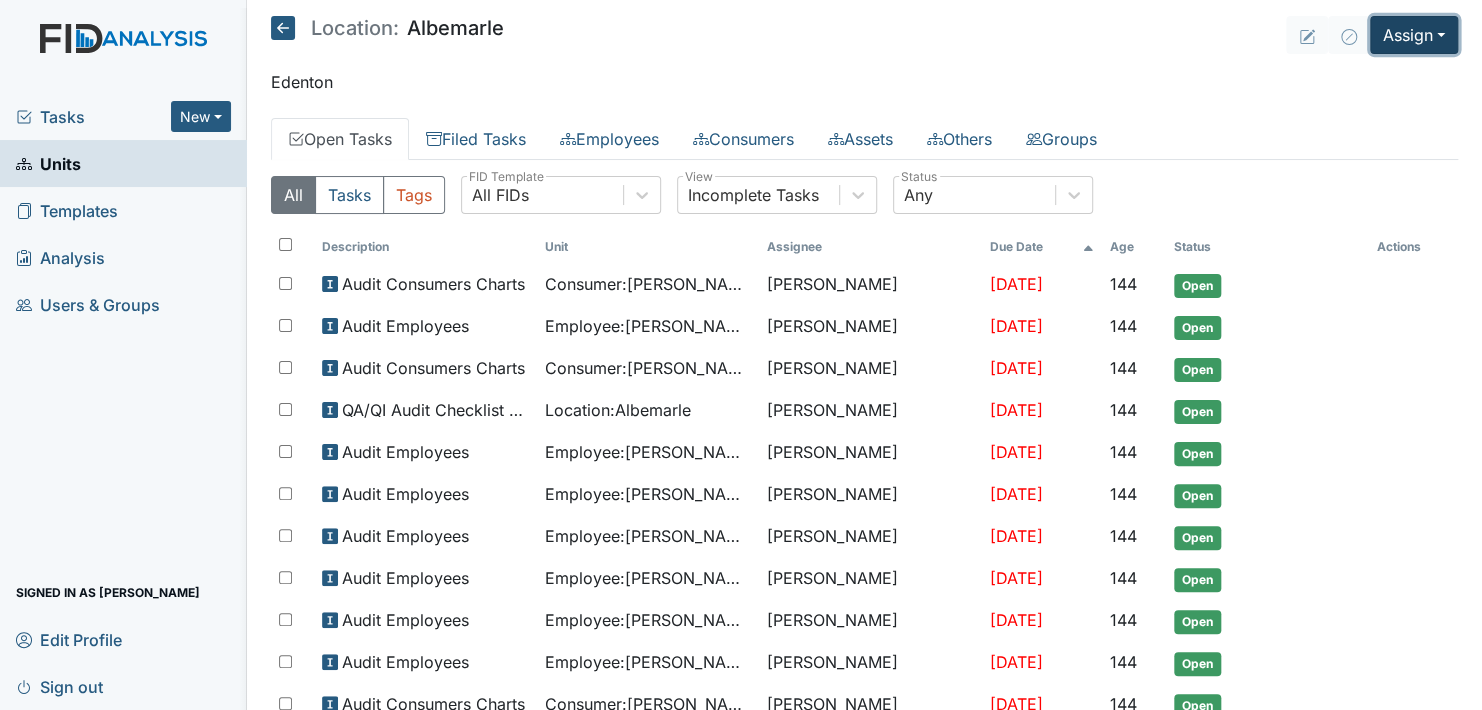 click on "Assign" at bounding box center (1414, 35) 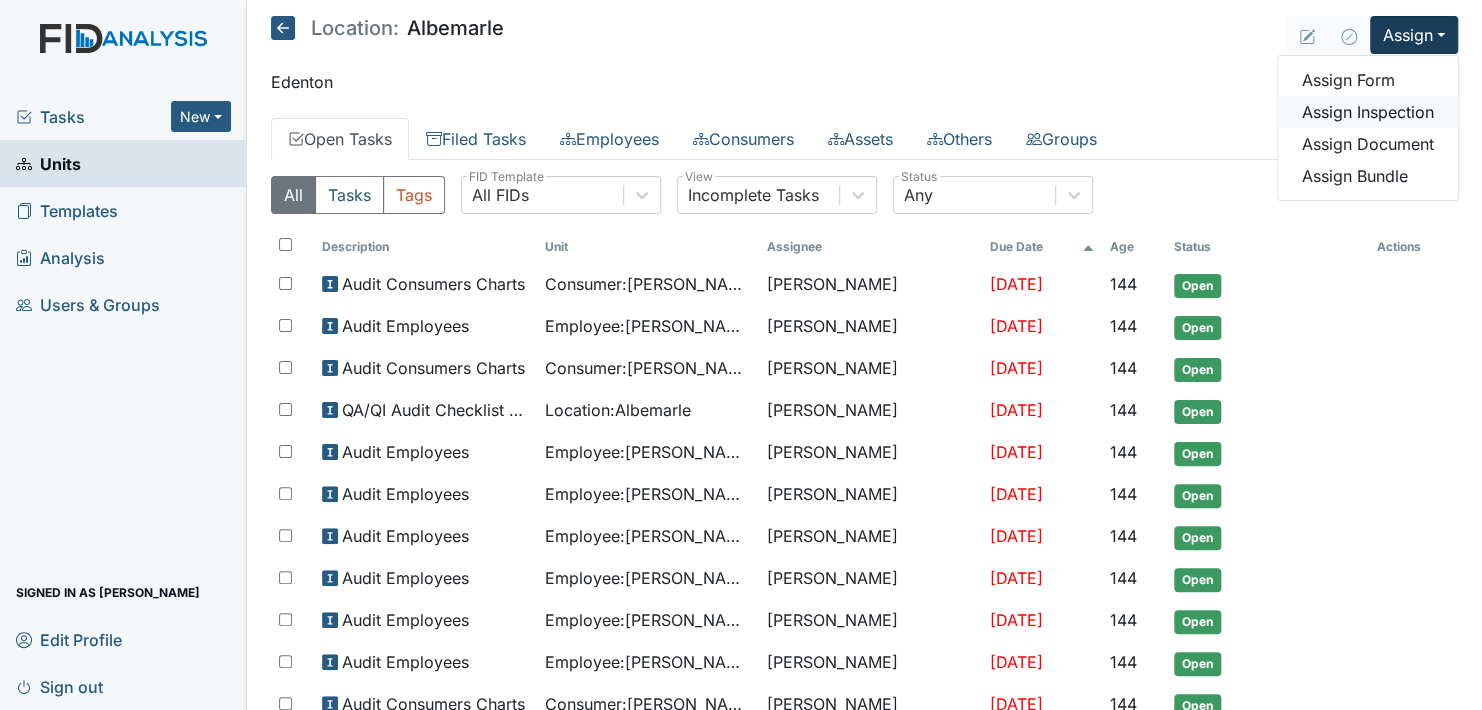 click on "Assign Inspection" at bounding box center [1368, 112] 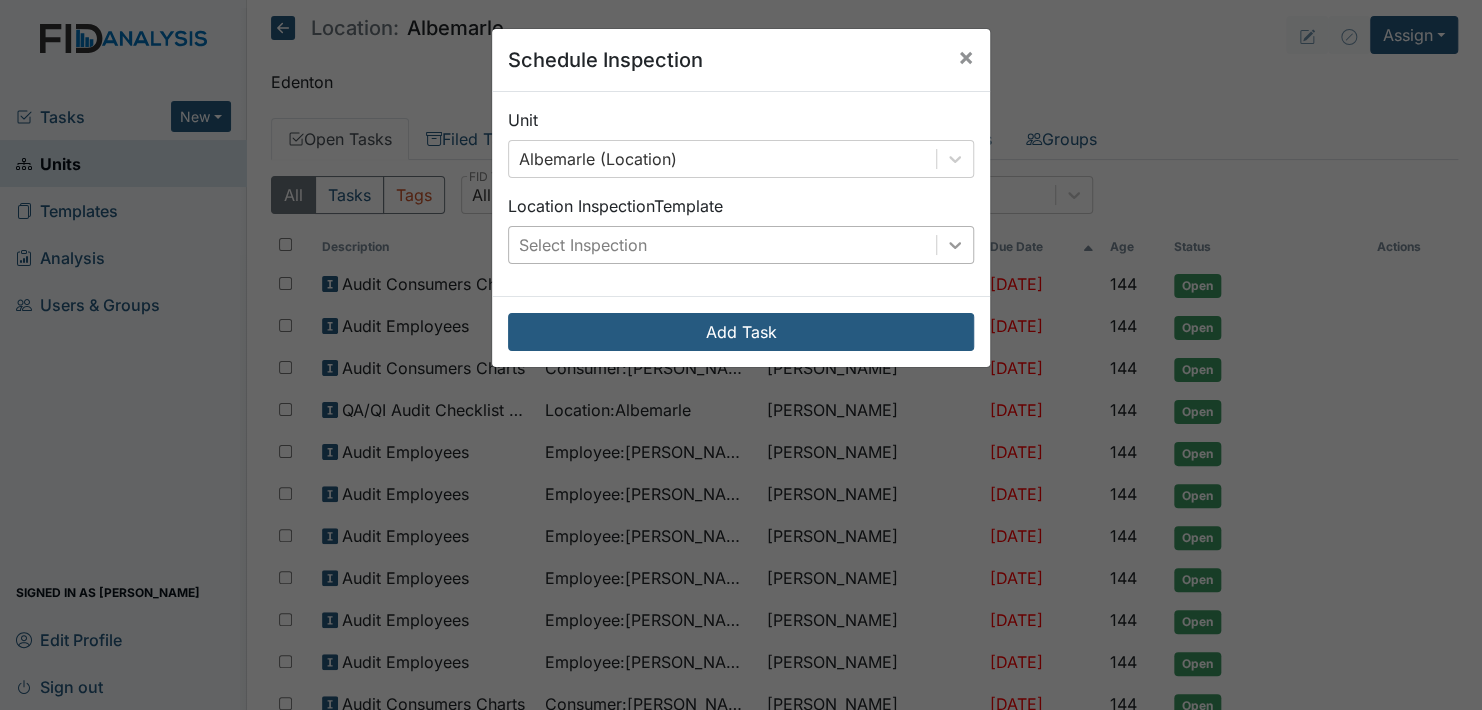 click 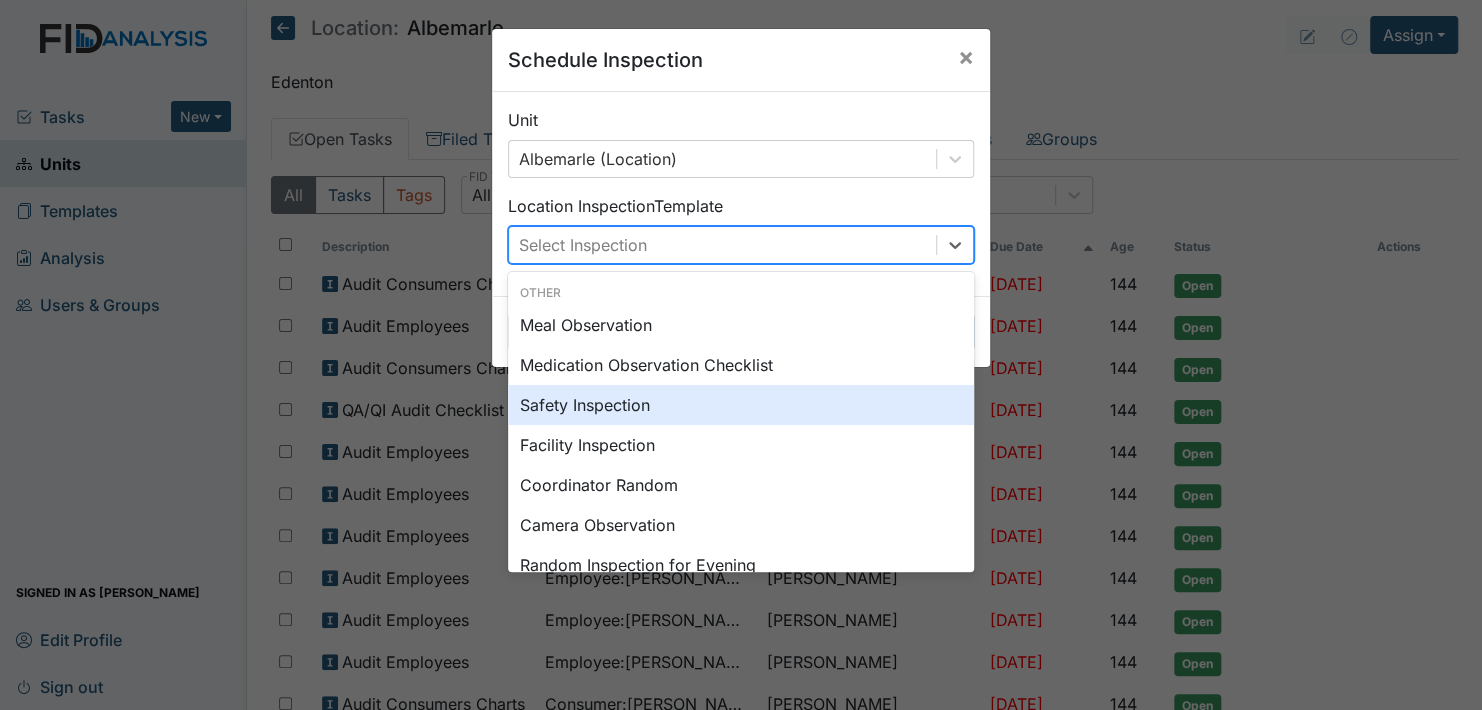 click on "Safety Inspection" at bounding box center (741, 405) 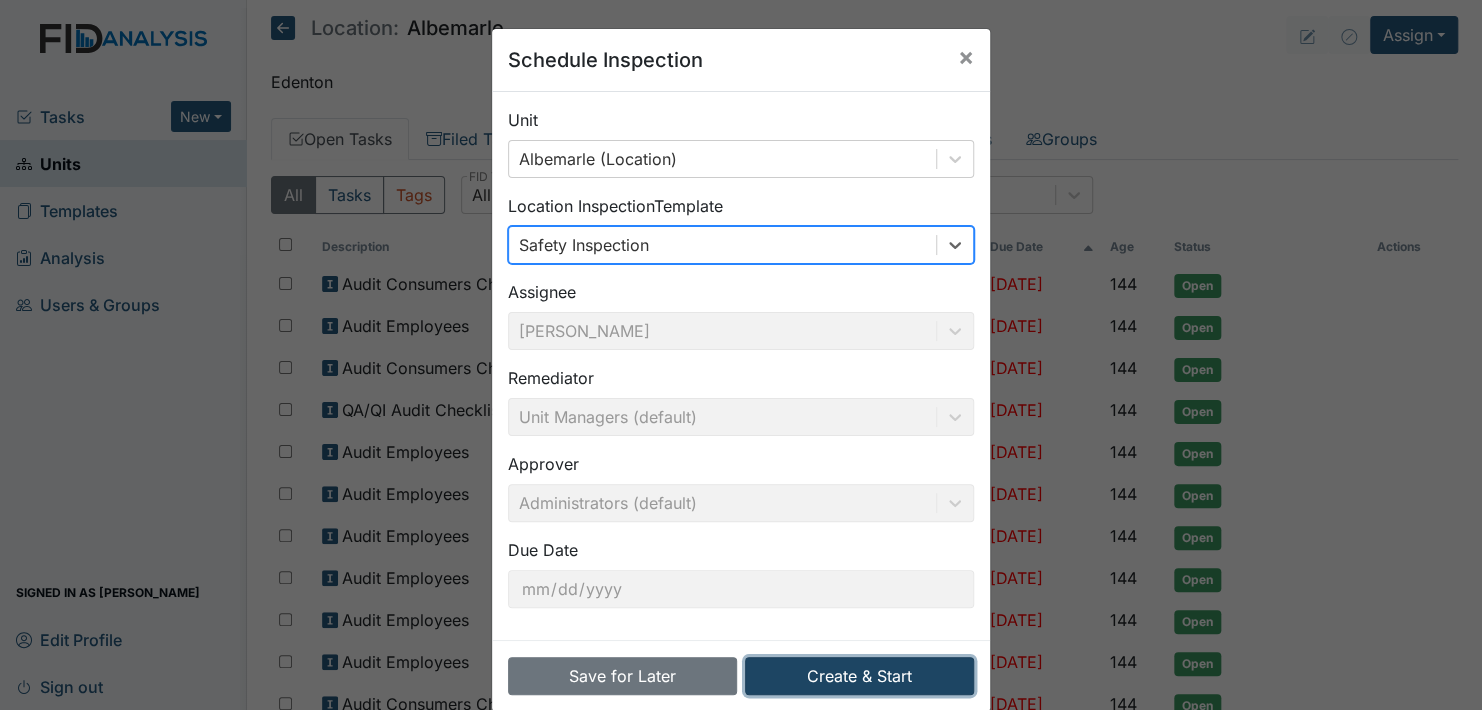 click on "Create & Start" at bounding box center (859, 676) 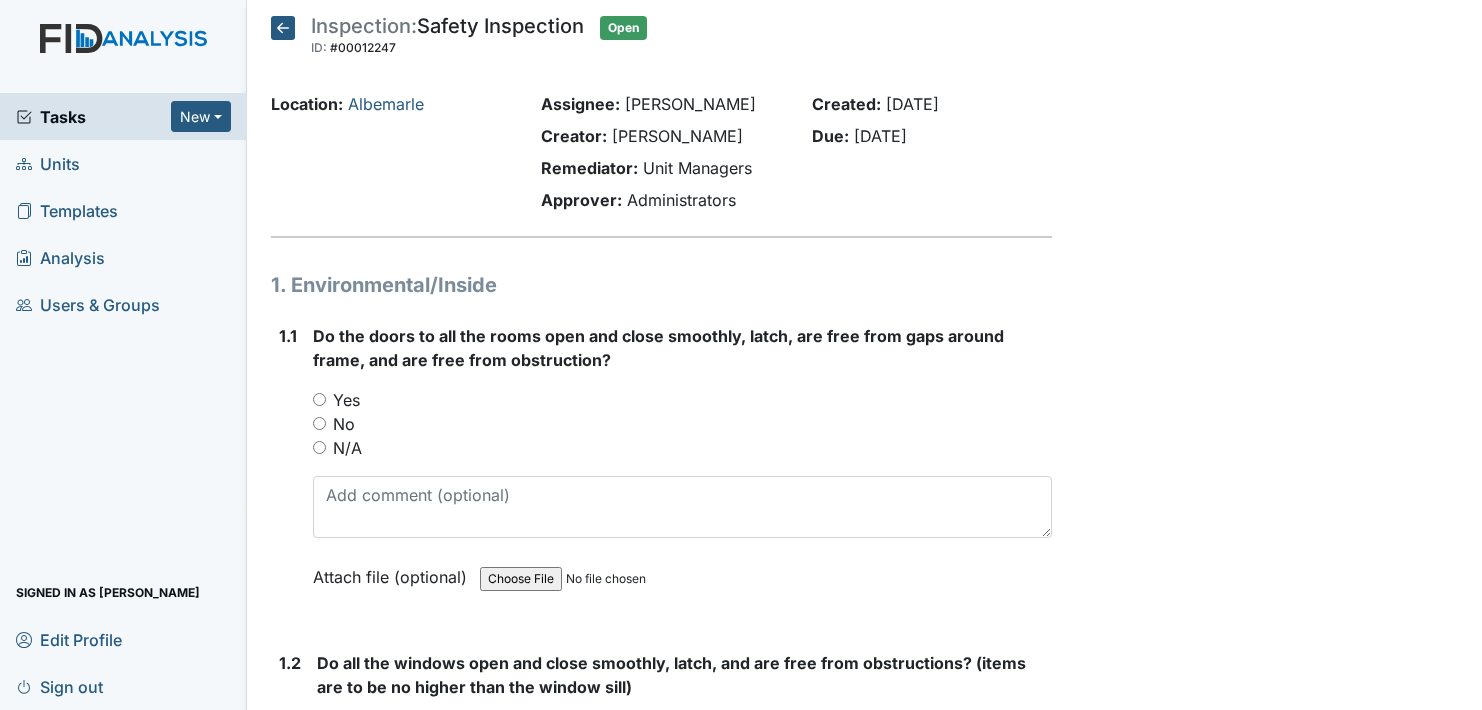 scroll, scrollTop: 0, scrollLeft: 0, axis: both 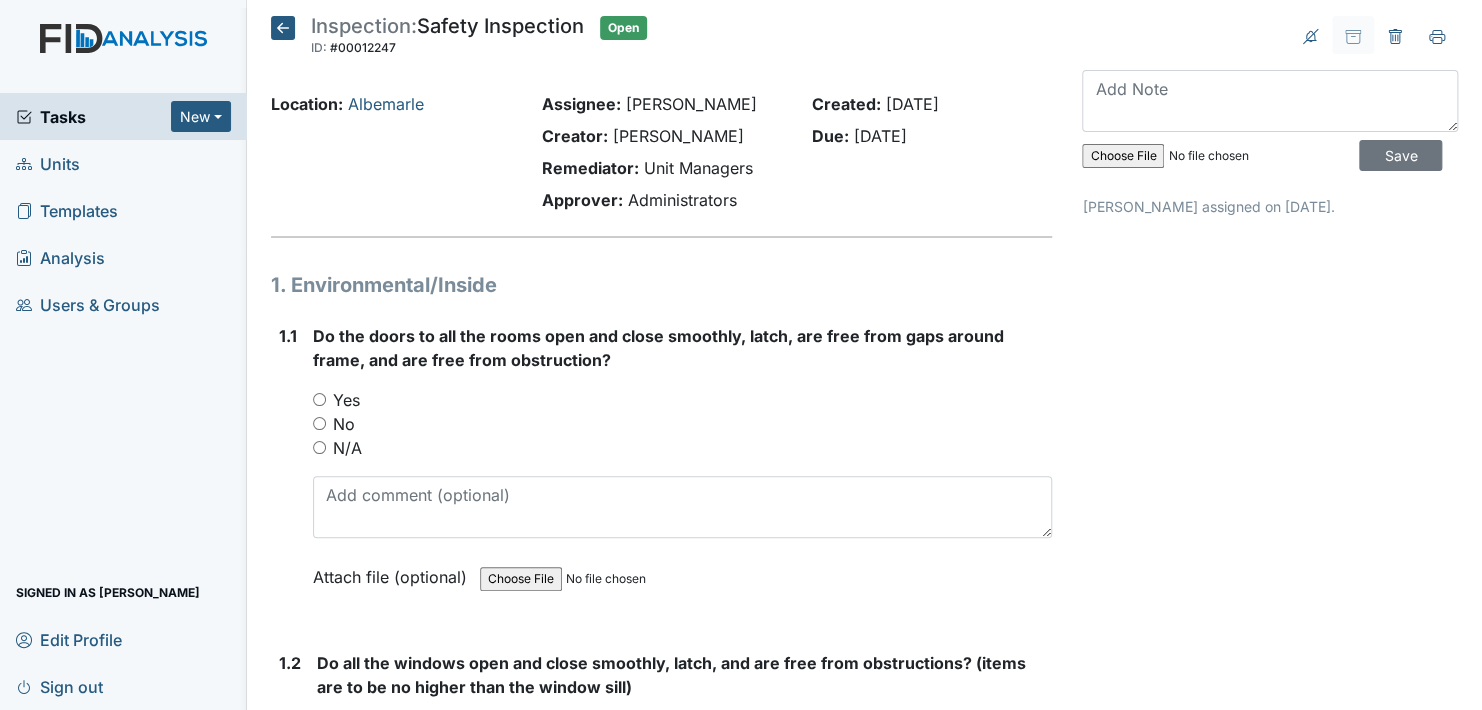 click on "Yes" at bounding box center [319, 399] 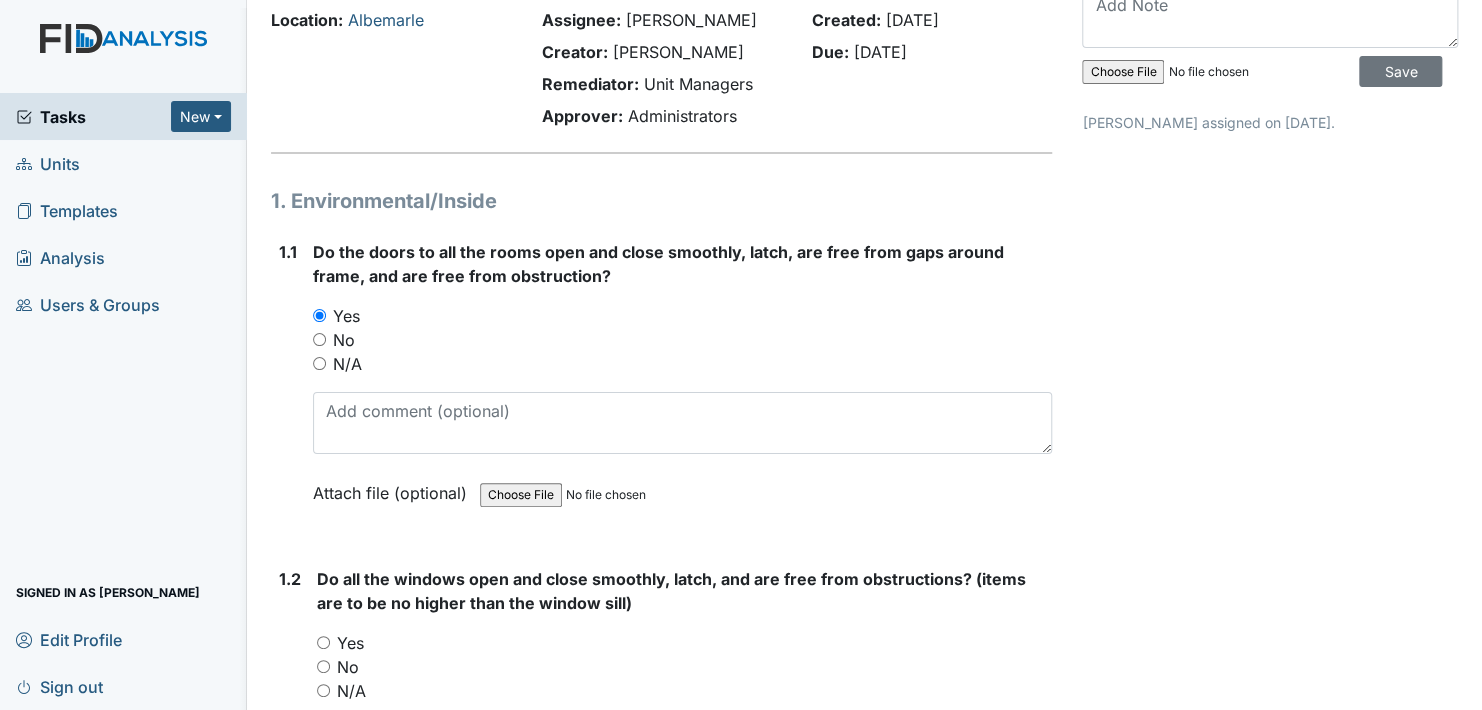 scroll, scrollTop: 400, scrollLeft: 0, axis: vertical 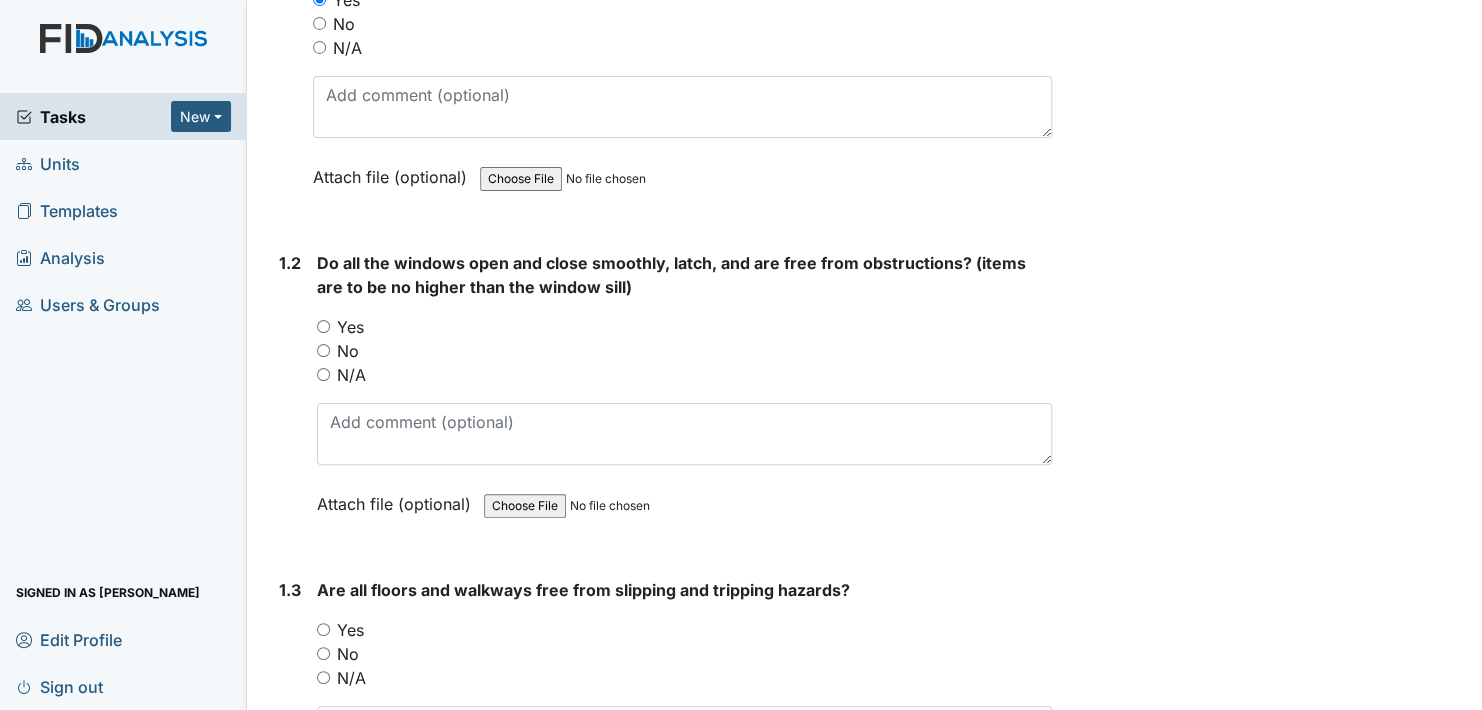 click on "Yes" at bounding box center [323, 326] 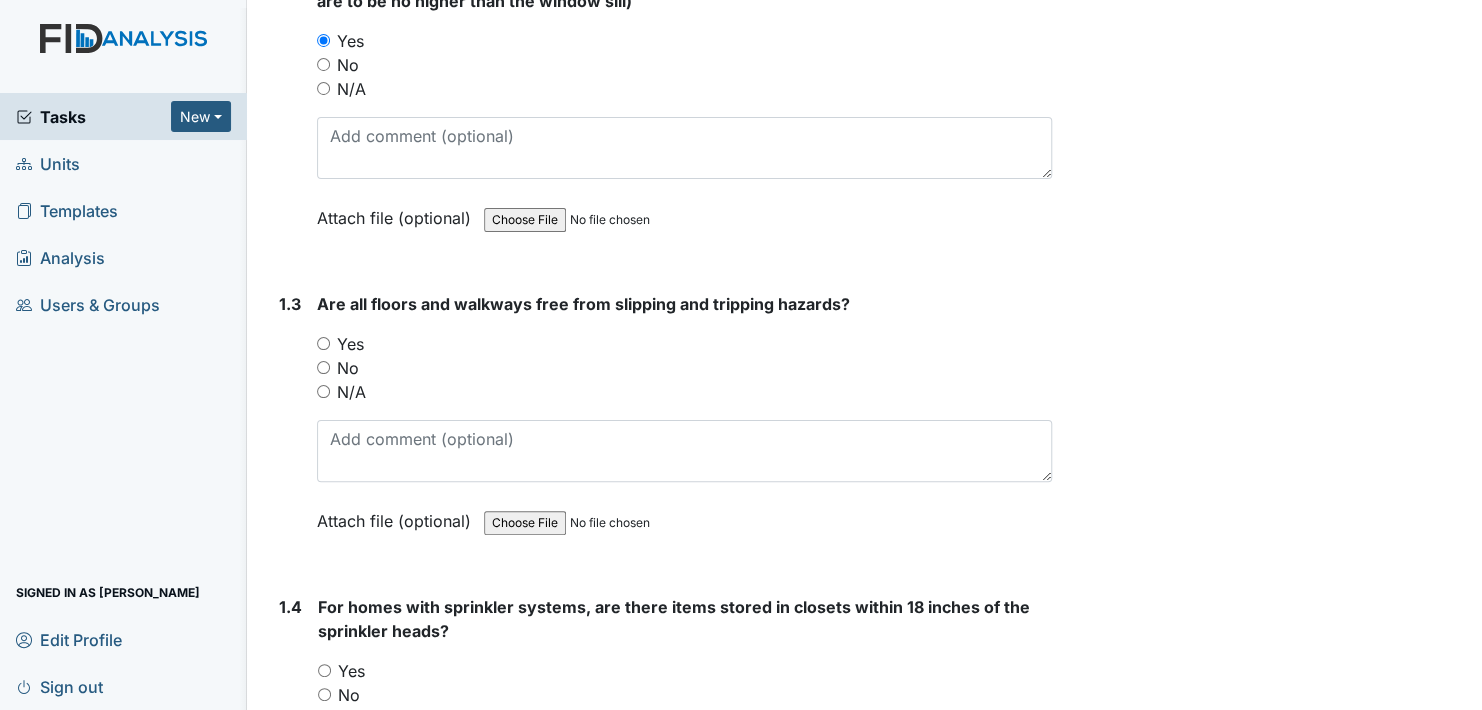 scroll, scrollTop: 700, scrollLeft: 0, axis: vertical 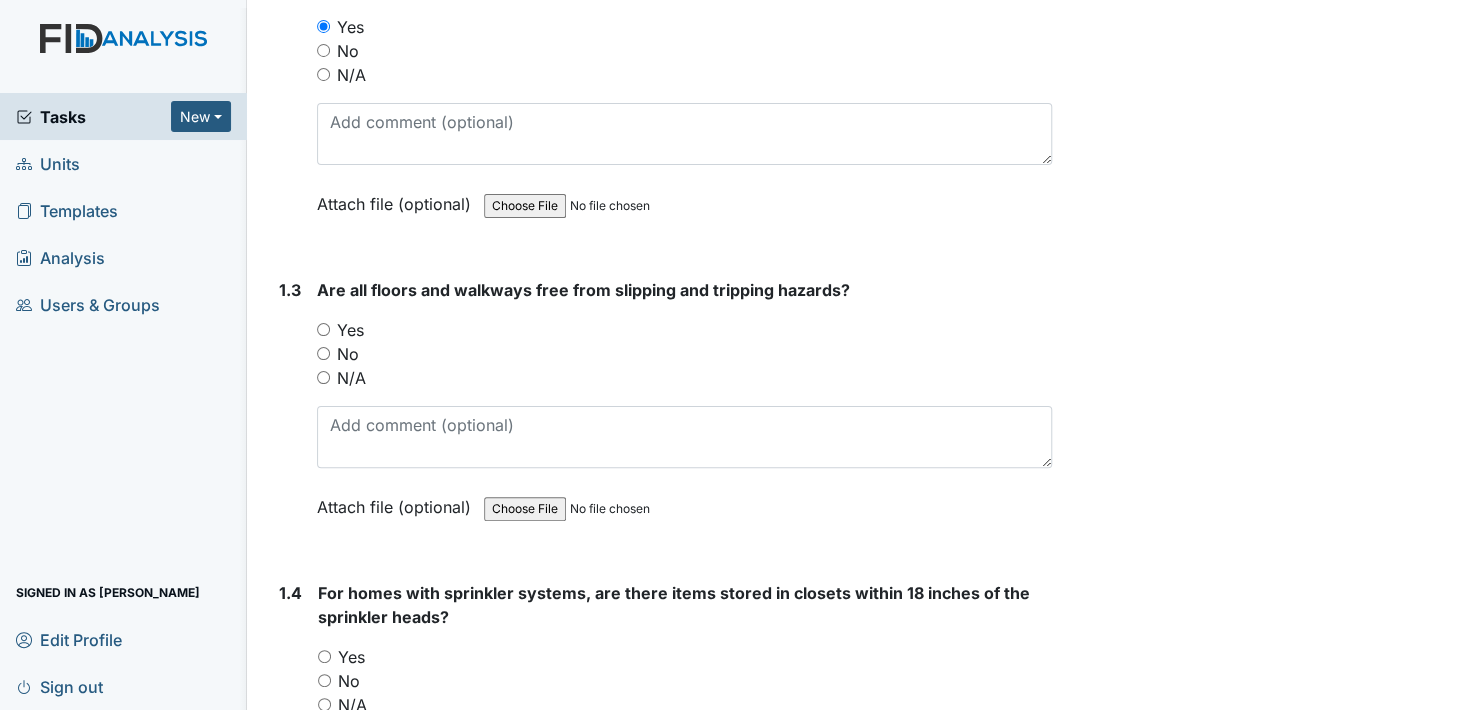 click on "Yes" at bounding box center [323, 329] 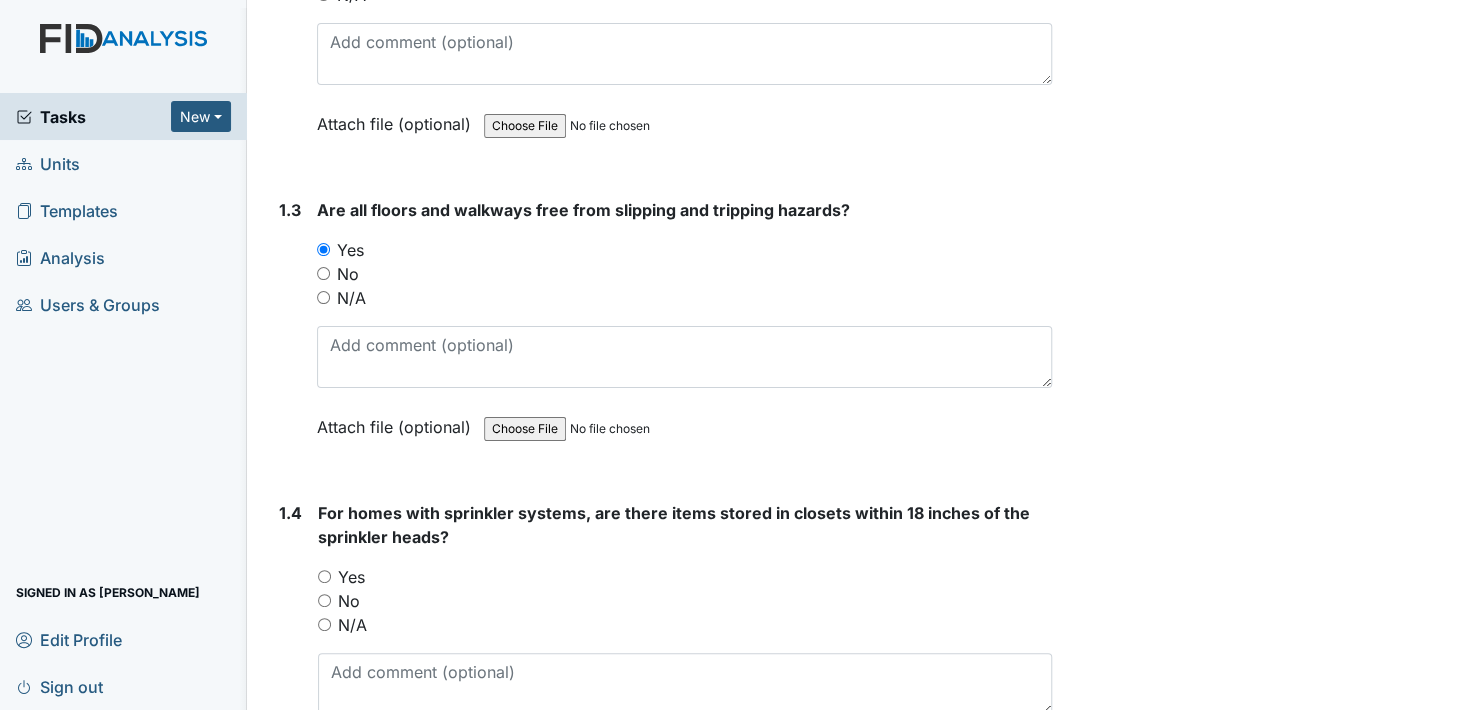 scroll, scrollTop: 1000, scrollLeft: 0, axis: vertical 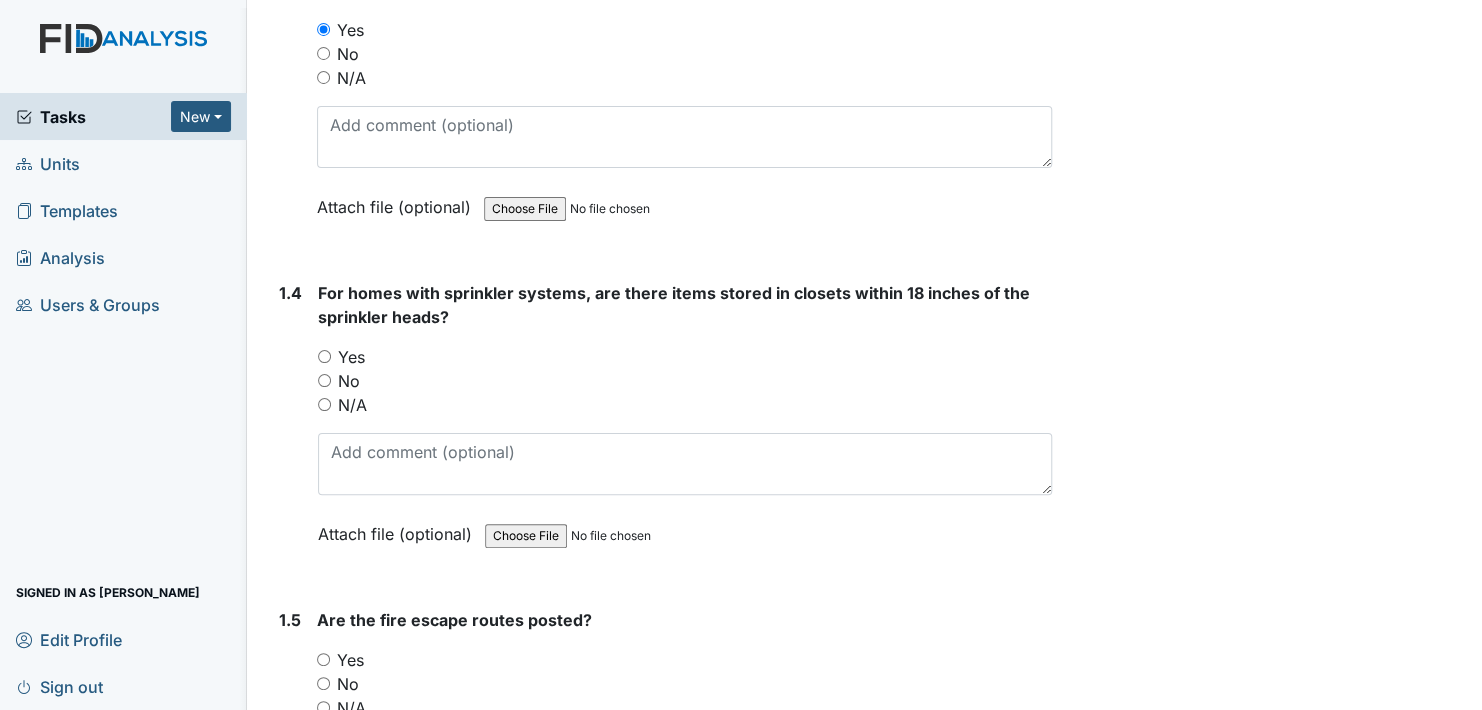 click on "N/A" at bounding box center [324, 404] 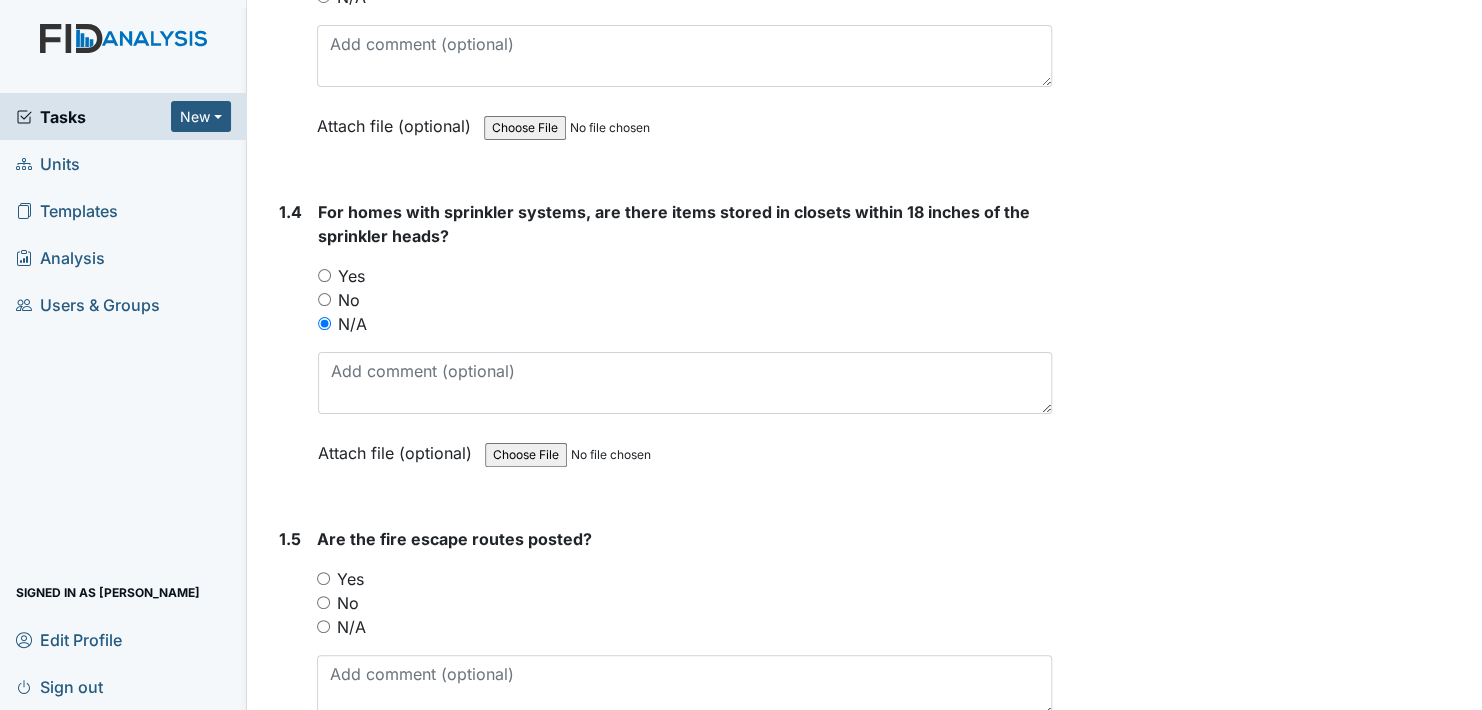 scroll, scrollTop: 1400, scrollLeft: 0, axis: vertical 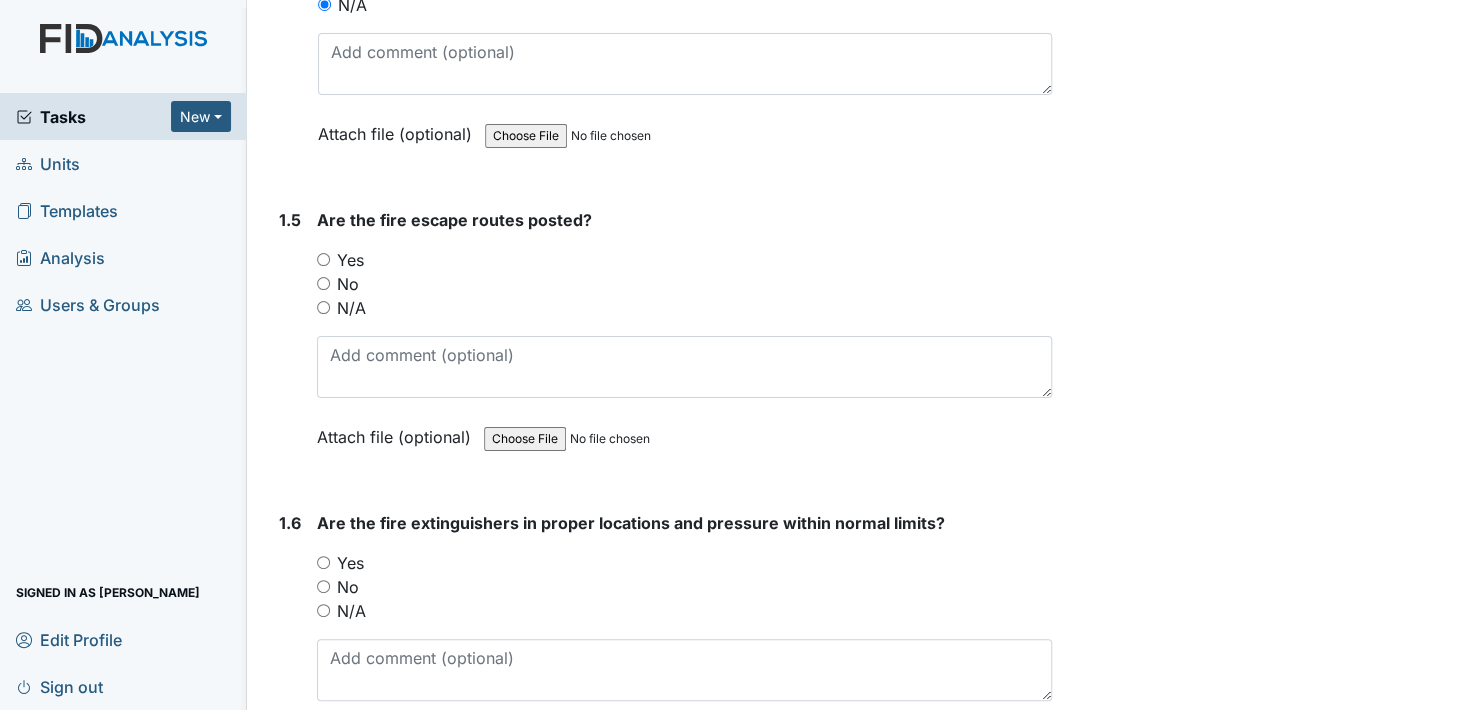 click on "Yes" at bounding box center (323, 259) 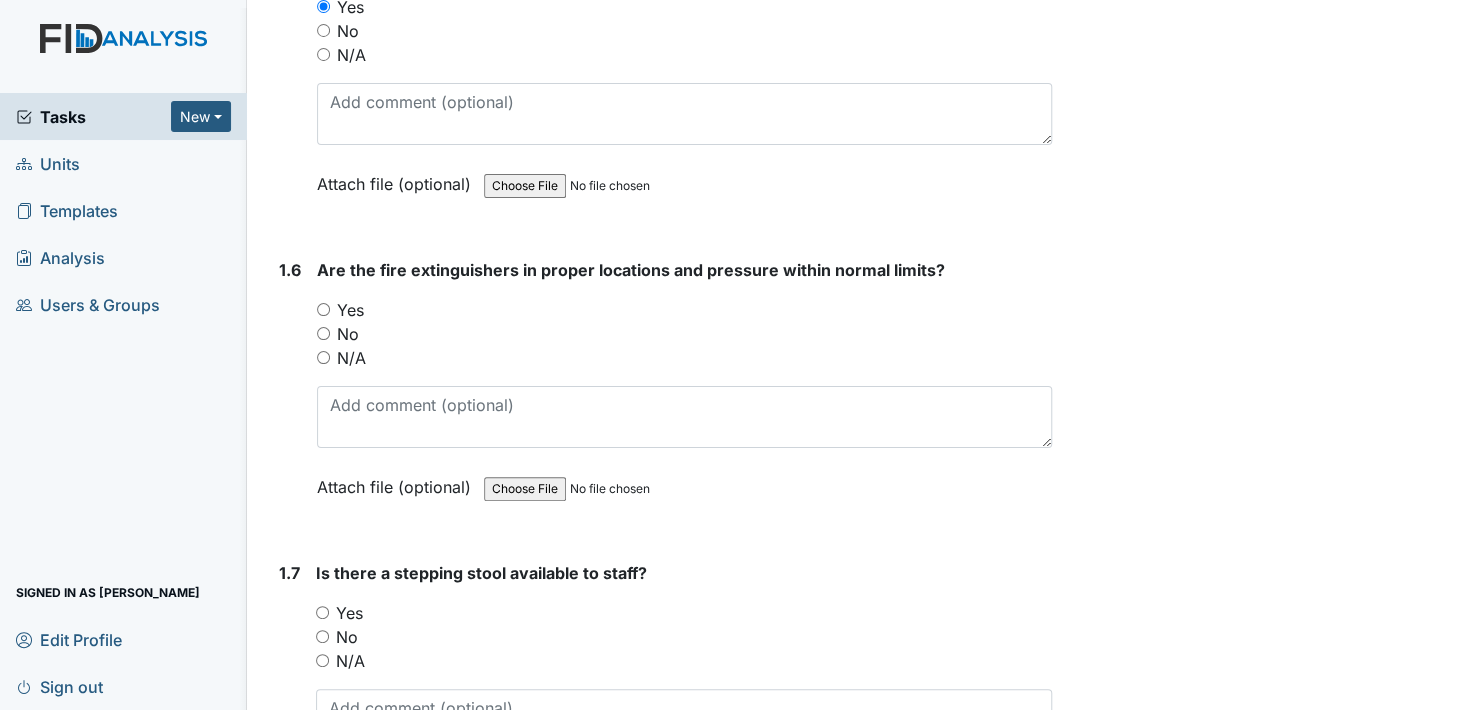 scroll, scrollTop: 1700, scrollLeft: 0, axis: vertical 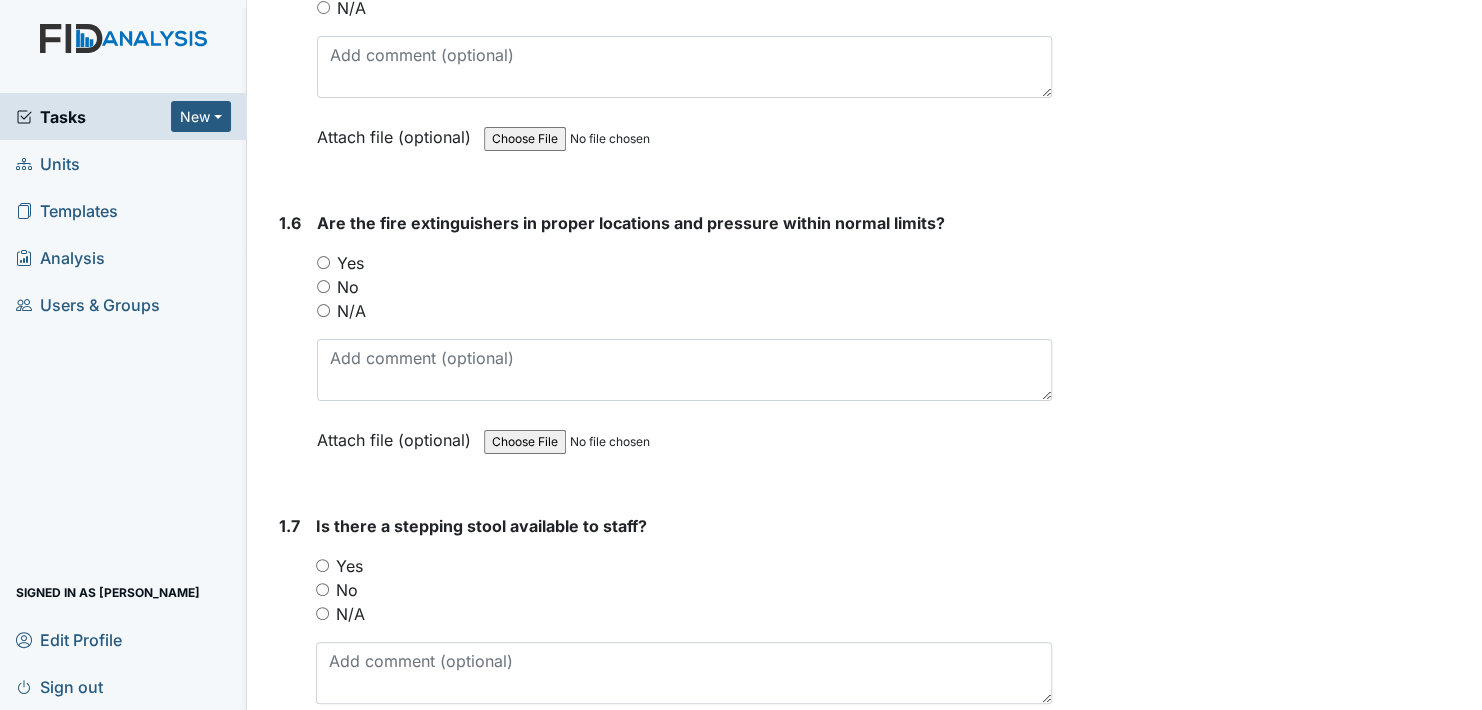 click on "Yes" at bounding box center (323, 262) 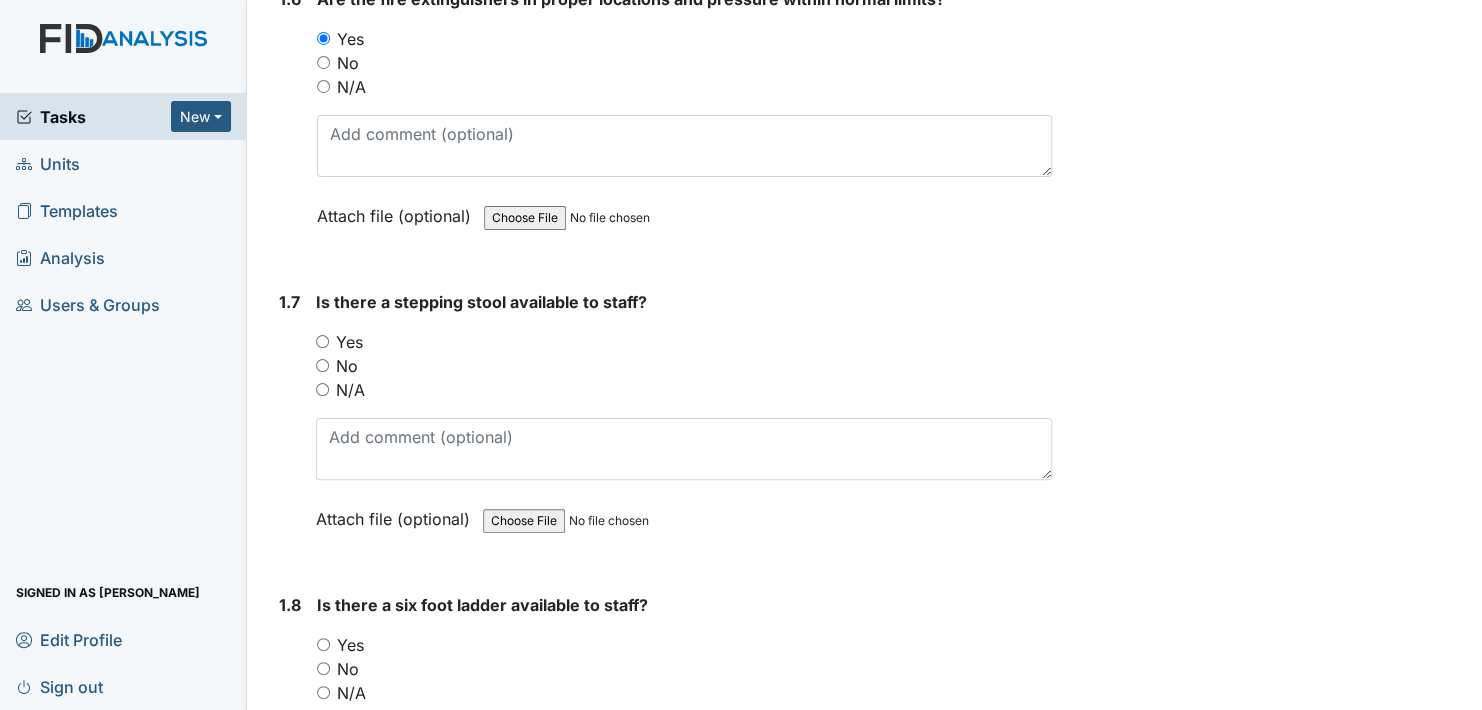 scroll, scrollTop: 2000, scrollLeft: 0, axis: vertical 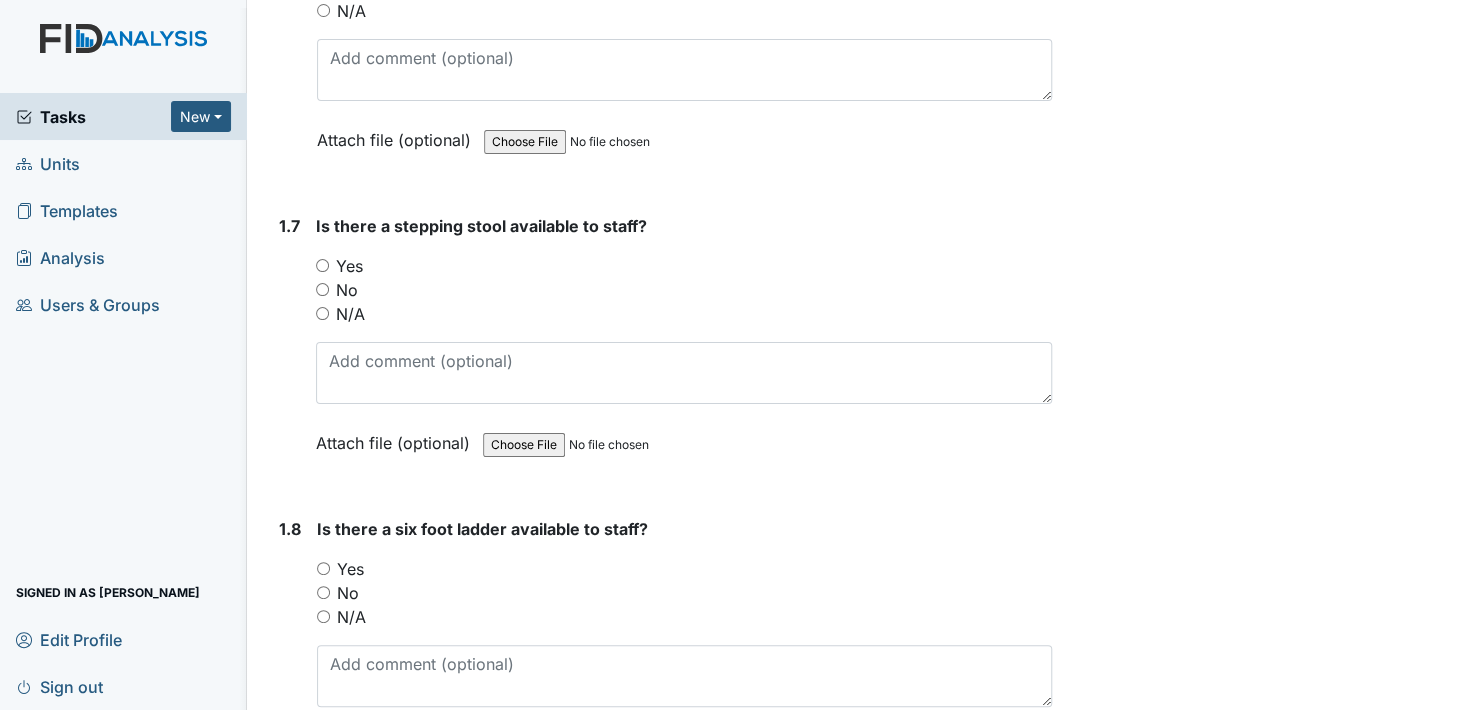 click on "Yes" at bounding box center (322, 265) 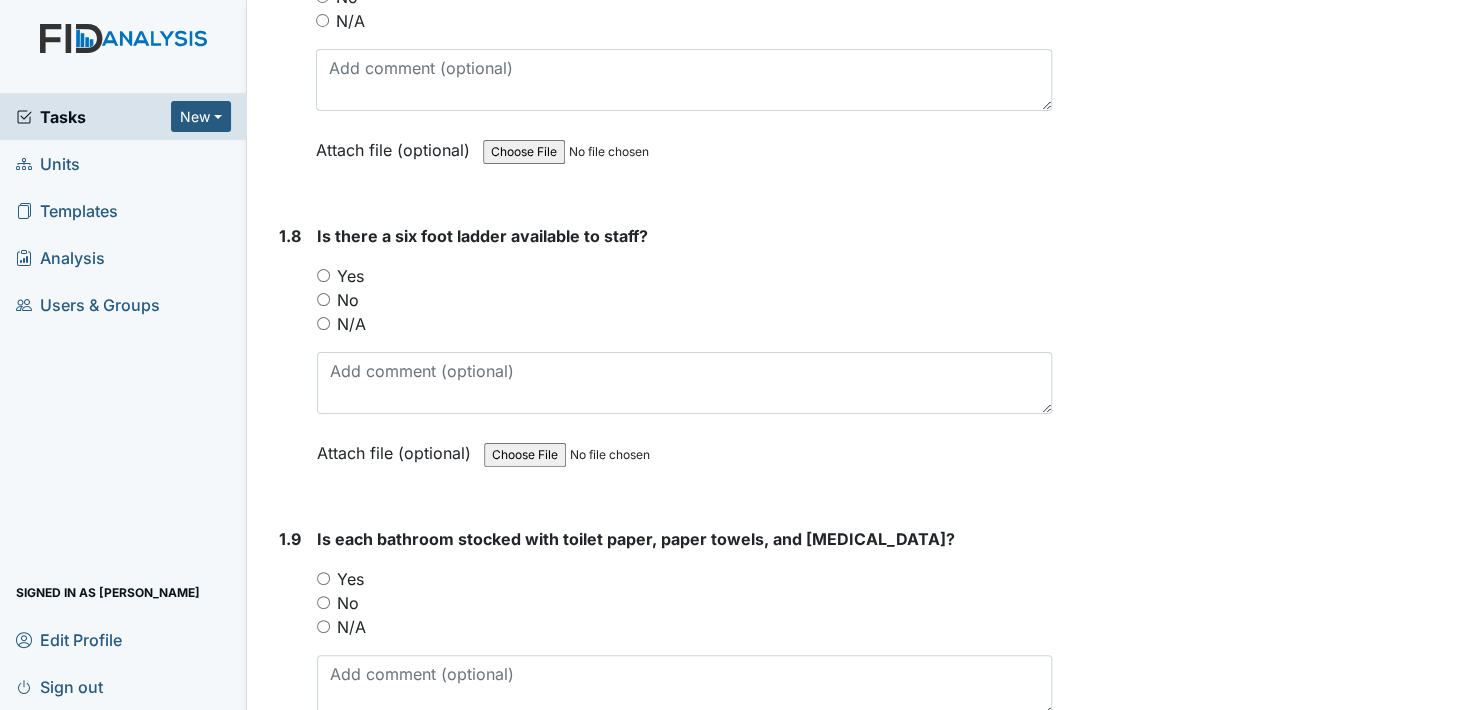 scroll, scrollTop: 2300, scrollLeft: 0, axis: vertical 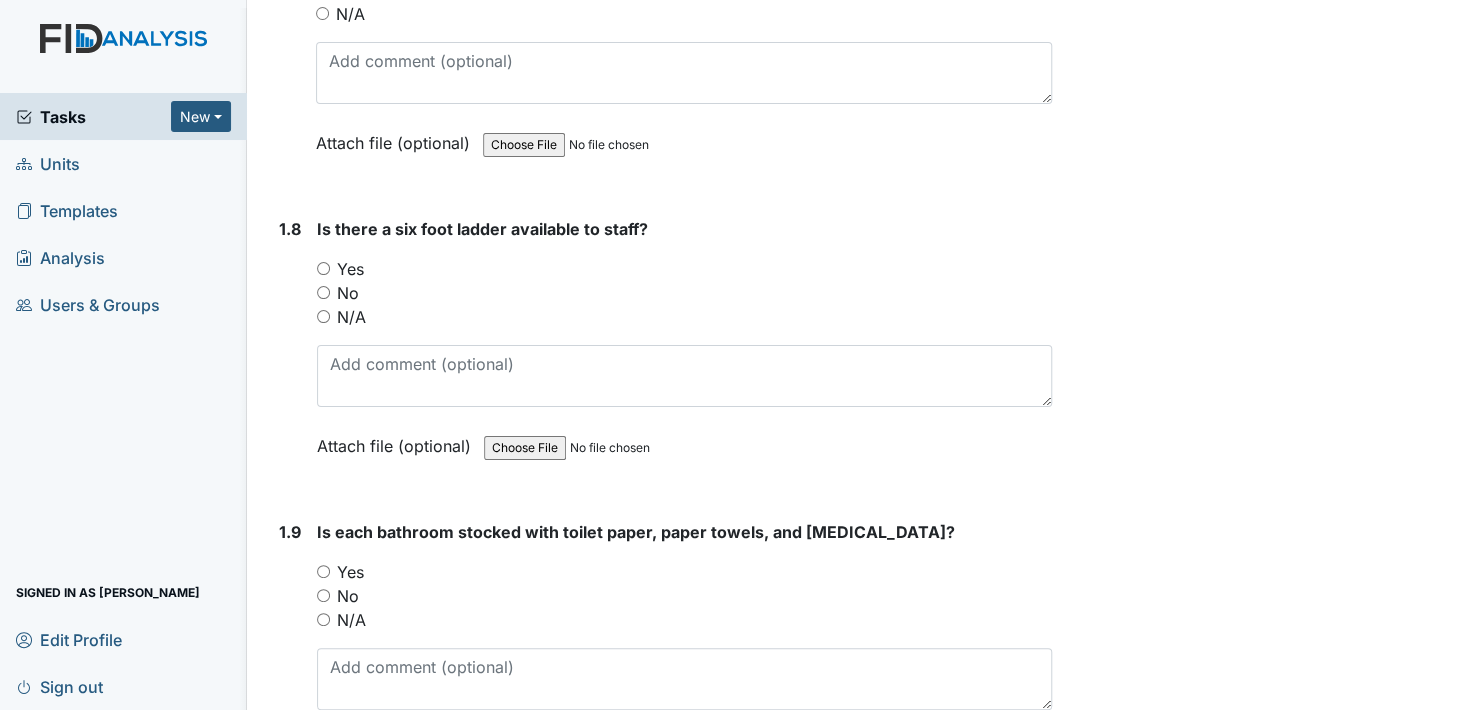 click on "Yes" at bounding box center (323, 268) 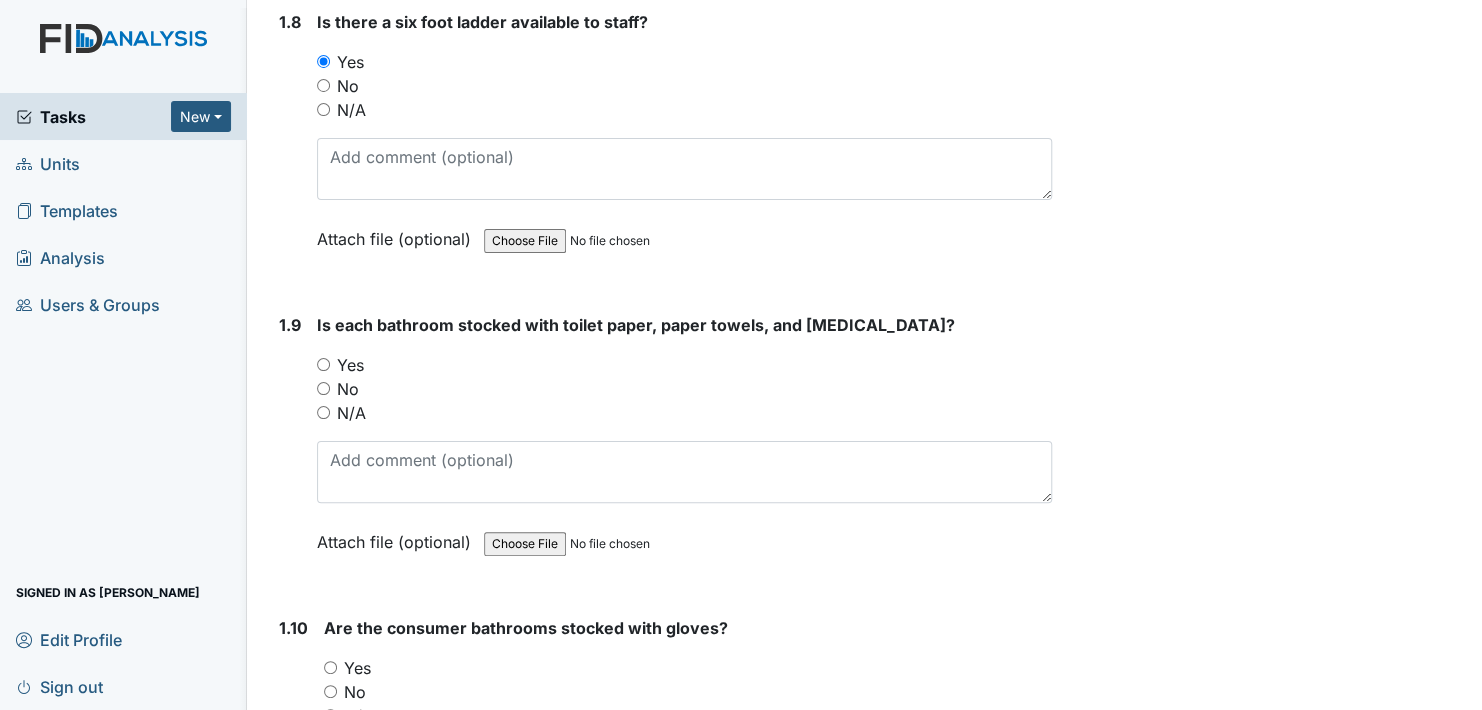 scroll, scrollTop: 2600, scrollLeft: 0, axis: vertical 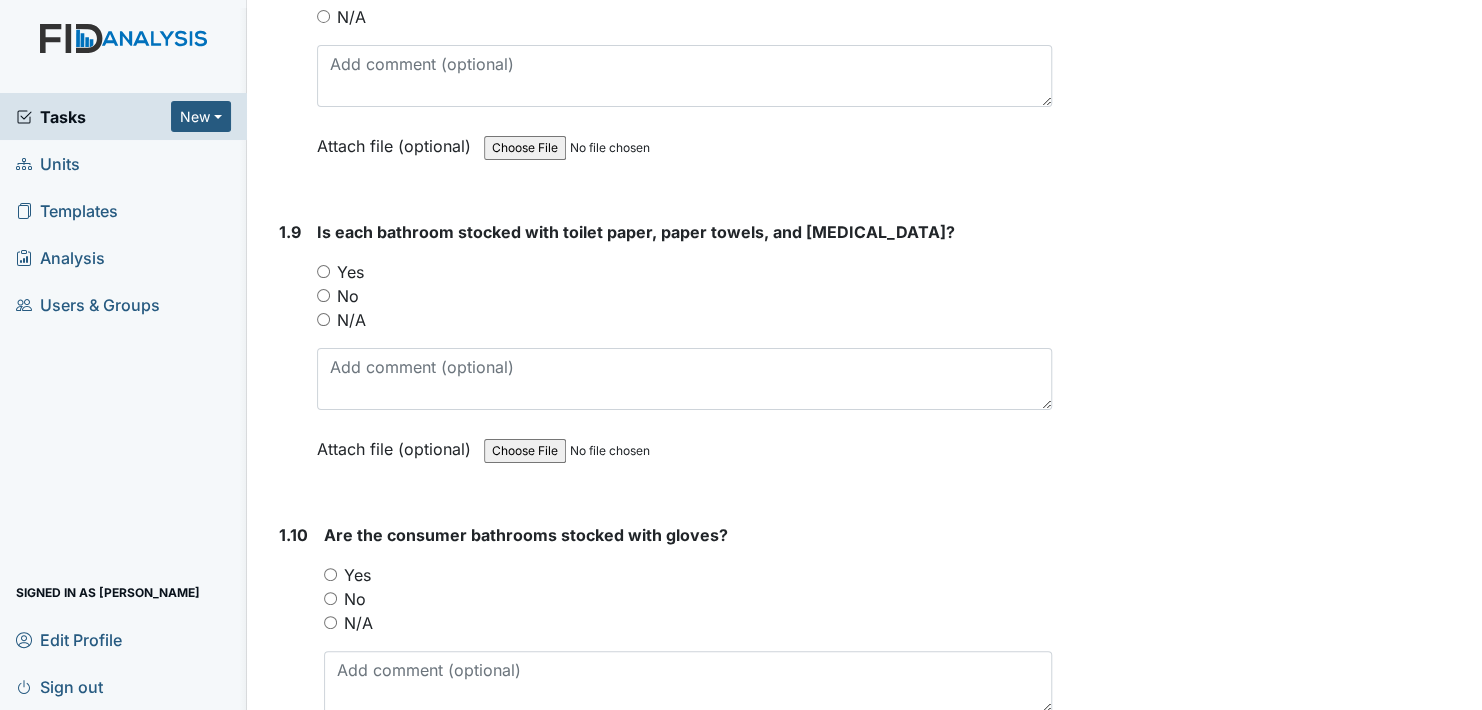 drag, startPoint x: 324, startPoint y: 259, endPoint x: 348, endPoint y: 260, distance: 24.020824 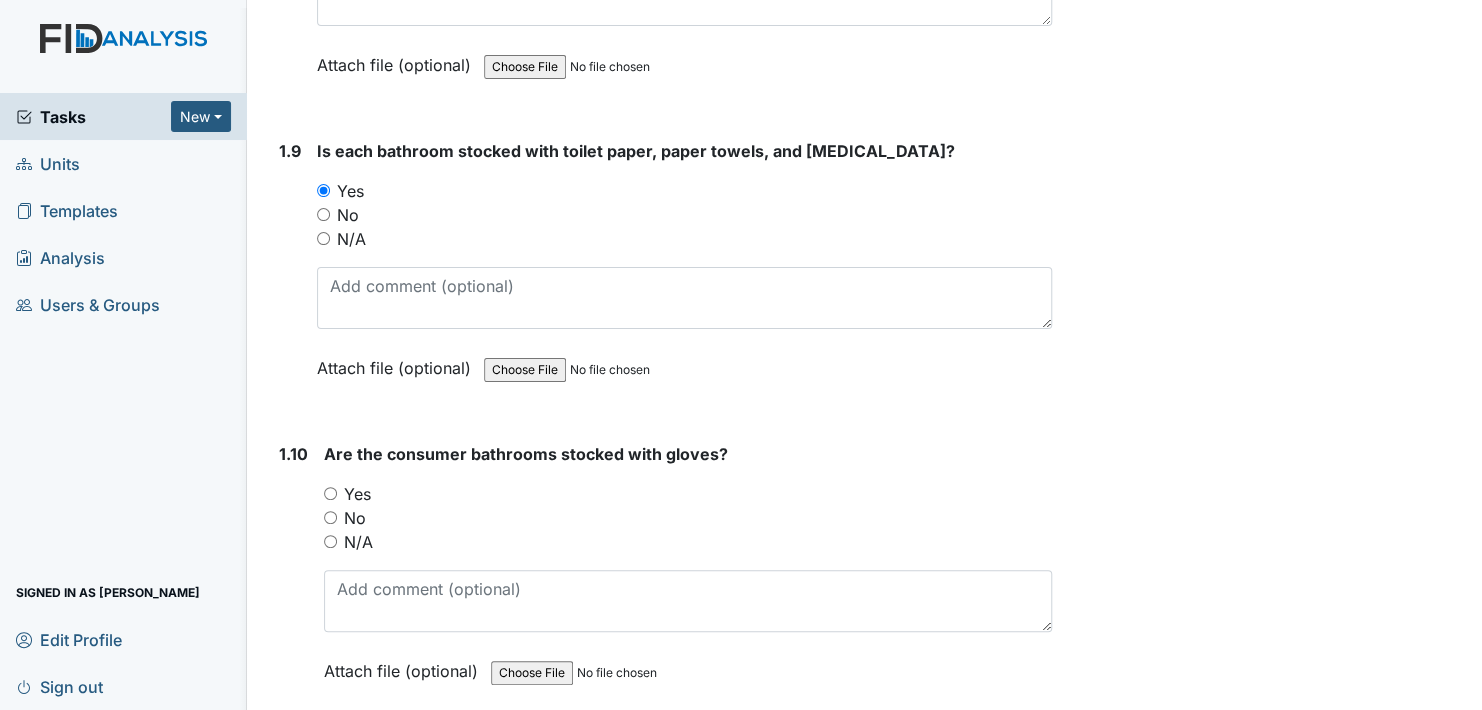 scroll, scrollTop: 2900, scrollLeft: 0, axis: vertical 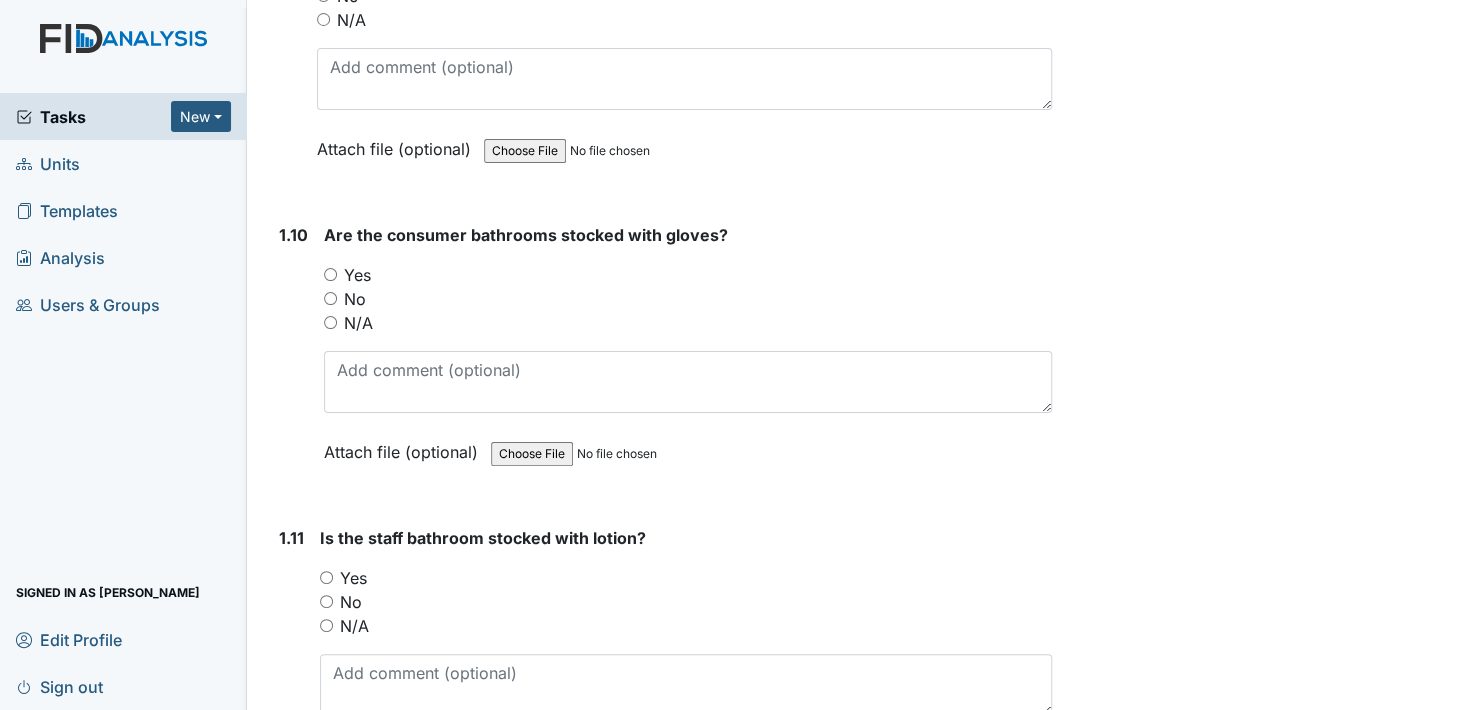 click on "Yes" at bounding box center (330, 274) 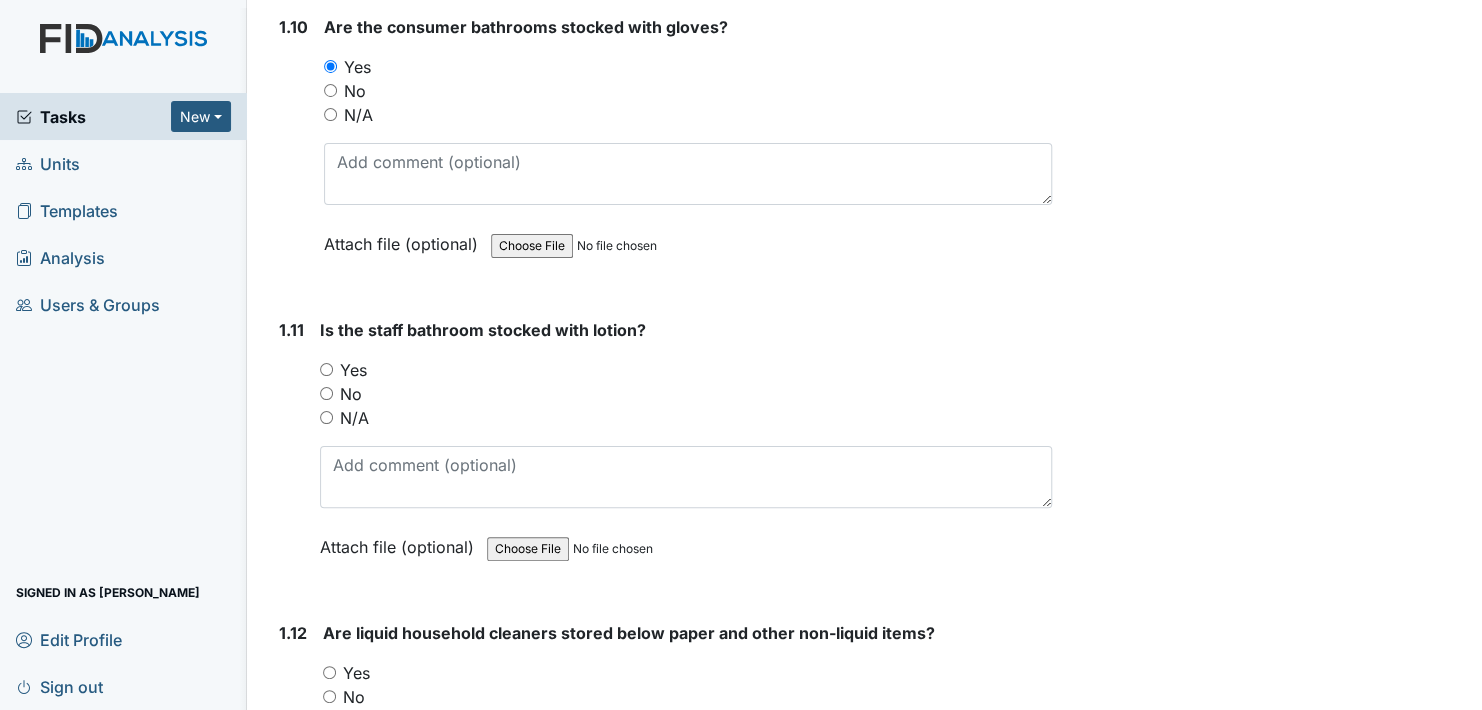 scroll, scrollTop: 3200, scrollLeft: 0, axis: vertical 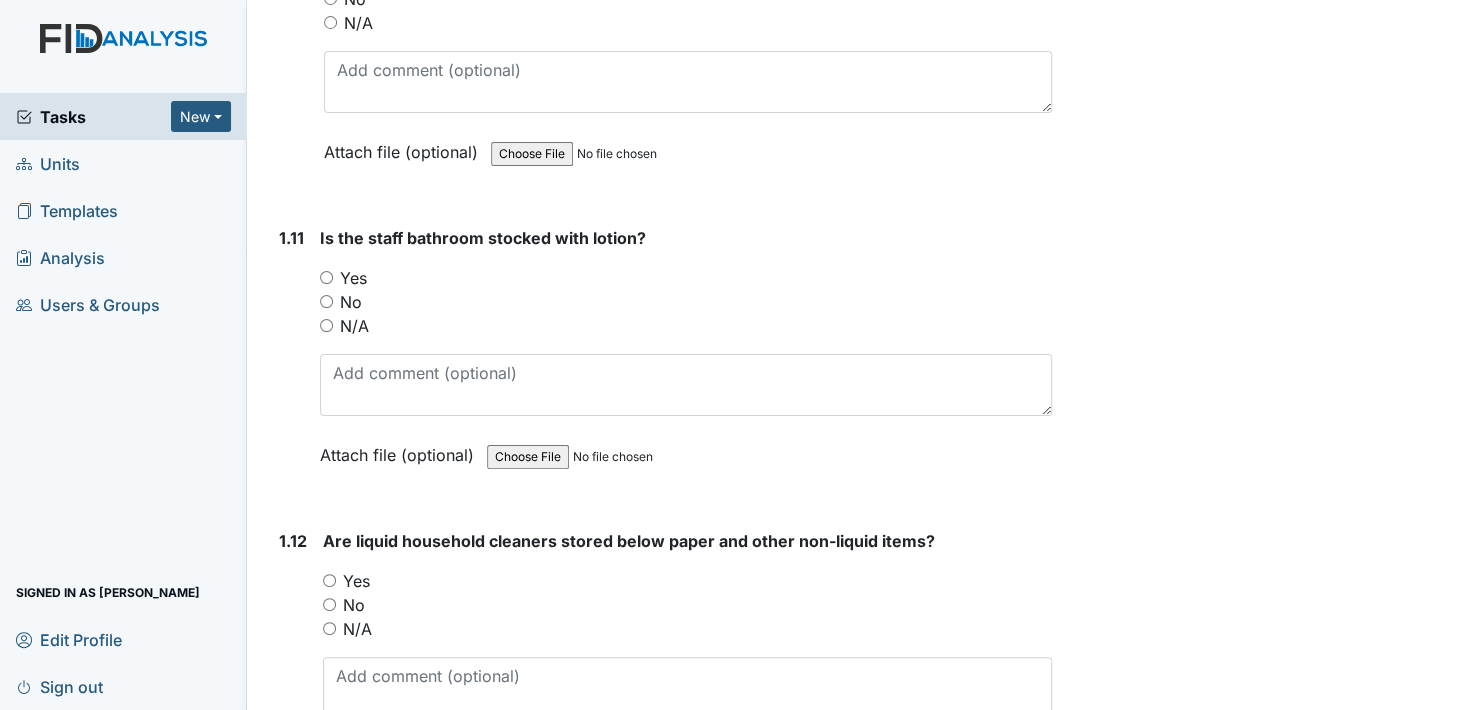 click on "Yes" at bounding box center (326, 277) 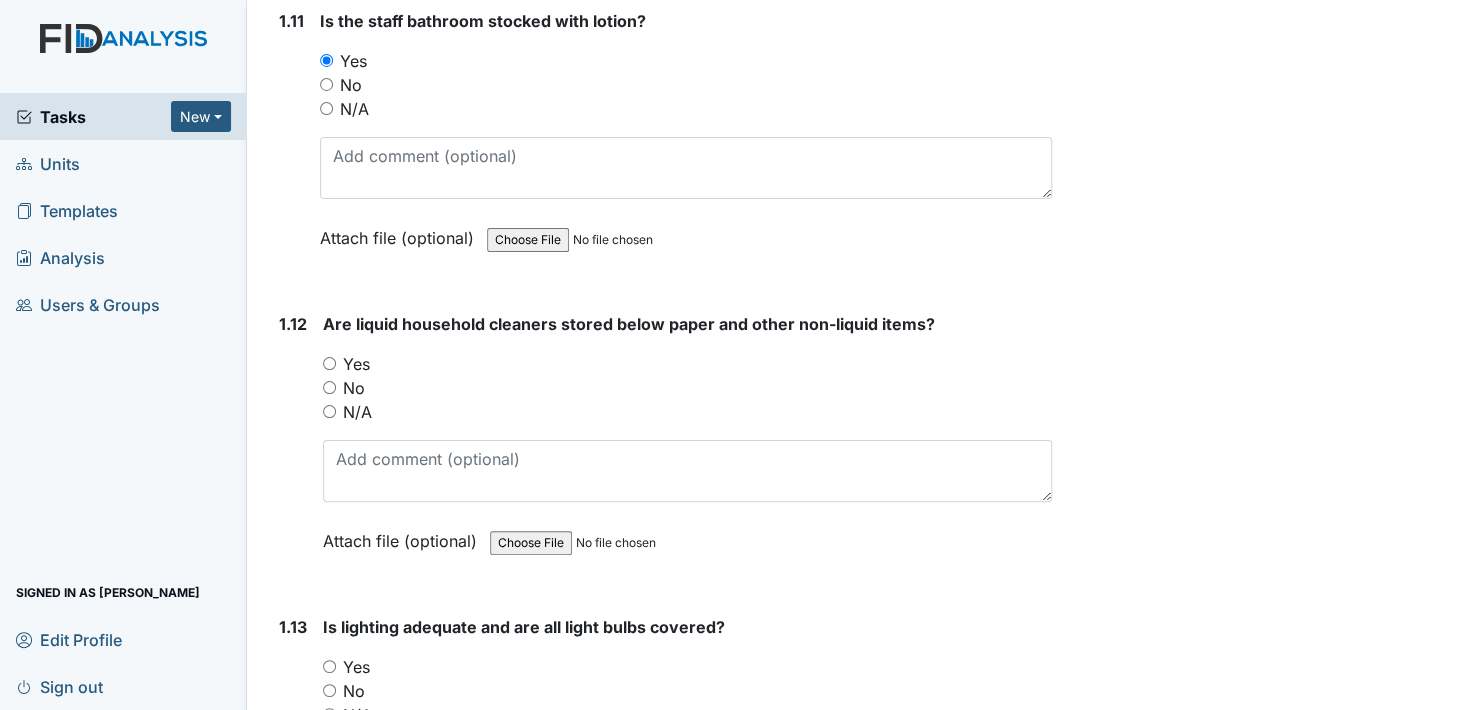 scroll, scrollTop: 3500, scrollLeft: 0, axis: vertical 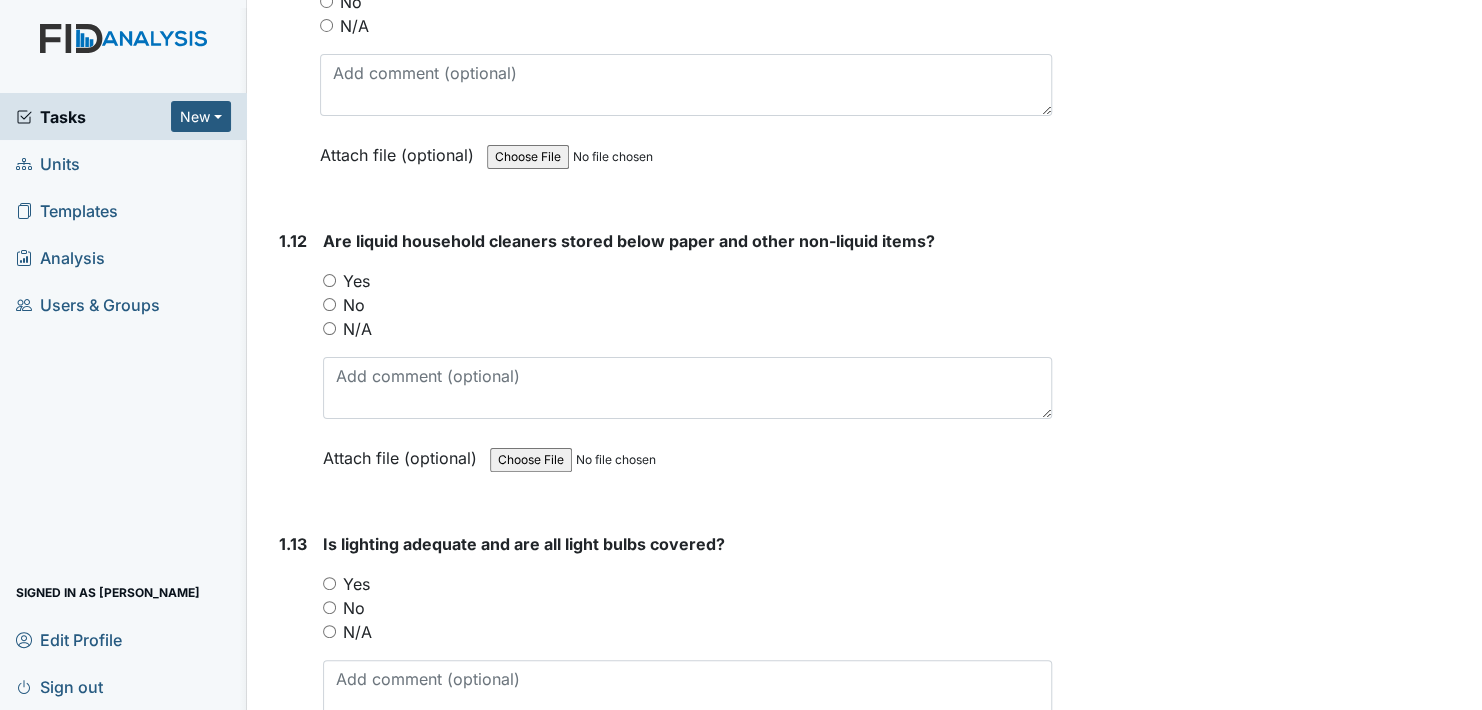 click on "Yes" at bounding box center (329, 280) 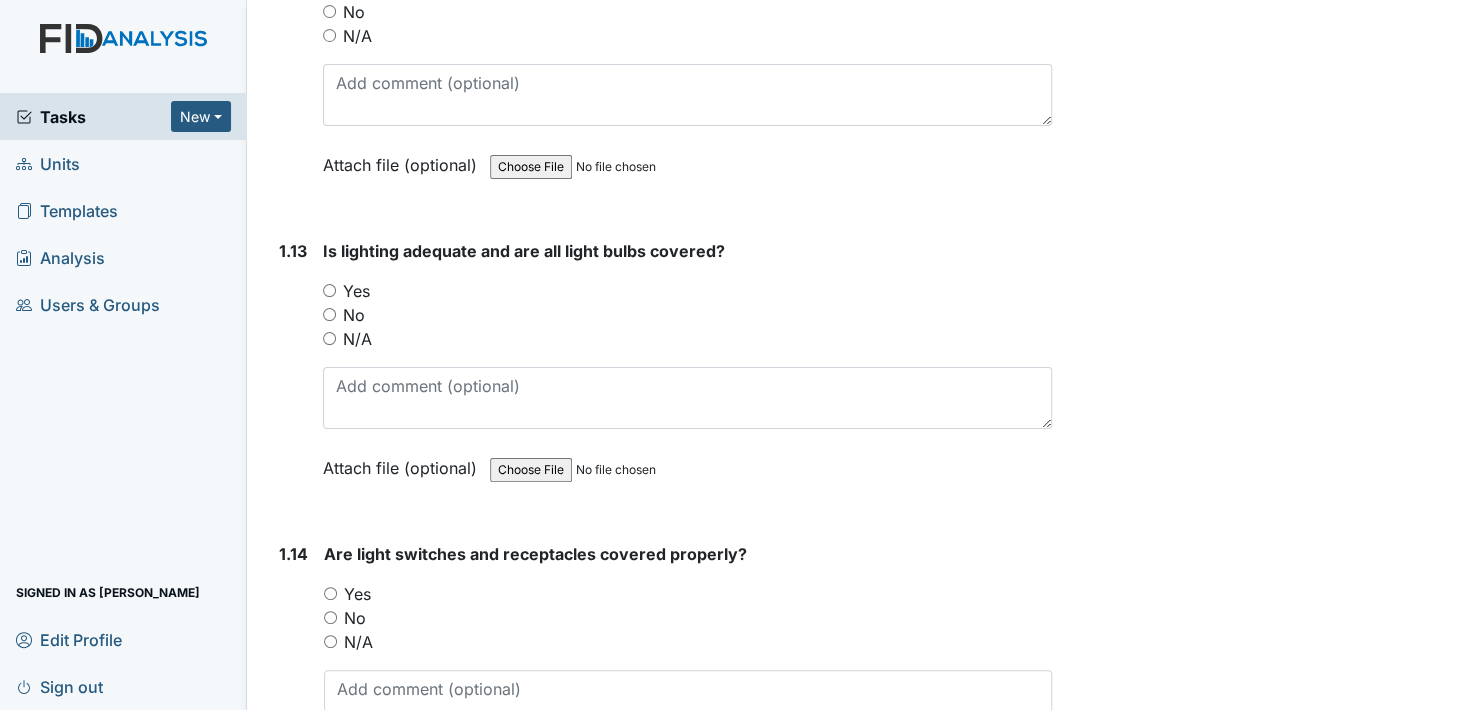 scroll, scrollTop: 3800, scrollLeft: 0, axis: vertical 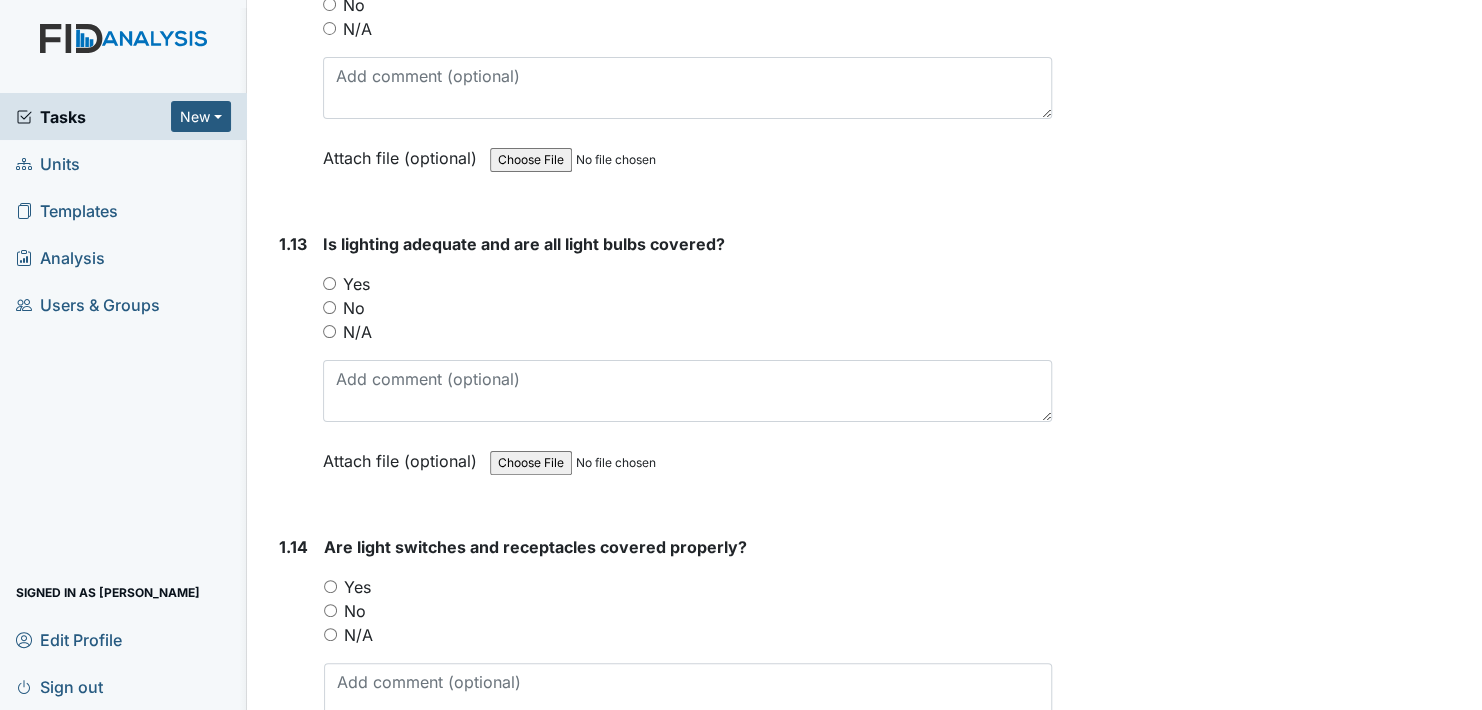 click on "Yes" at bounding box center [329, 283] 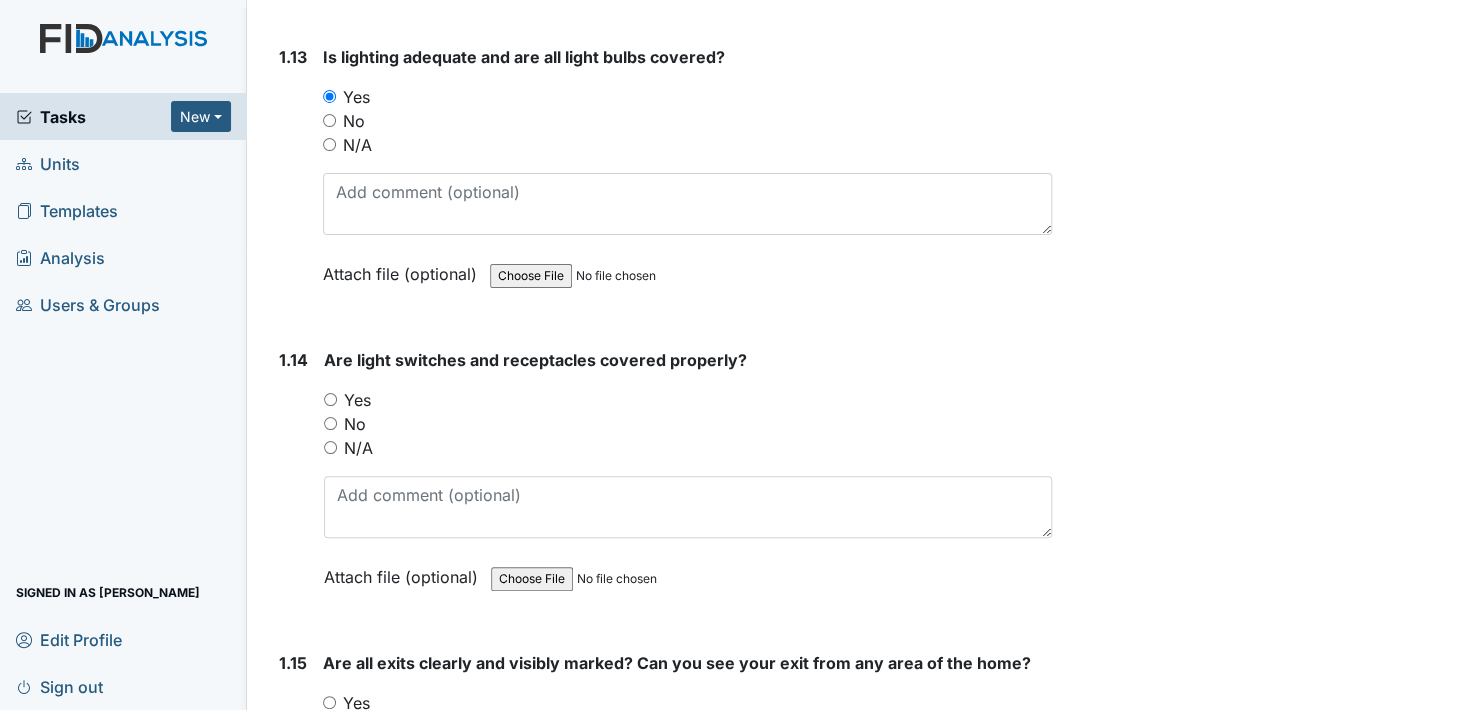 scroll, scrollTop: 4000, scrollLeft: 0, axis: vertical 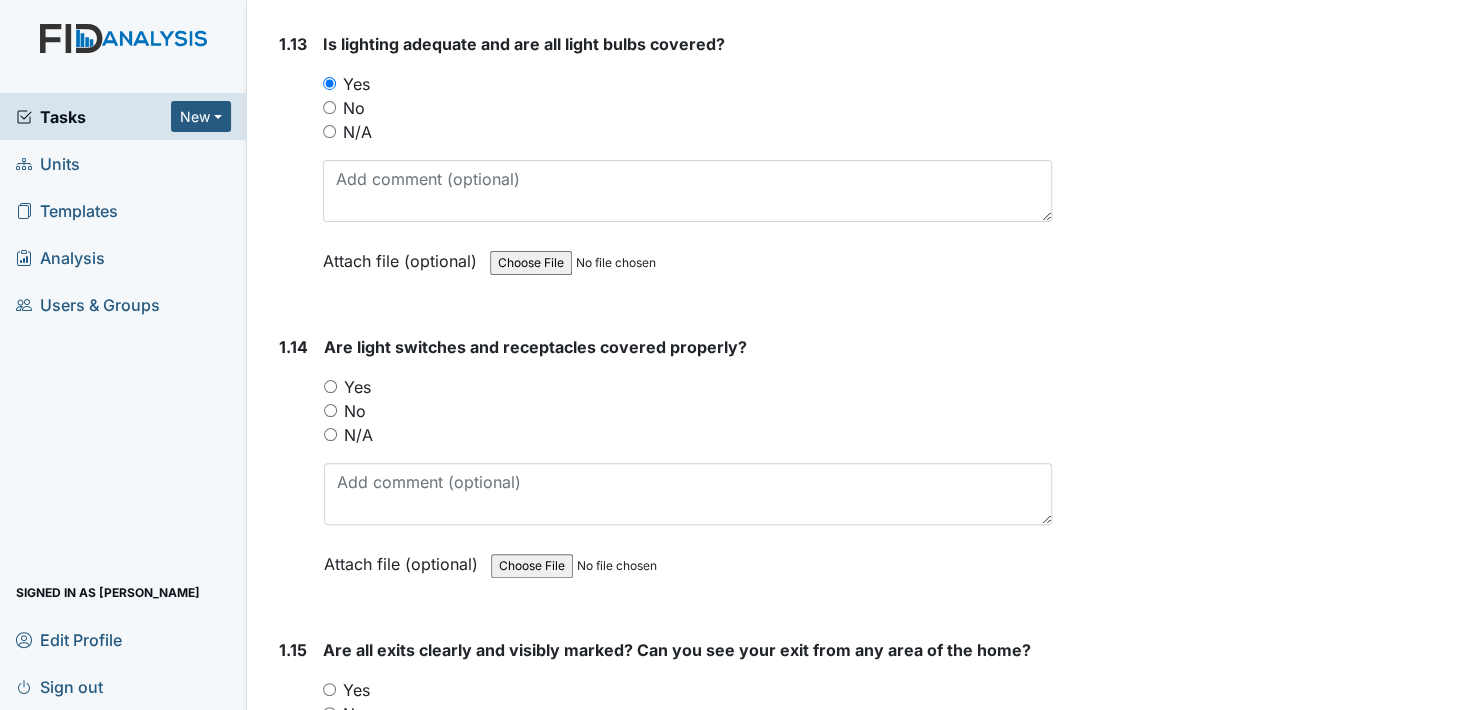click on "Yes" at bounding box center [330, 386] 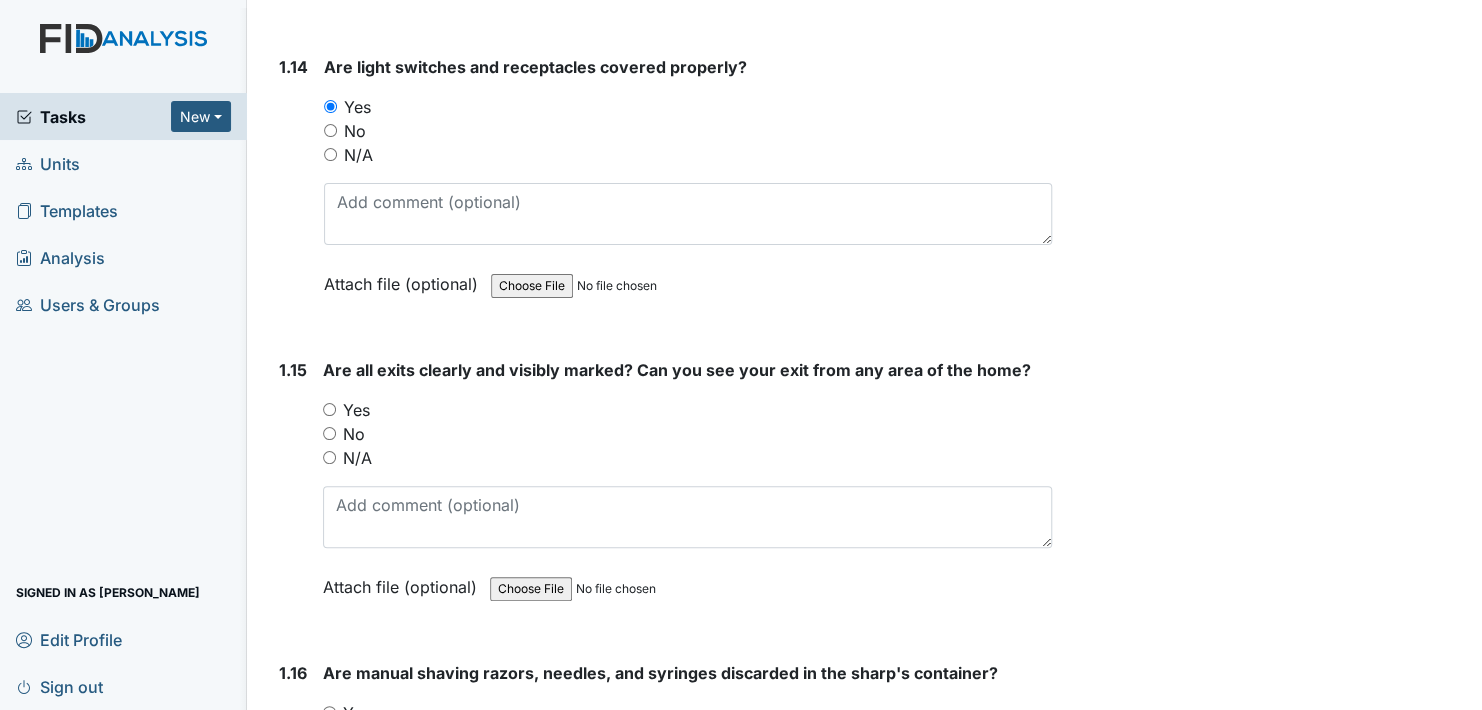 scroll, scrollTop: 4300, scrollLeft: 0, axis: vertical 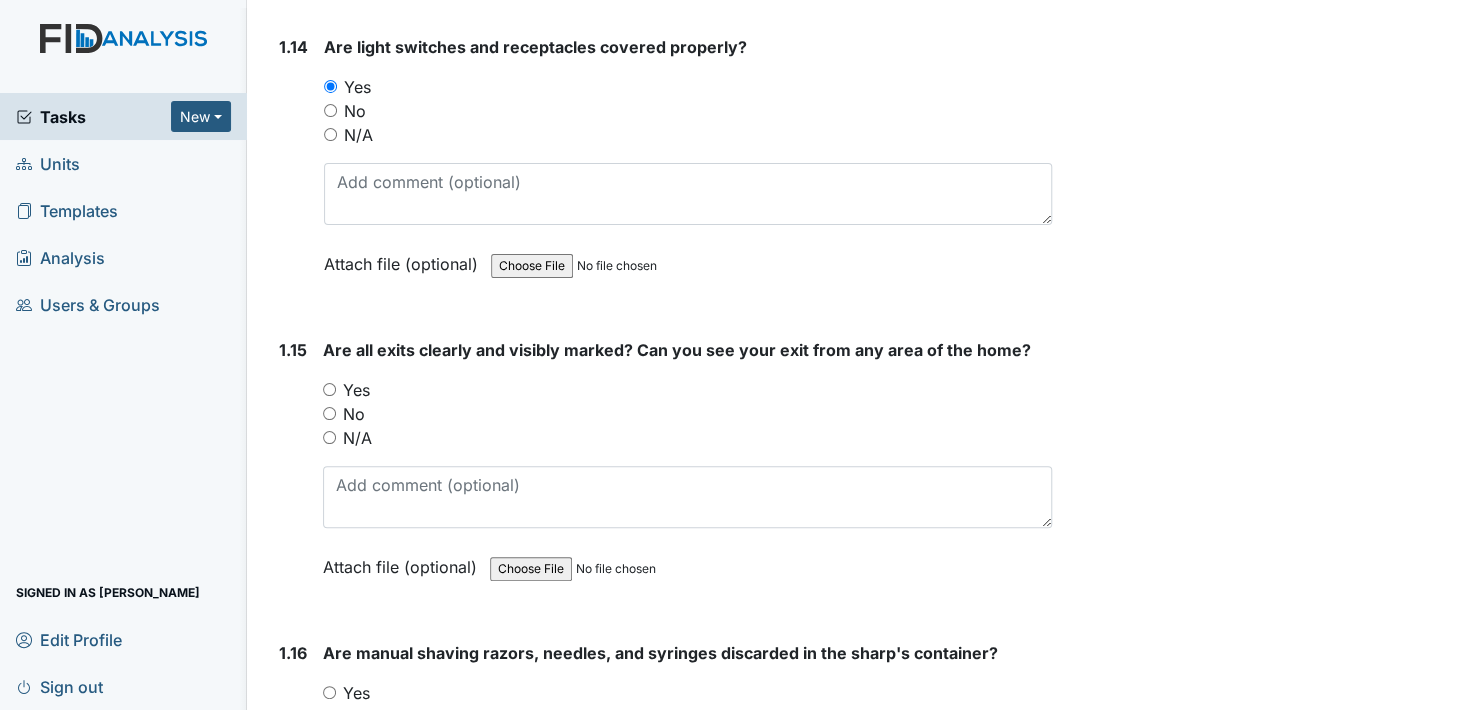 click on "Yes" at bounding box center [329, 389] 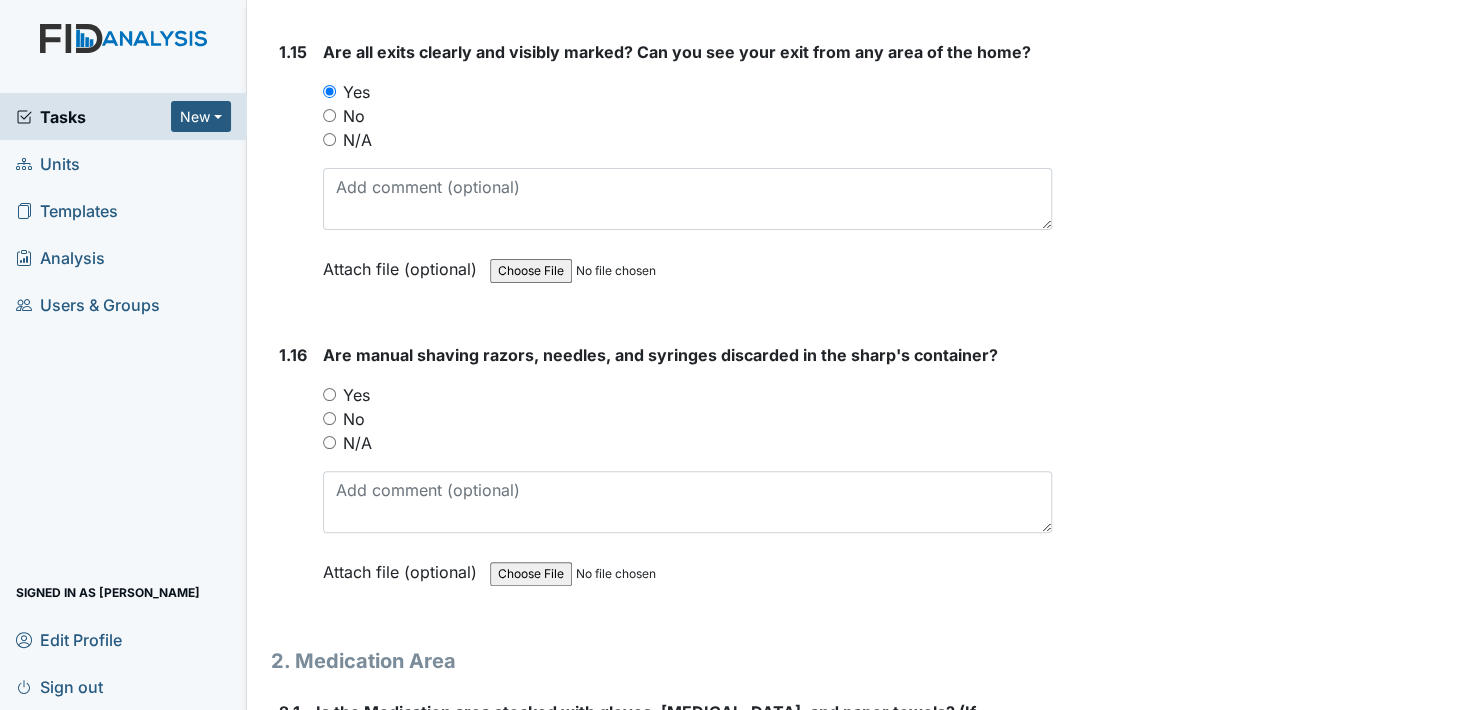 scroll, scrollTop: 4600, scrollLeft: 0, axis: vertical 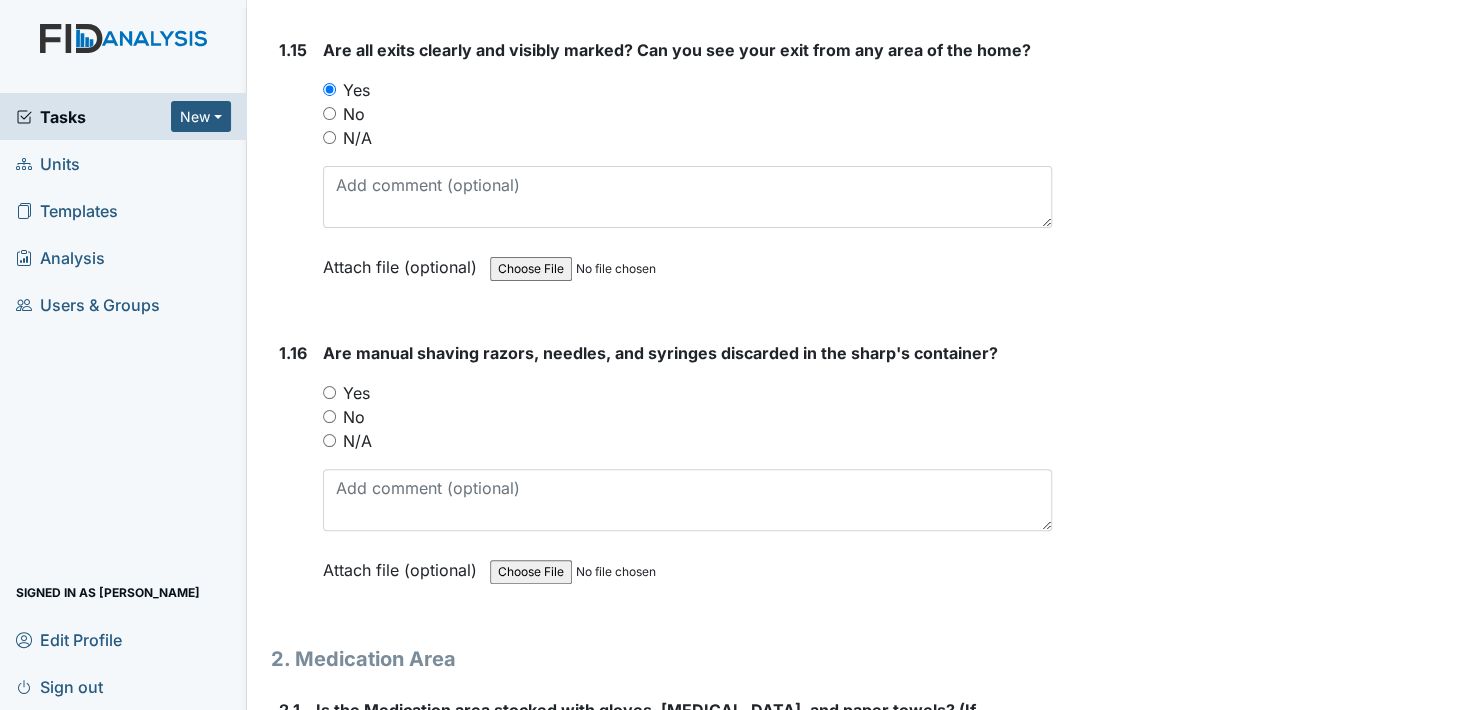 click on "Yes" at bounding box center [329, 392] 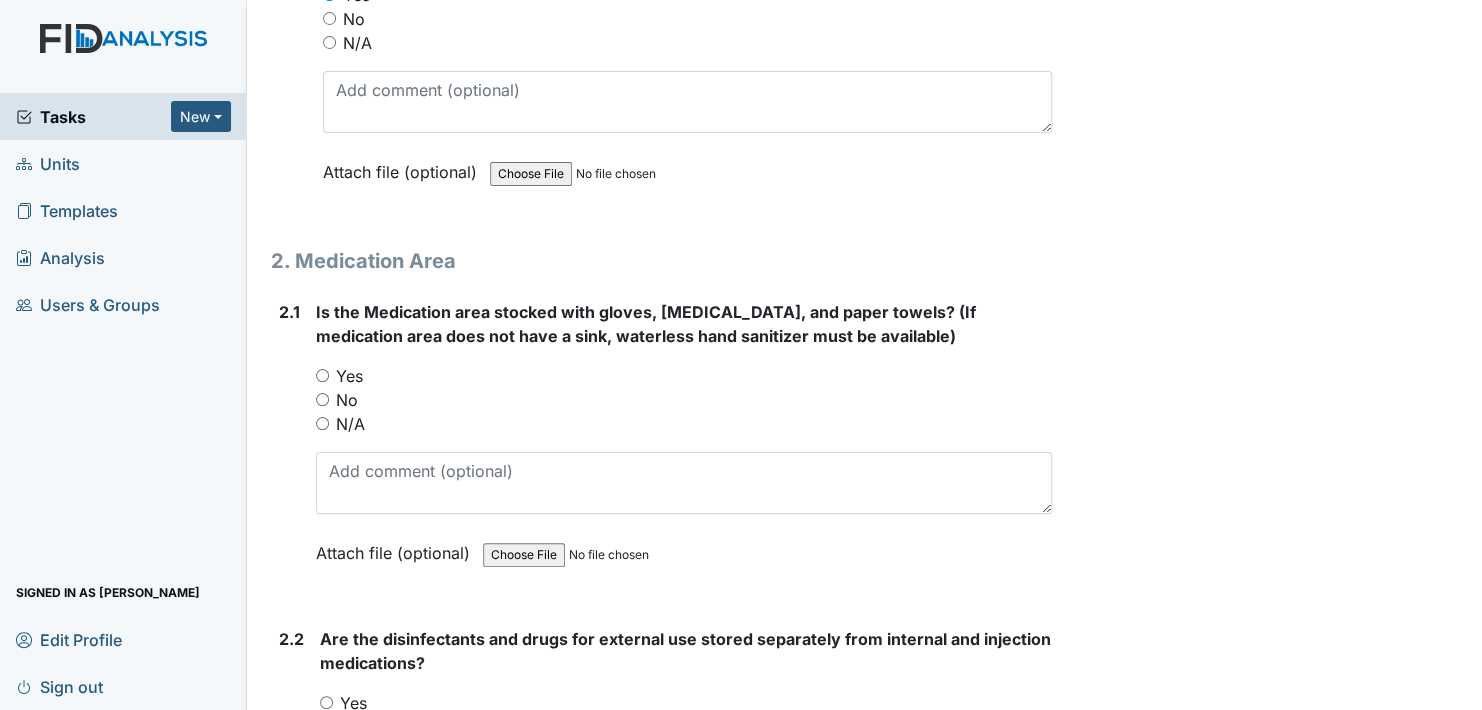 scroll, scrollTop: 5000, scrollLeft: 0, axis: vertical 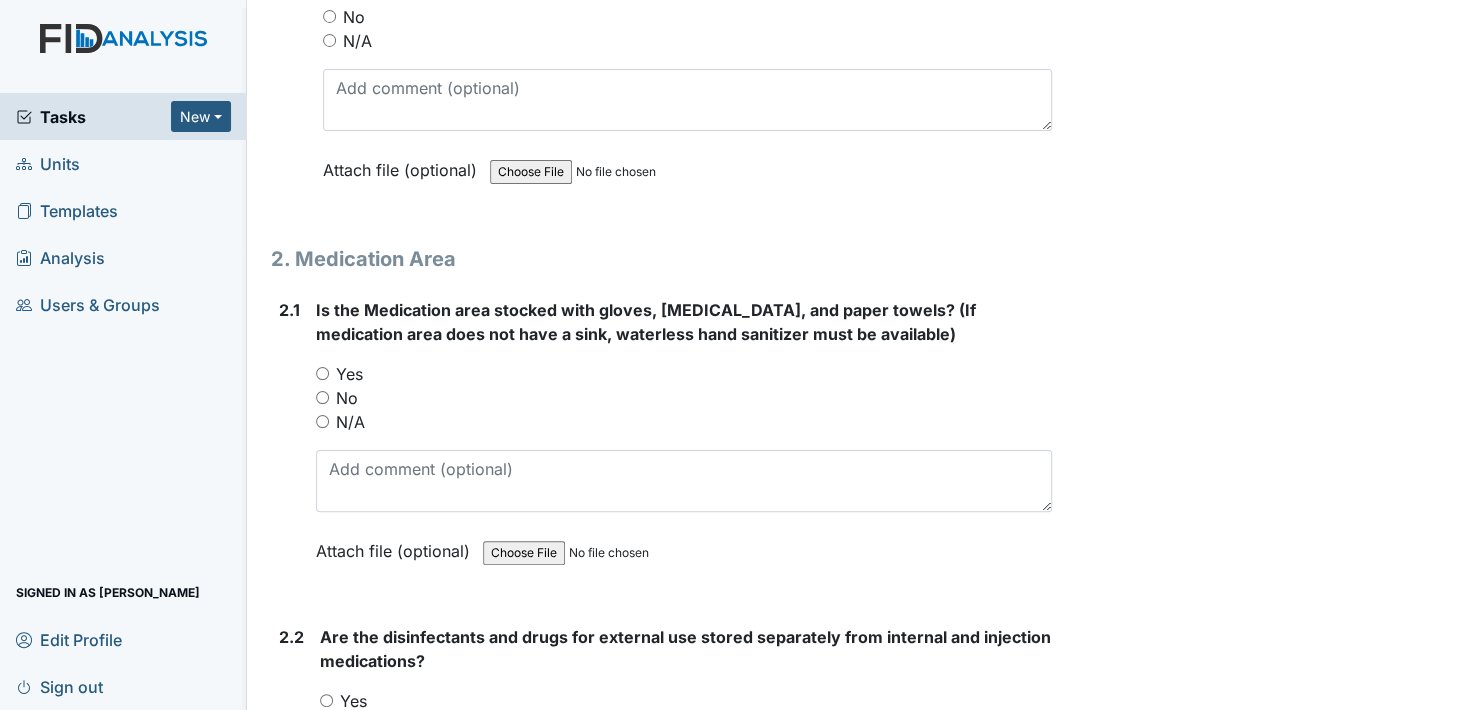 click on "Yes" at bounding box center [322, 373] 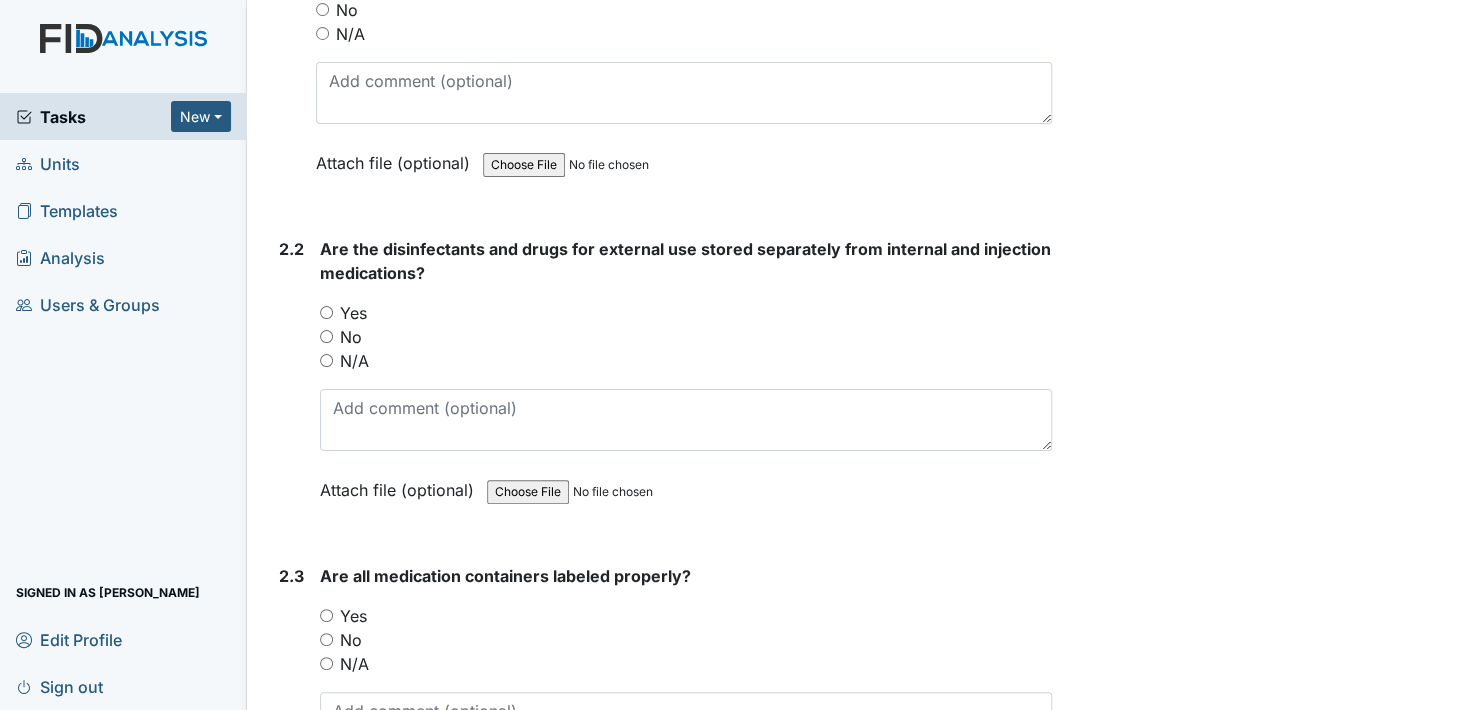 scroll, scrollTop: 5400, scrollLeft: 0, axis: vertical 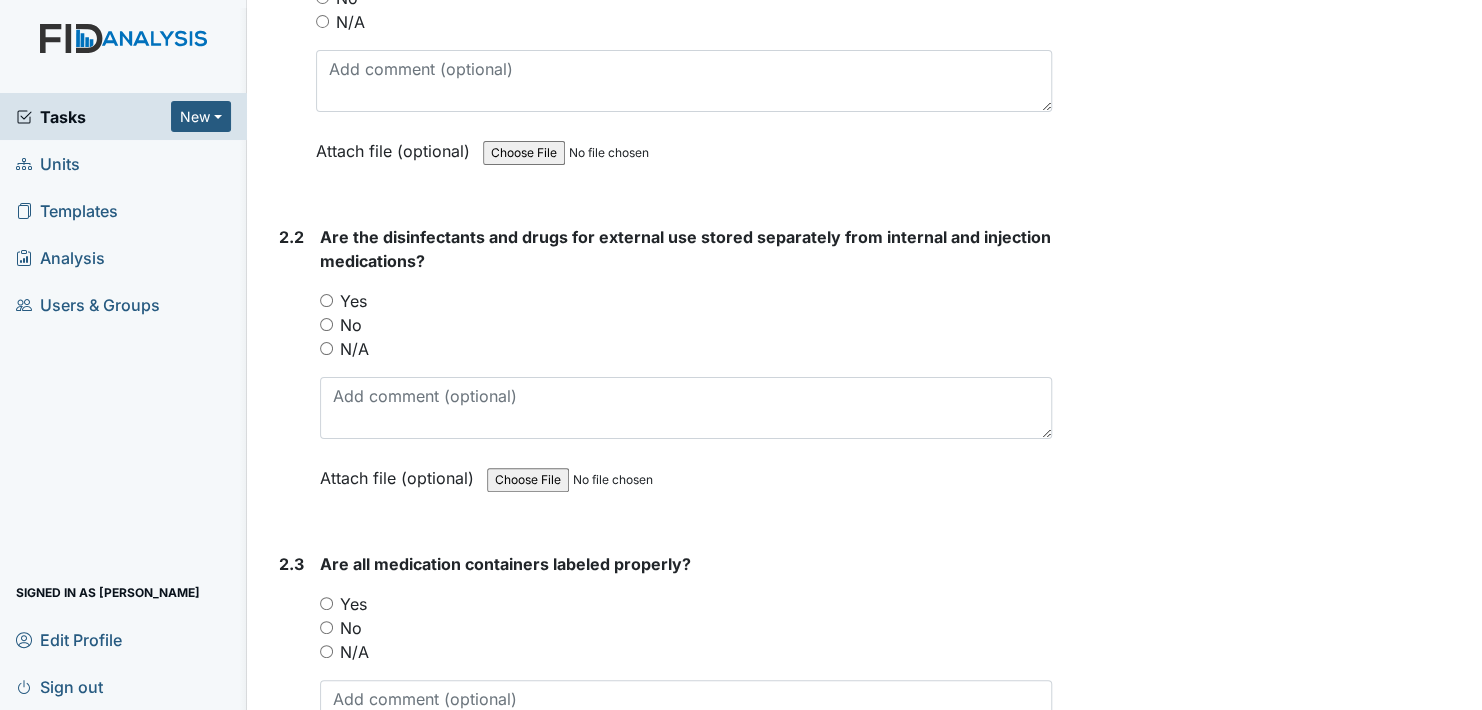 click on "Yes" at bounding box center (326, 300) 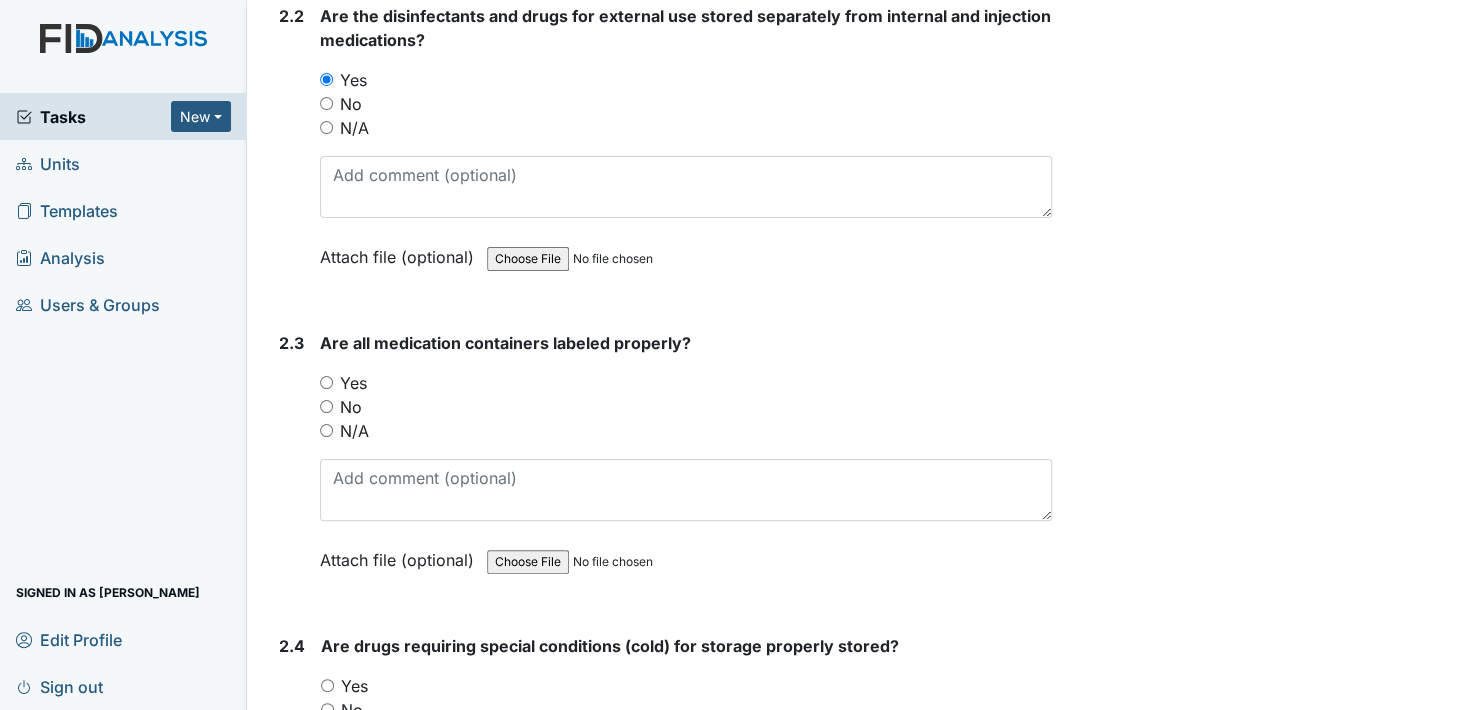 scroll, scrollTop: 5700, scrollLeft: 0, axis: vertical 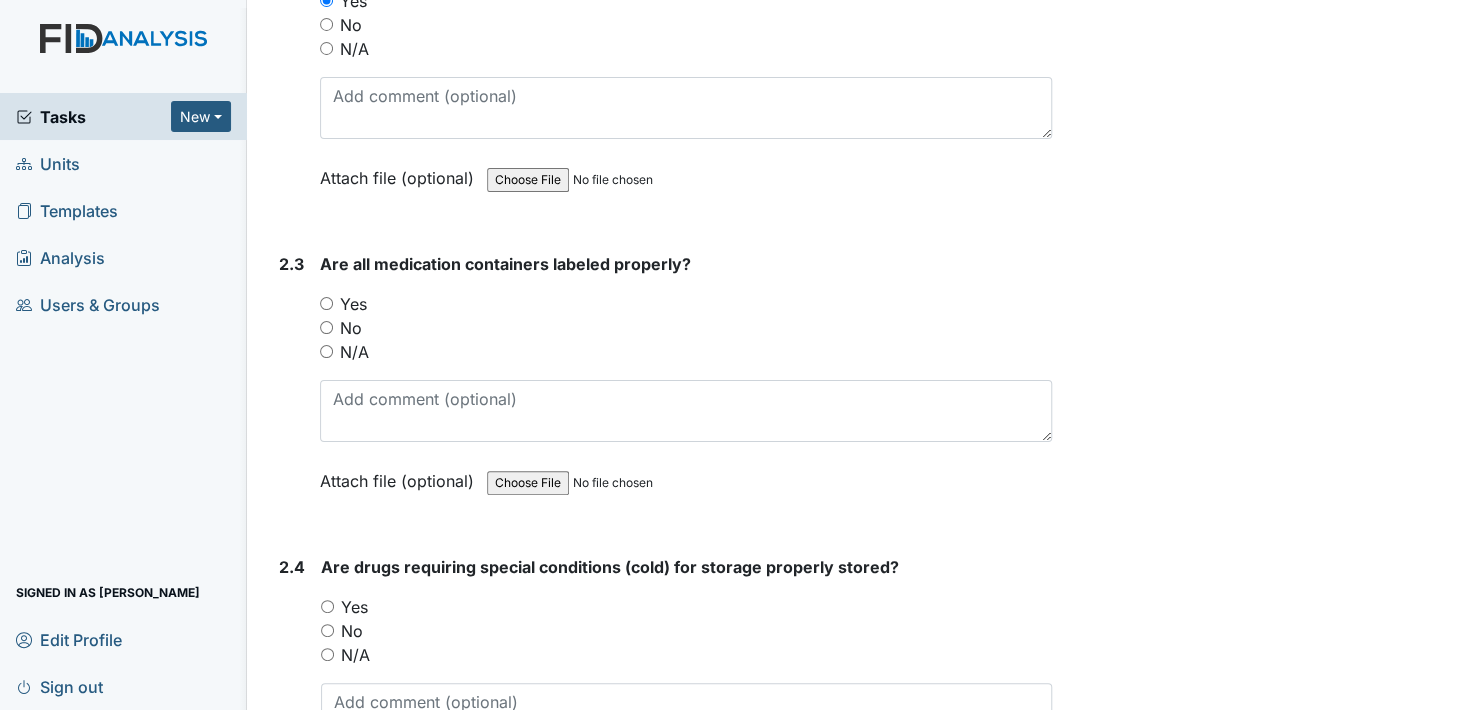click on "Yes" at bounding box center [326, 303] 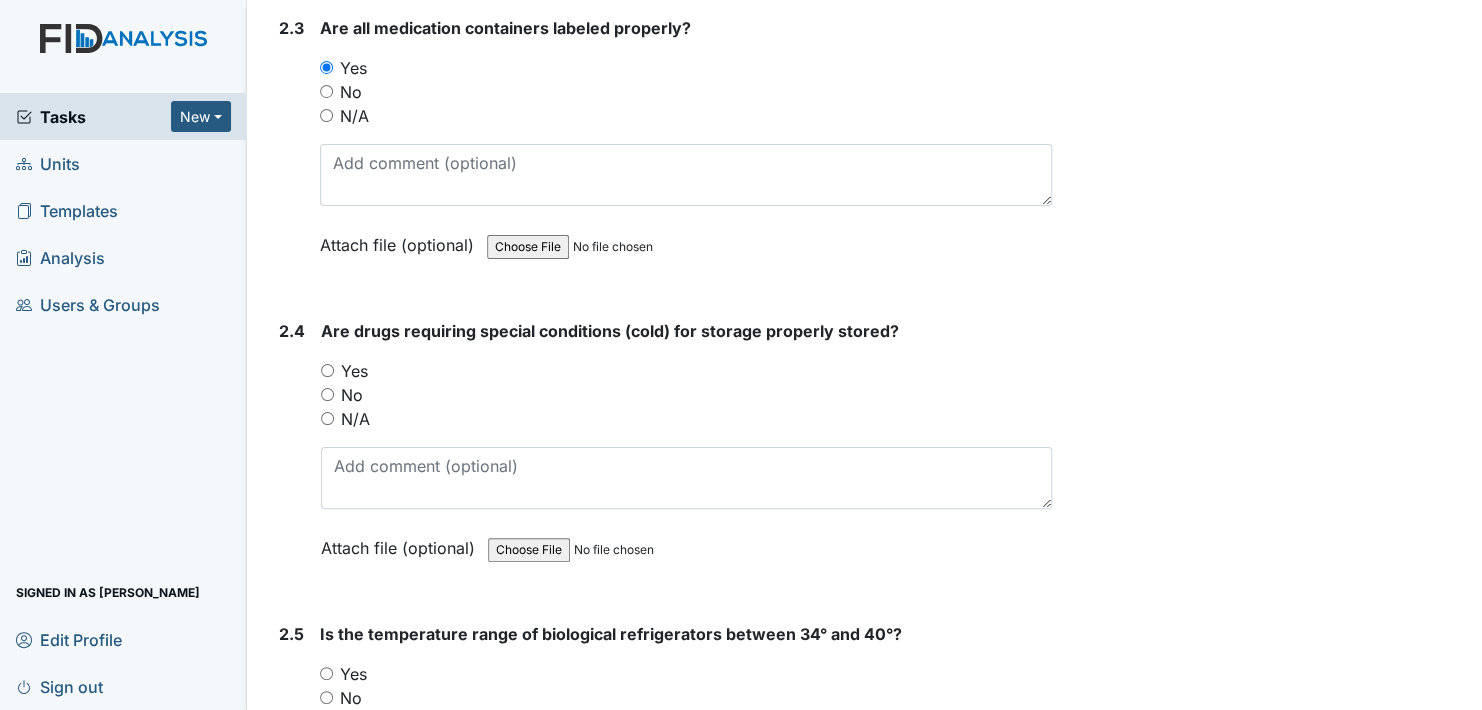 scroll, scrollTop: 6000, scrollLeft: 0, axis: vertical 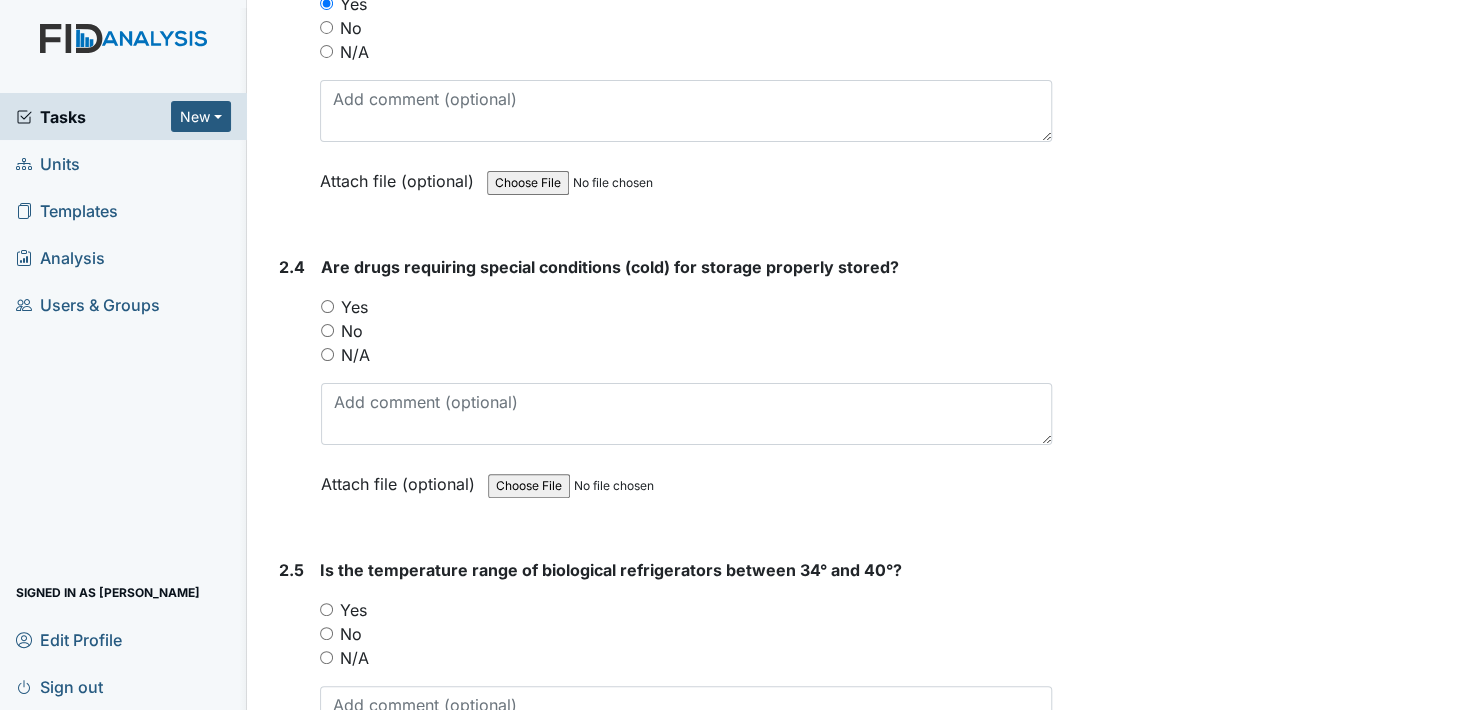 drag, startPoint x: 326, startPoint y: 285, endPoint x: 493, endPoint y: 277, distance: 167.19151 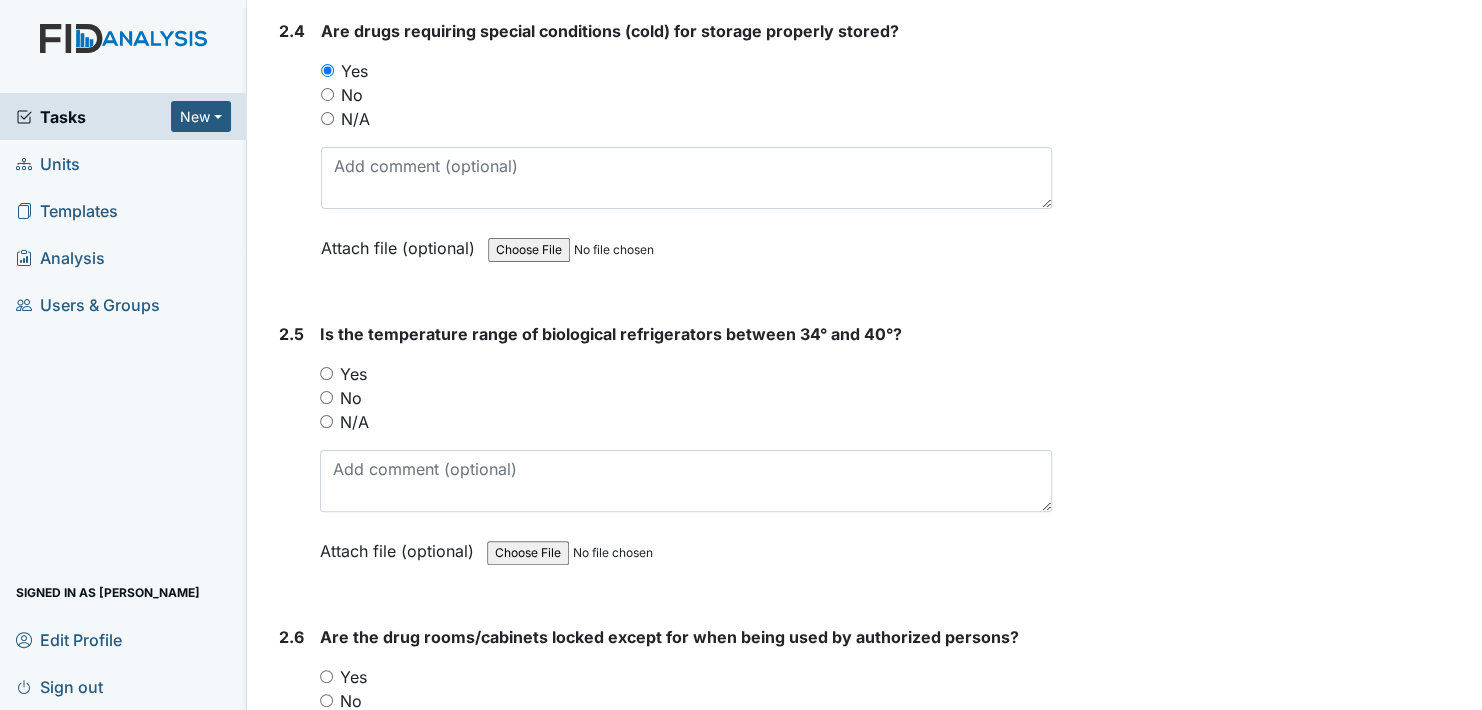 scroll, scrollTop: 6300, scrollLeft: 0, axis: vertical 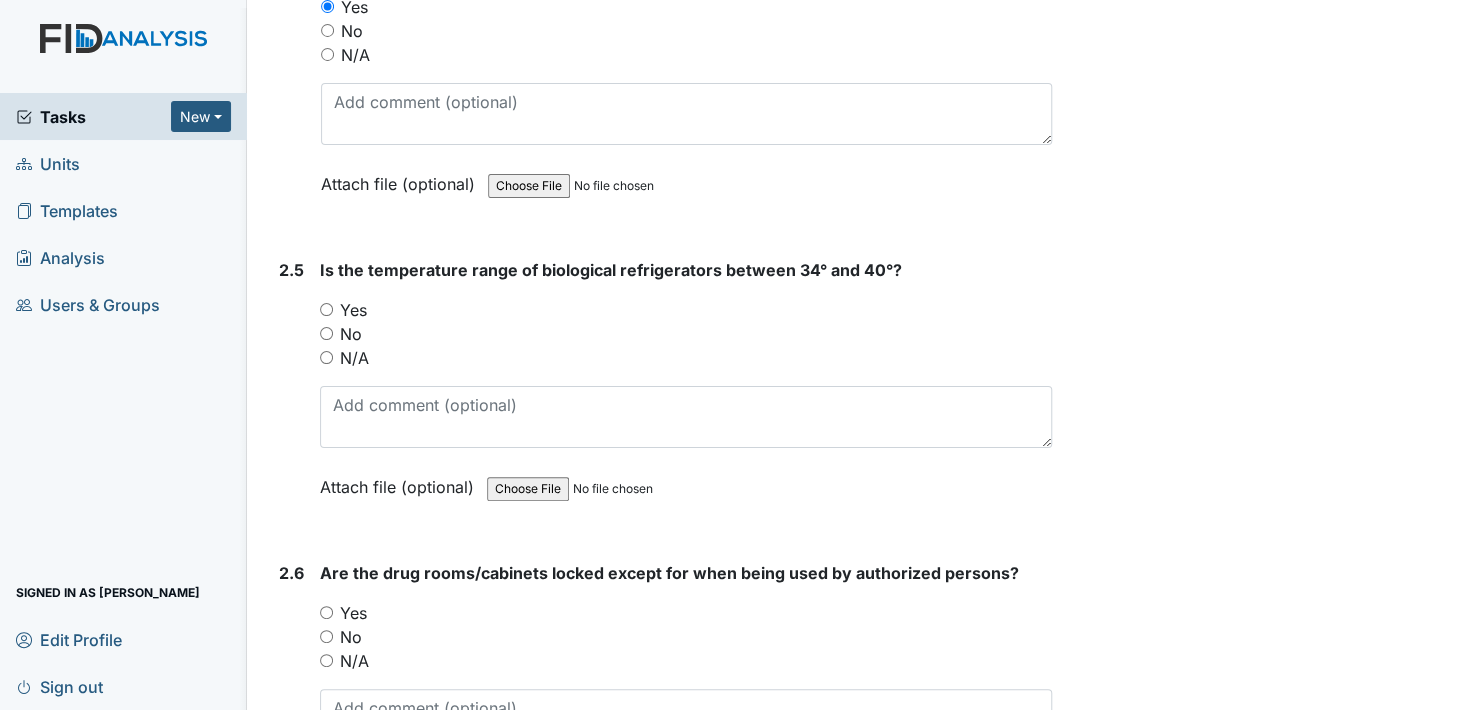 click on "Yes" at bounding box center [326, 309] 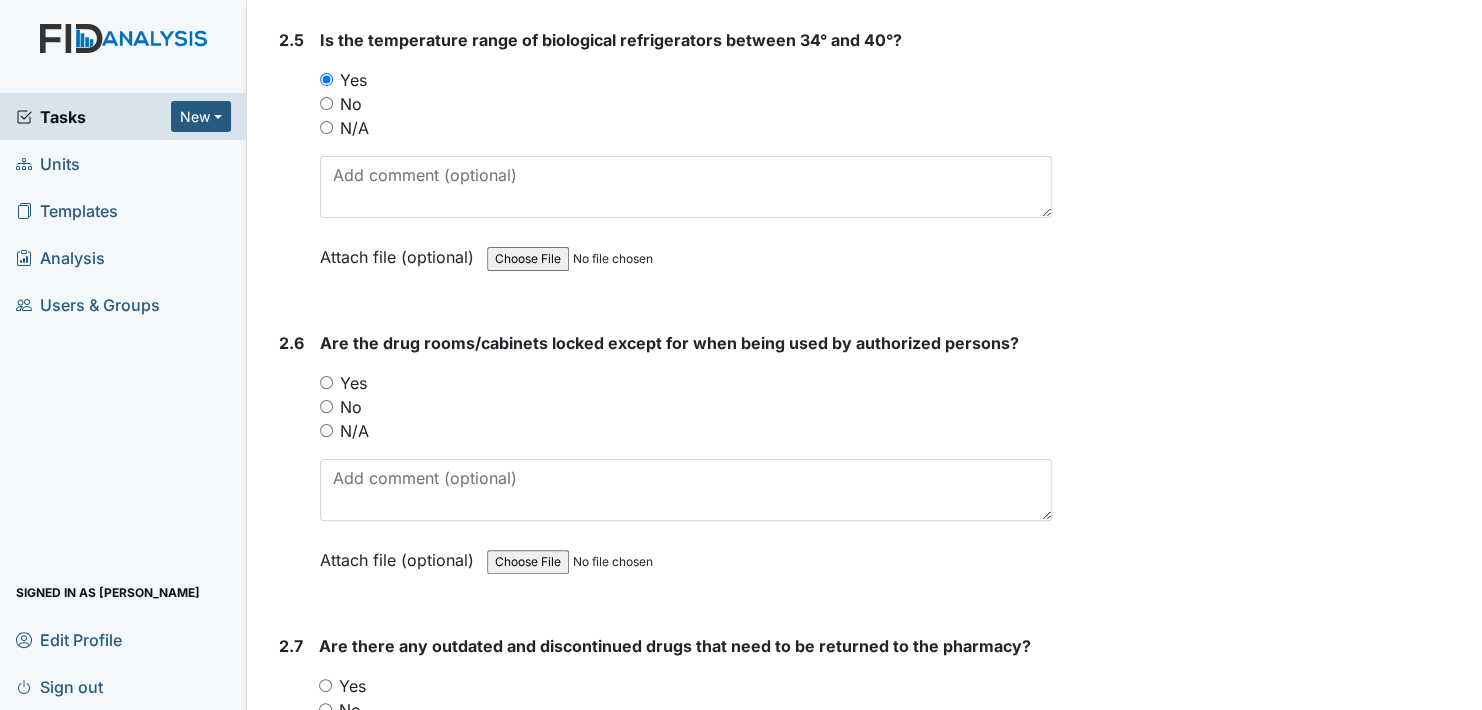 scroll, scrollTop: 6600, scrollLeft: 0, axis: vertical 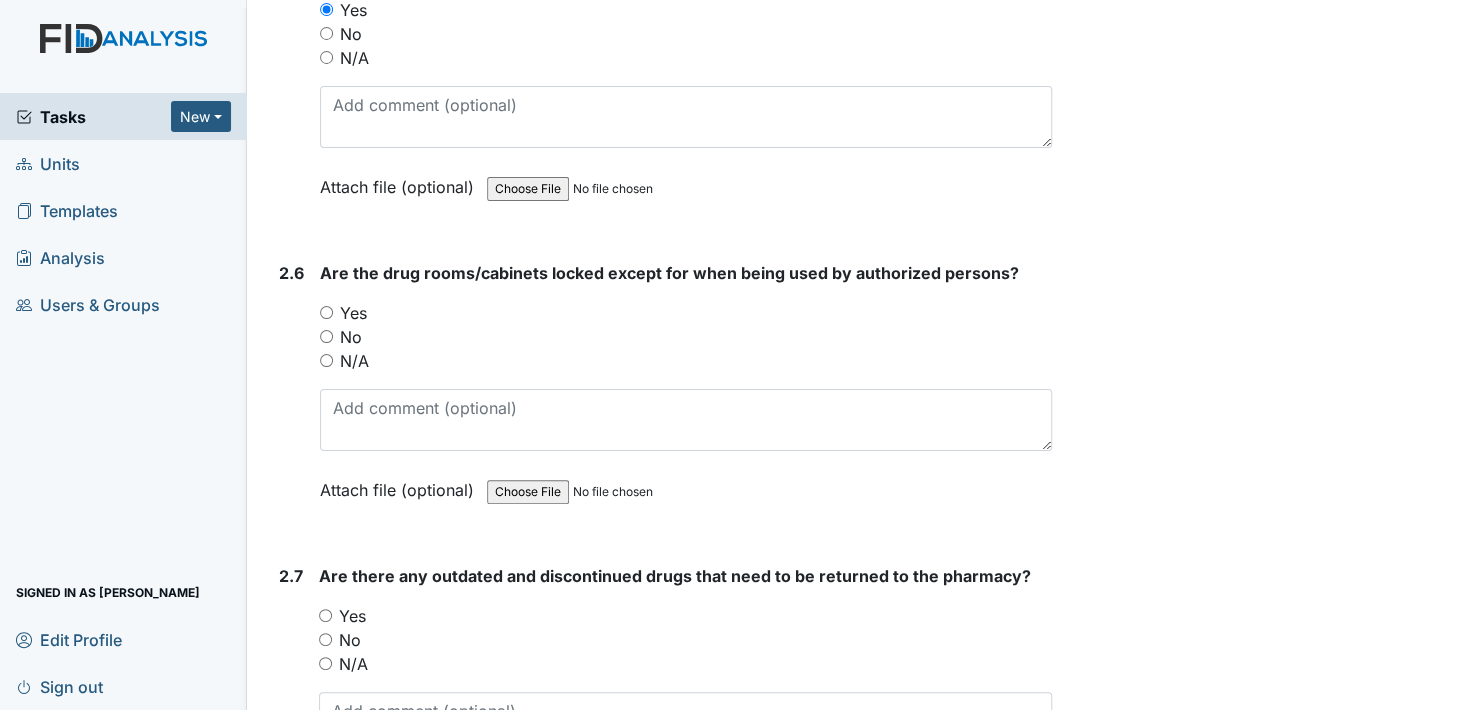 click on "Yes" at bounding box center [326, 312] 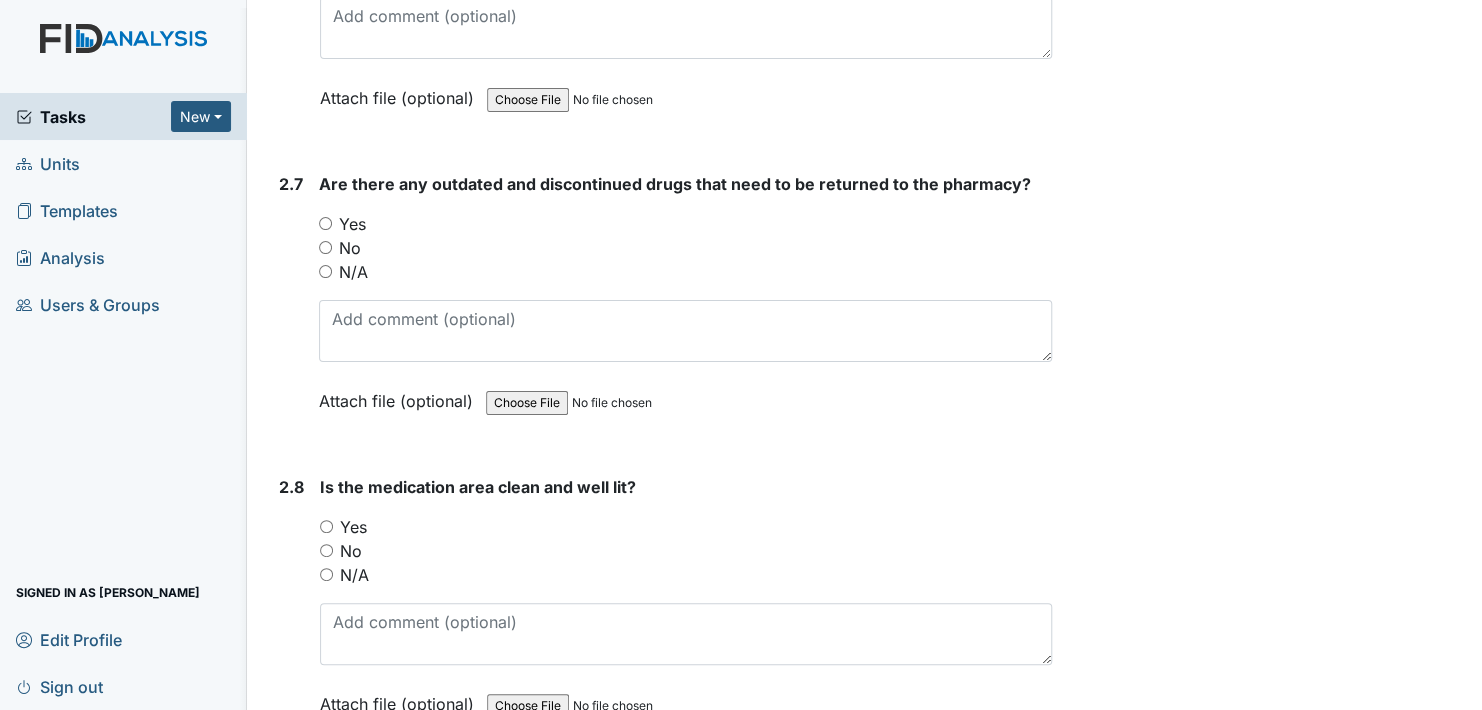 scroll, scrollTop: 7000, scrollLeft: 0, axis: vertical 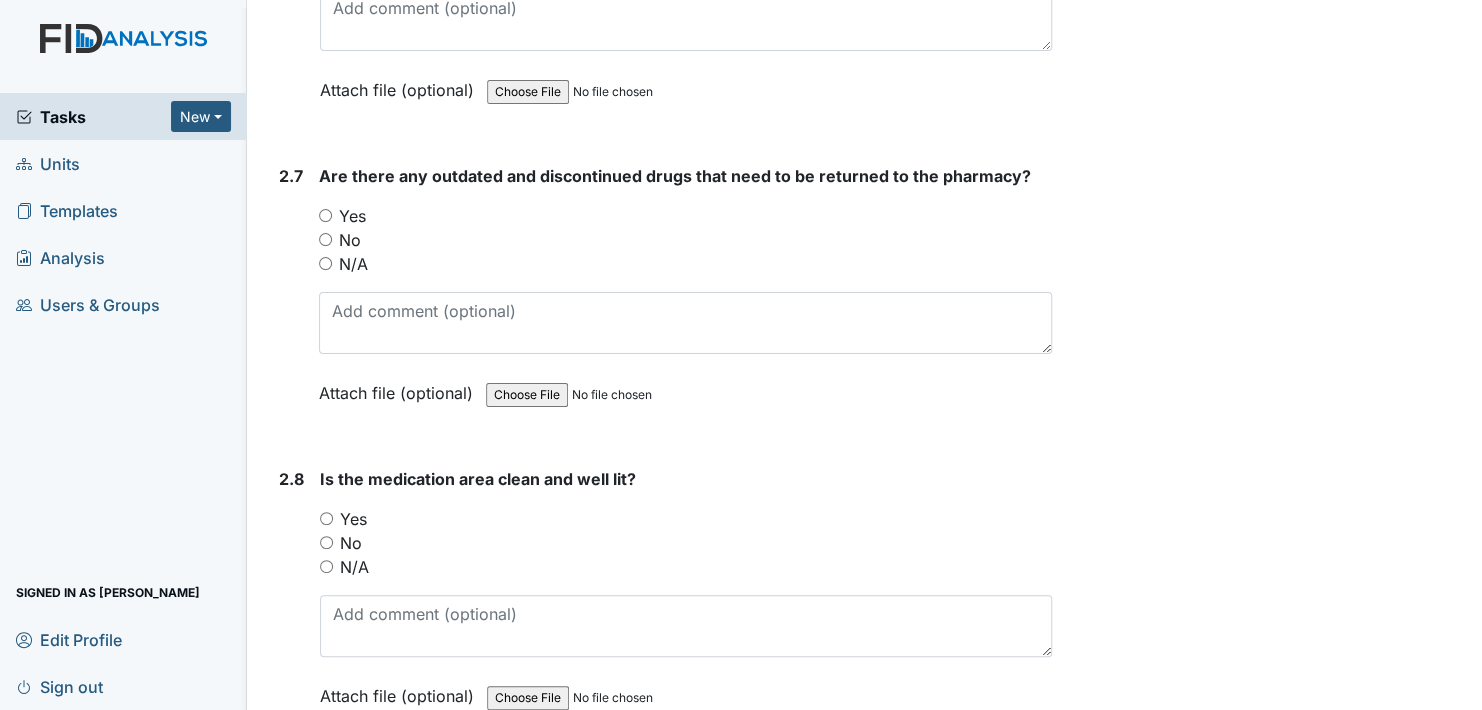 click on "No" at bounding box center (325, 239) 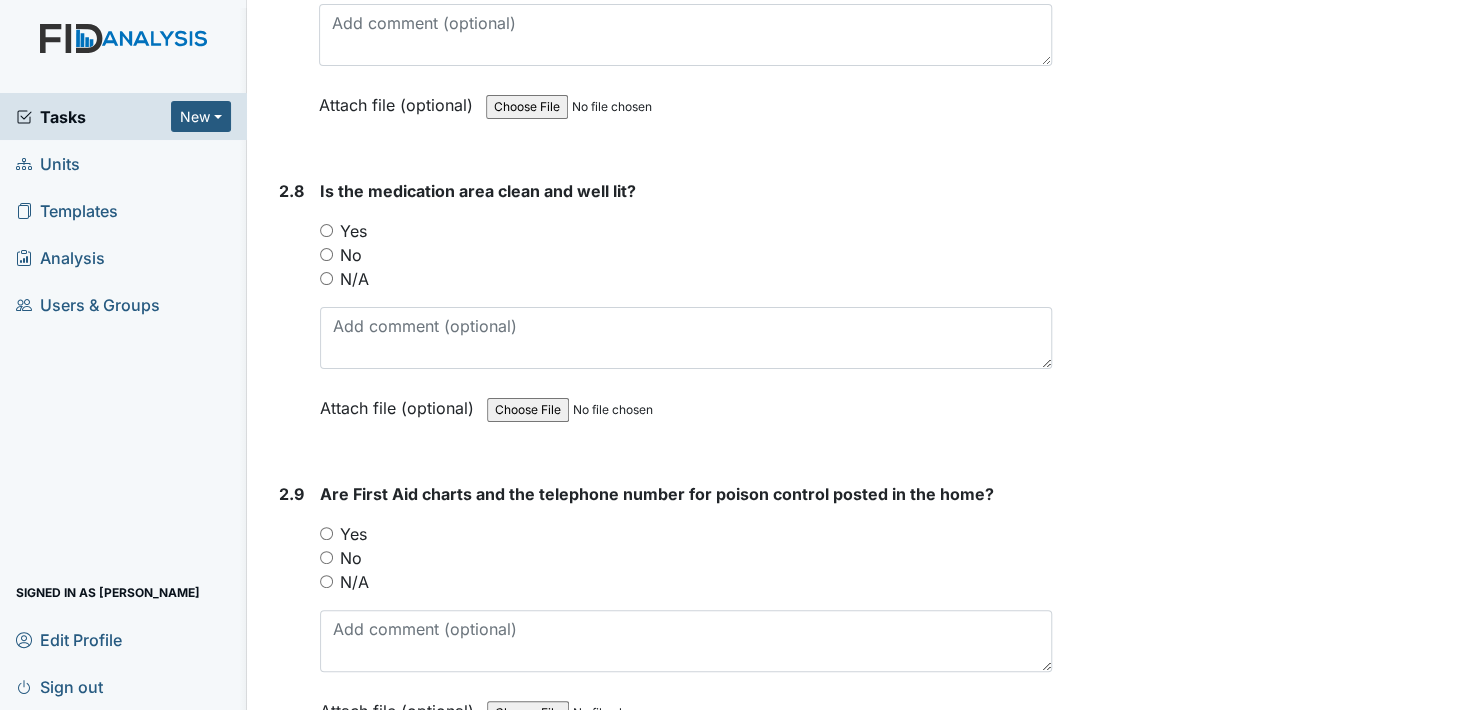 scroll, scrollTop: 7300, scrollLeft: 0, axis: vertical 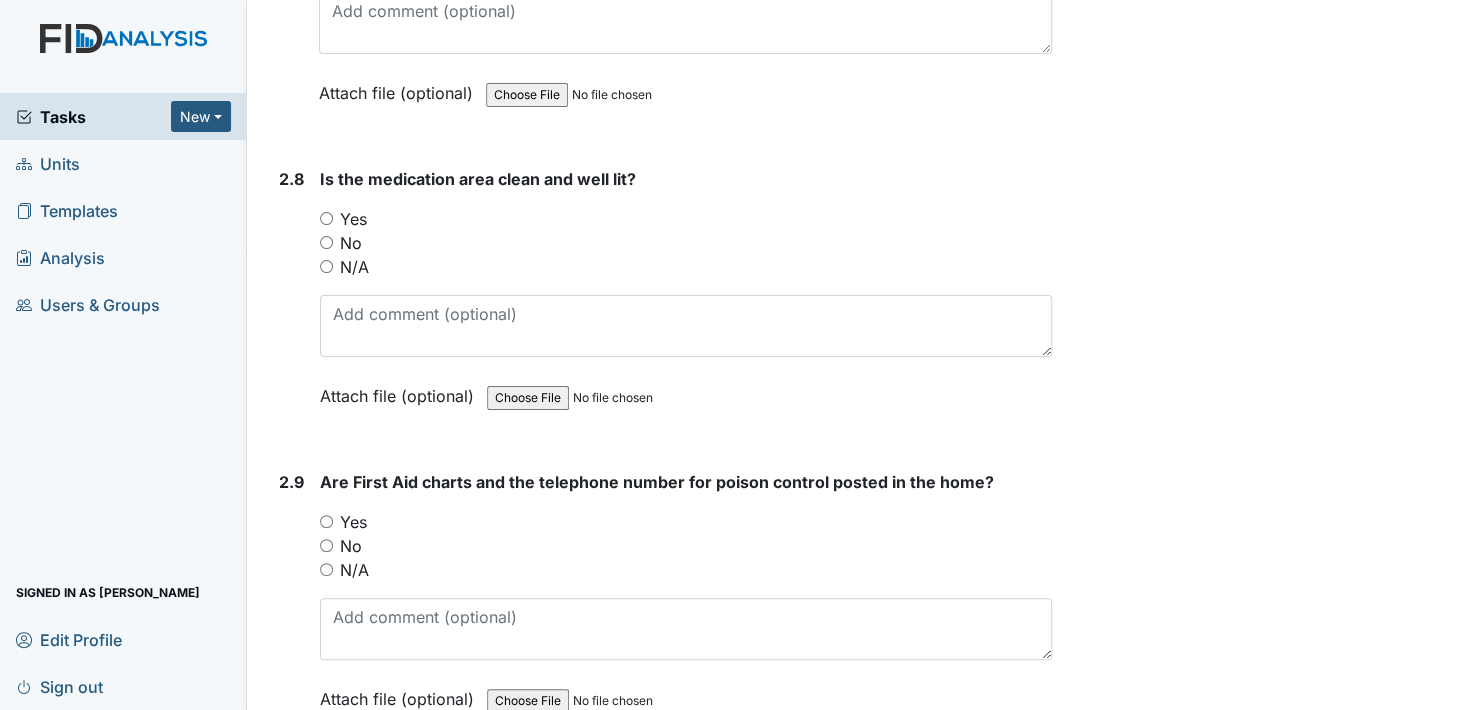 click on "Yes" at bounding box center (326, 218) 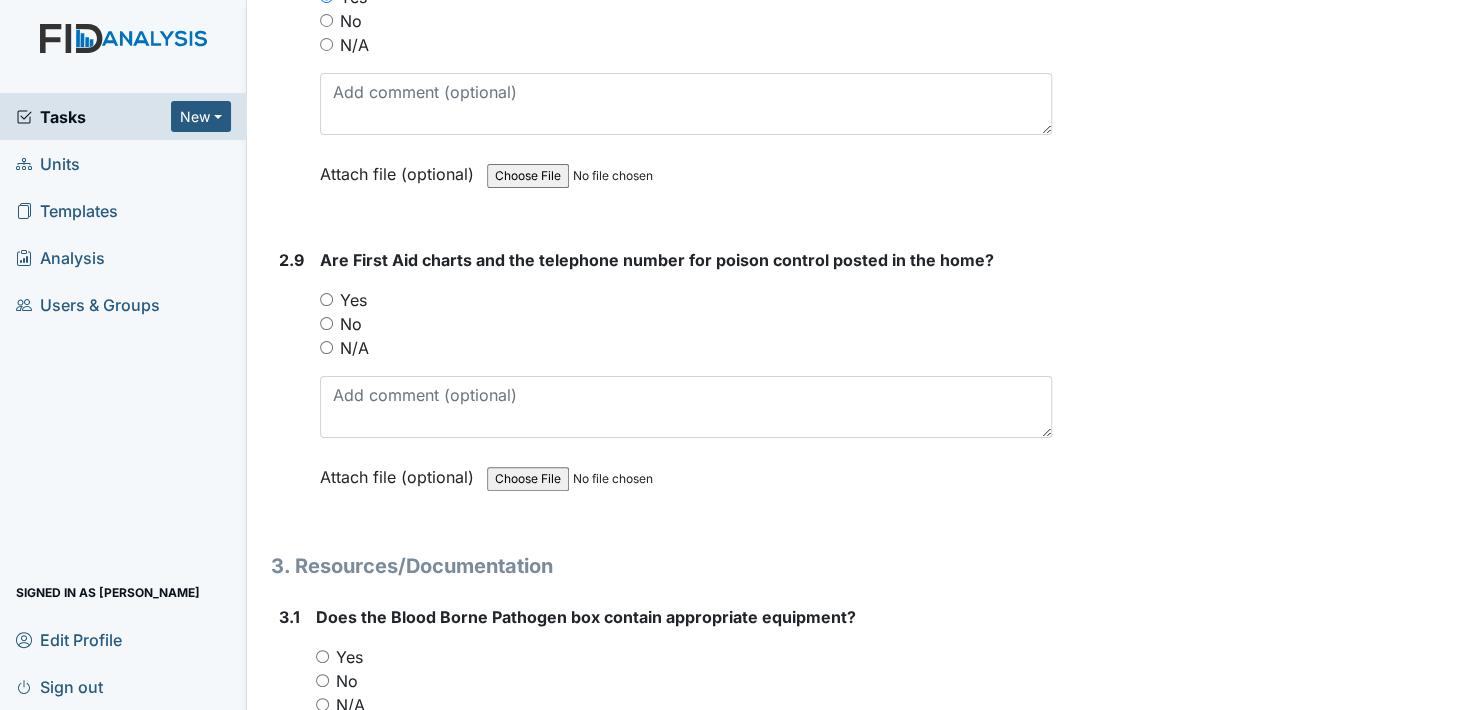 scroll, scrollTop: 7600, scrollLeft: 0, axis: vertical 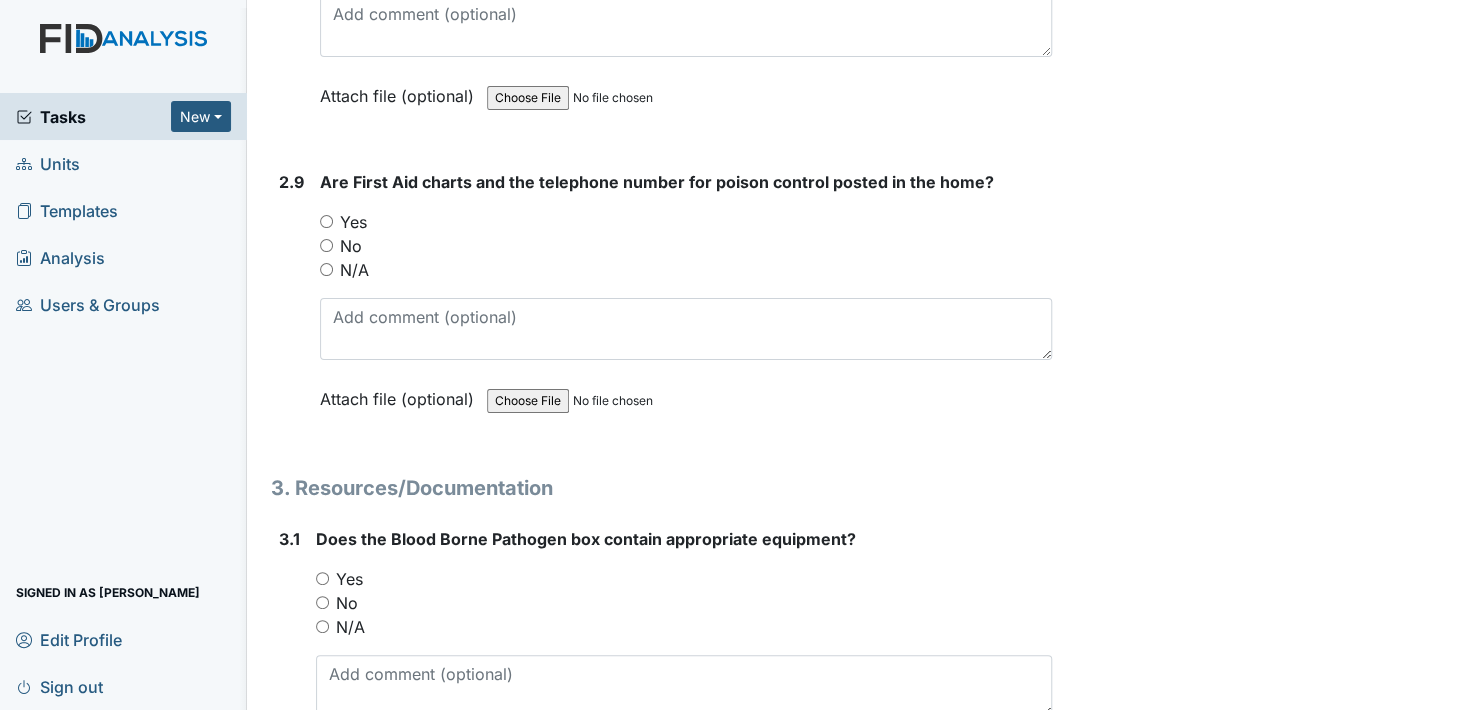 click on "Yes" at bounding box center [326, 221] 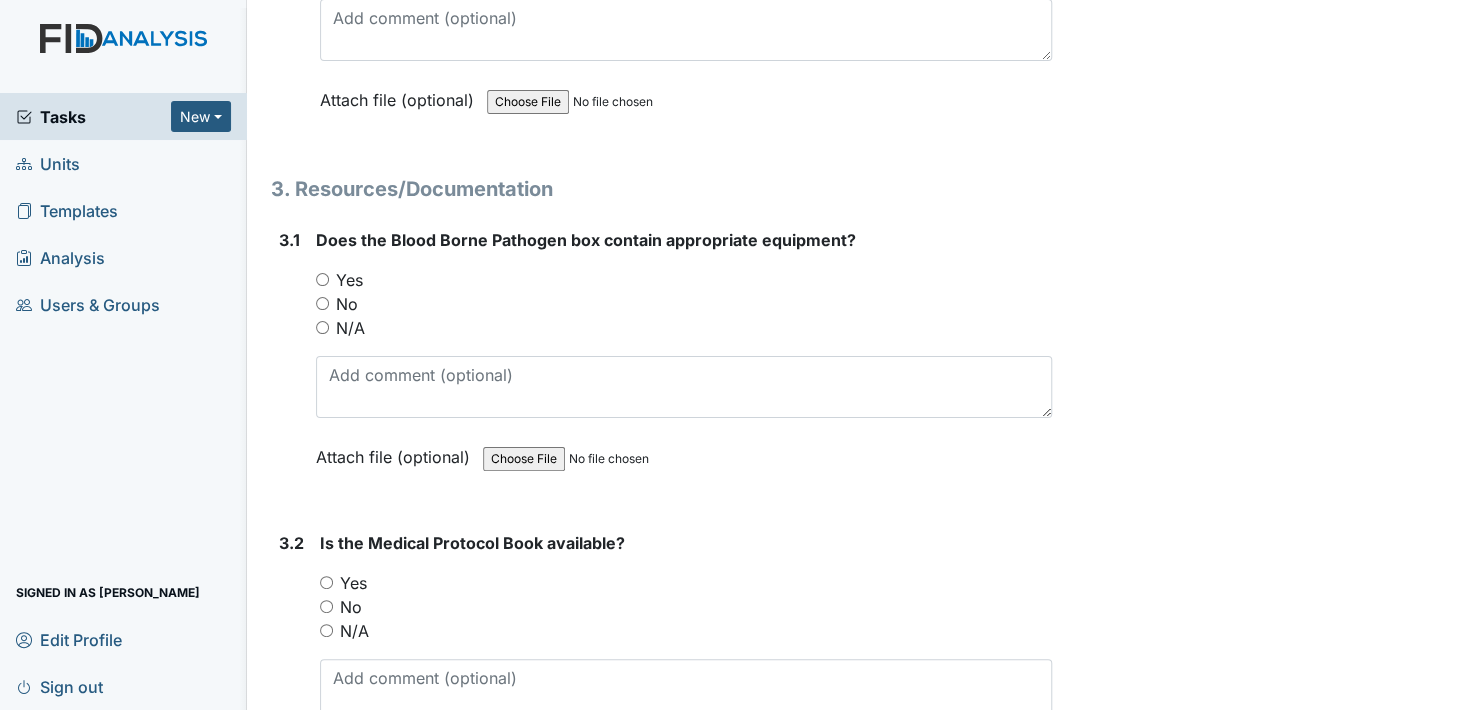 scroll, scrollTop: 7900, scrollLeft: 0, axis: vertical 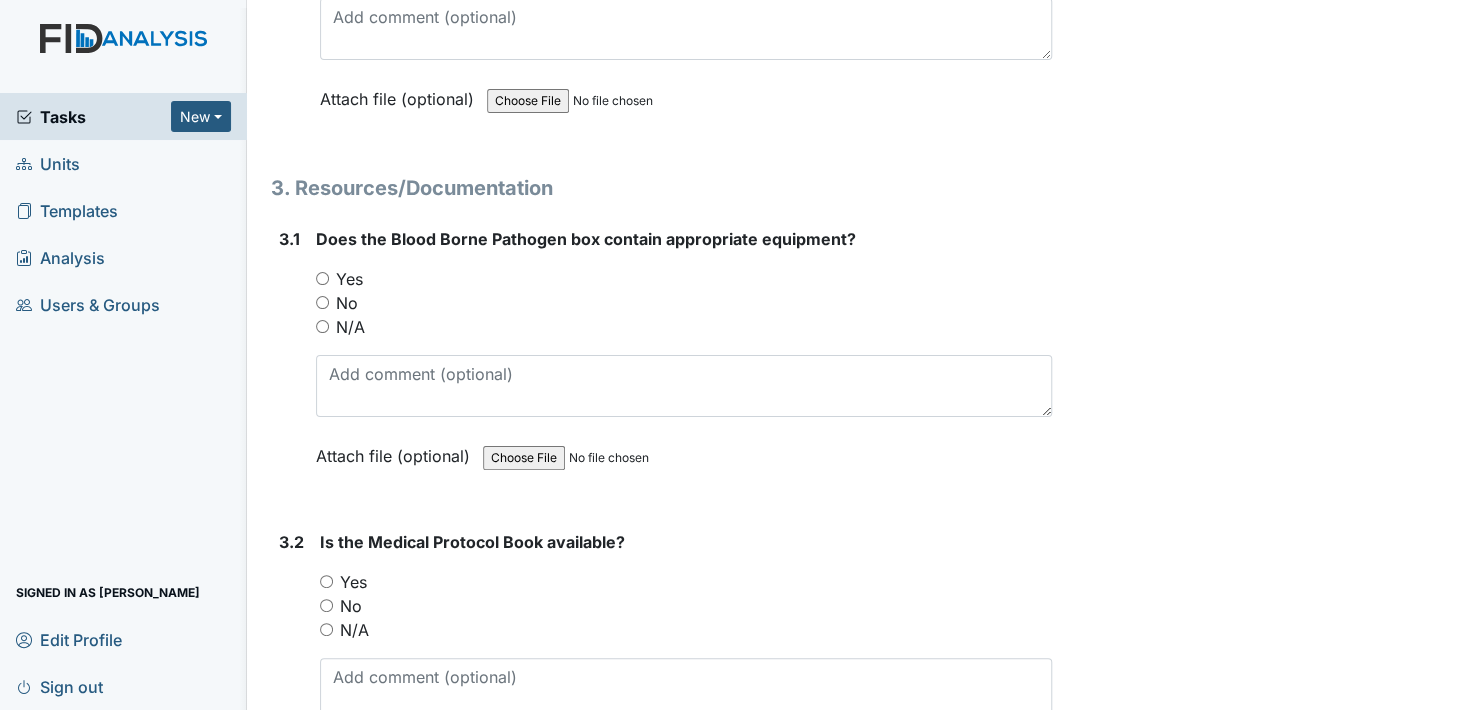 drag, startPoint x: 323, startPoint y: 253, endPoint x: 388, endPoint y: 248, distance: 65.192024 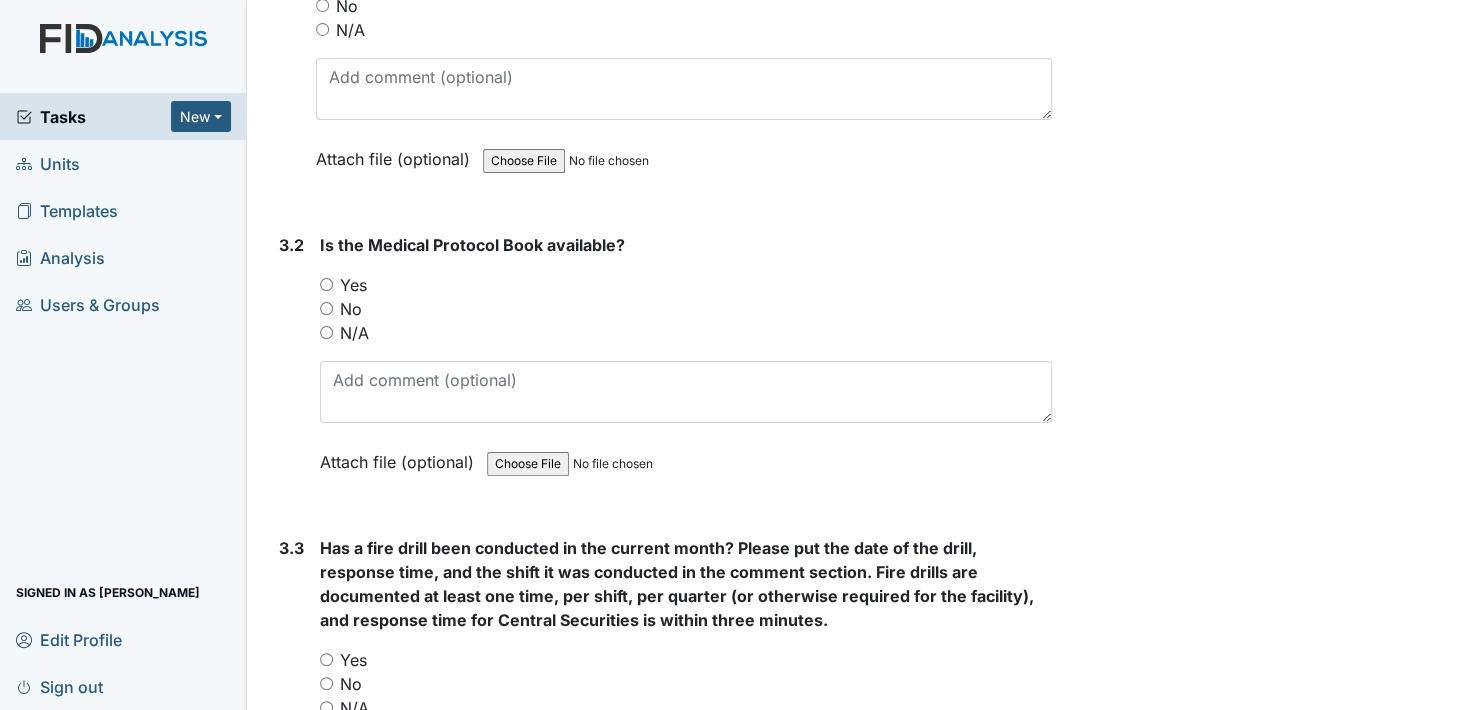 scroll, scrollTop: 8200, scrollLeft: 0, axis: vertical 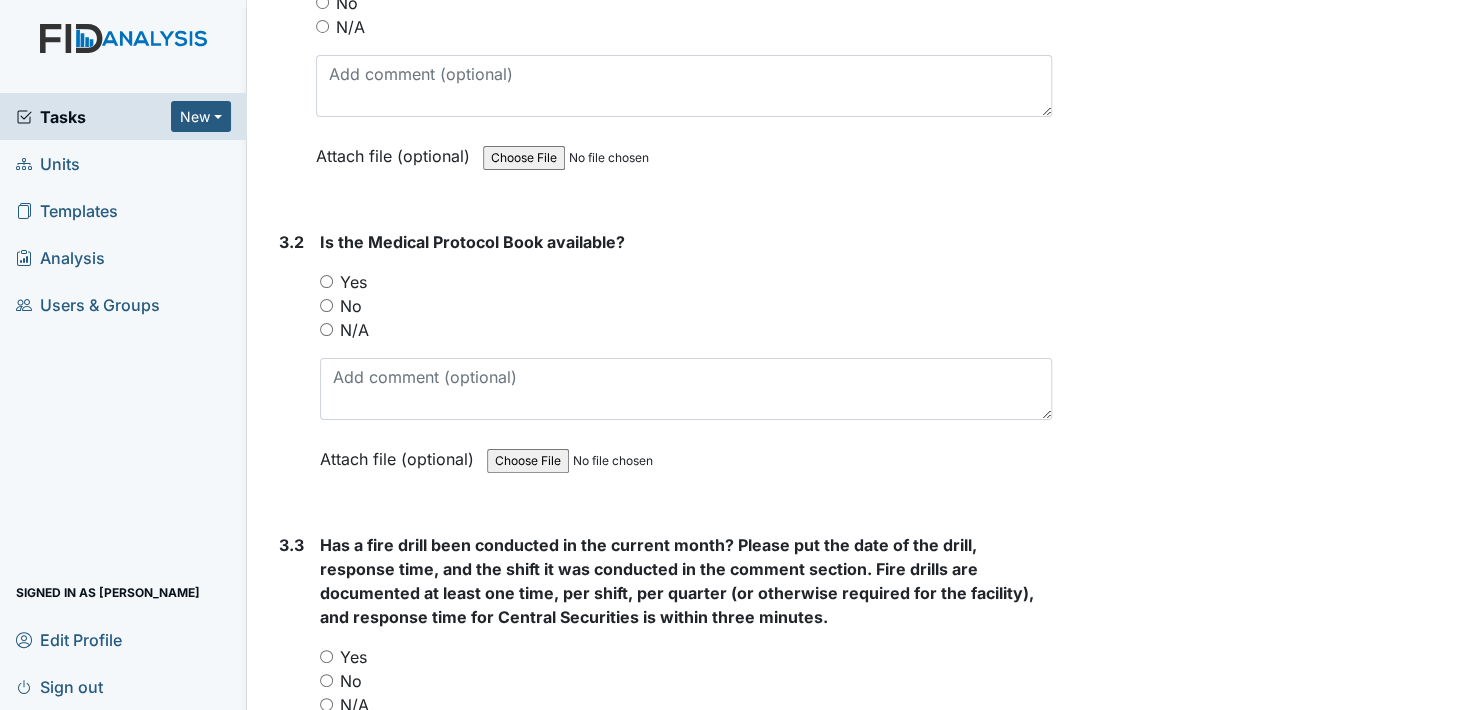 drag, startPoint x: 328, startPoint y: 253, endPoint x: 365, endPoint y: 254, distance: 37.01351 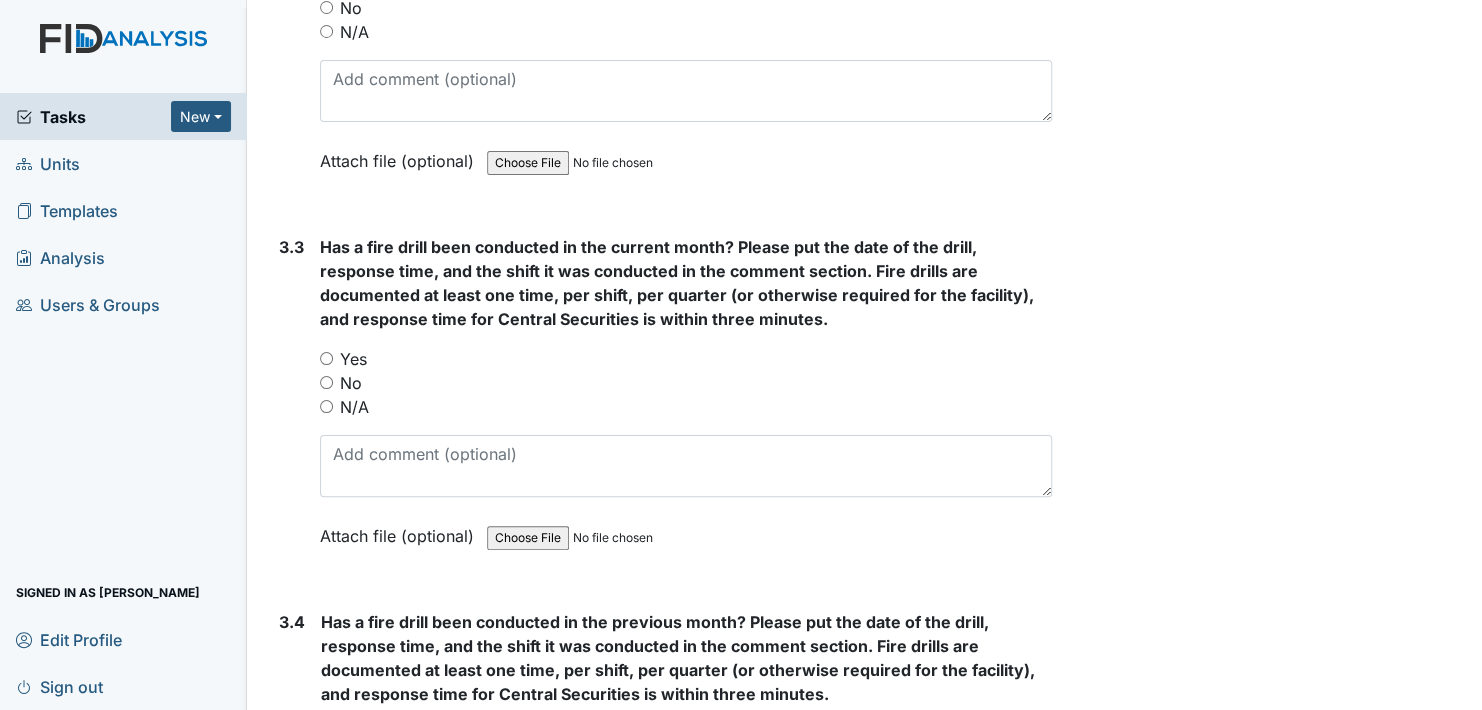 scroll, scrollTop: 8500, scrollLeft: 0, axis: vertical 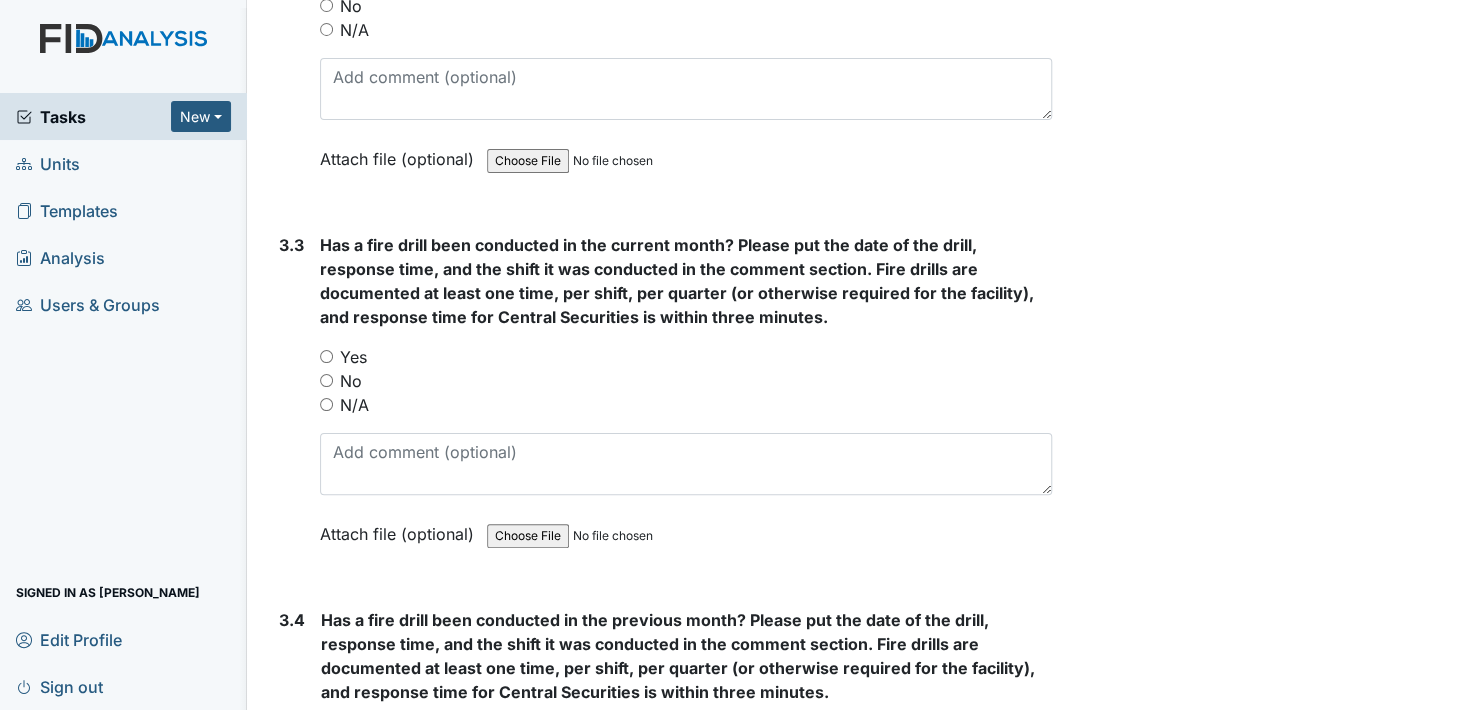 click on "Yes" at bounding box center [326, 356] 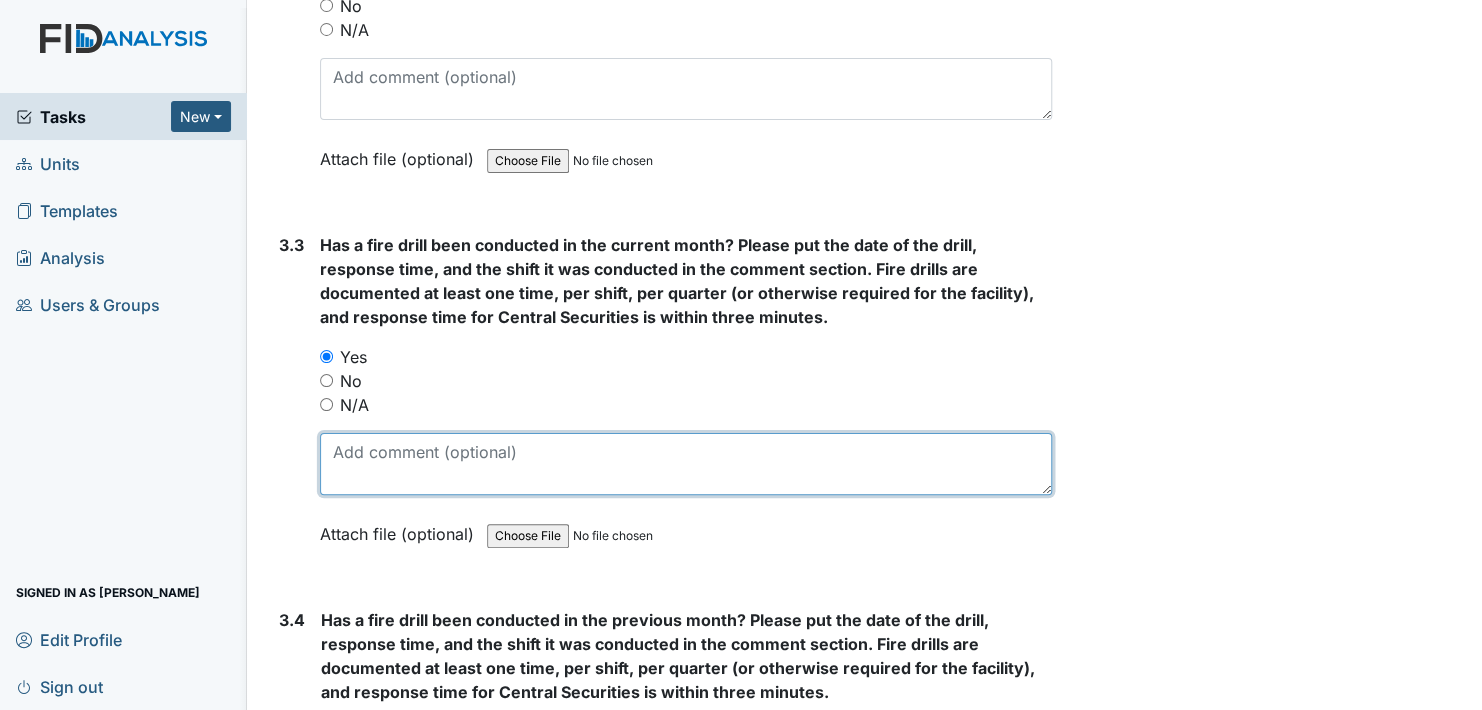 click at bounding box center (686, 464) 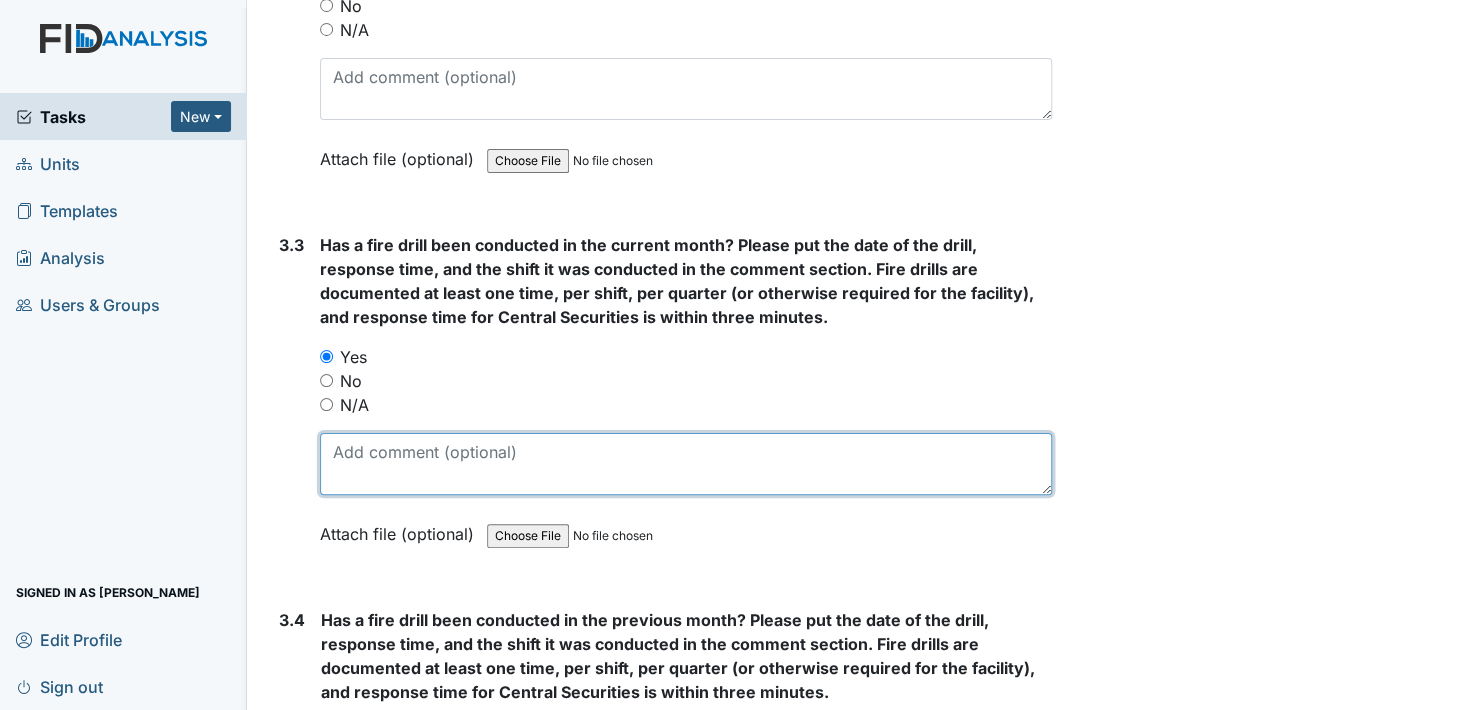 type on "&" 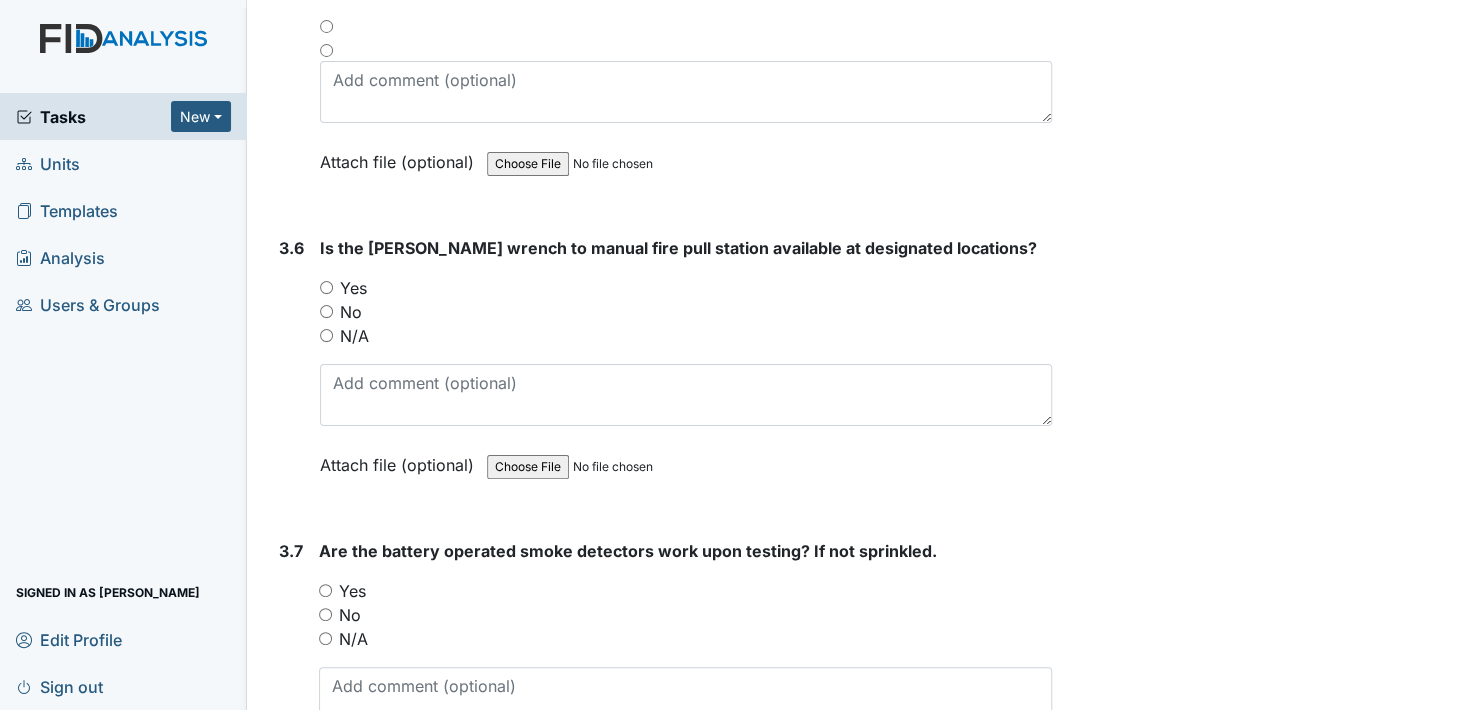 scroll, scrollTop: 9600, scrollLeft: 0, axis: vertical 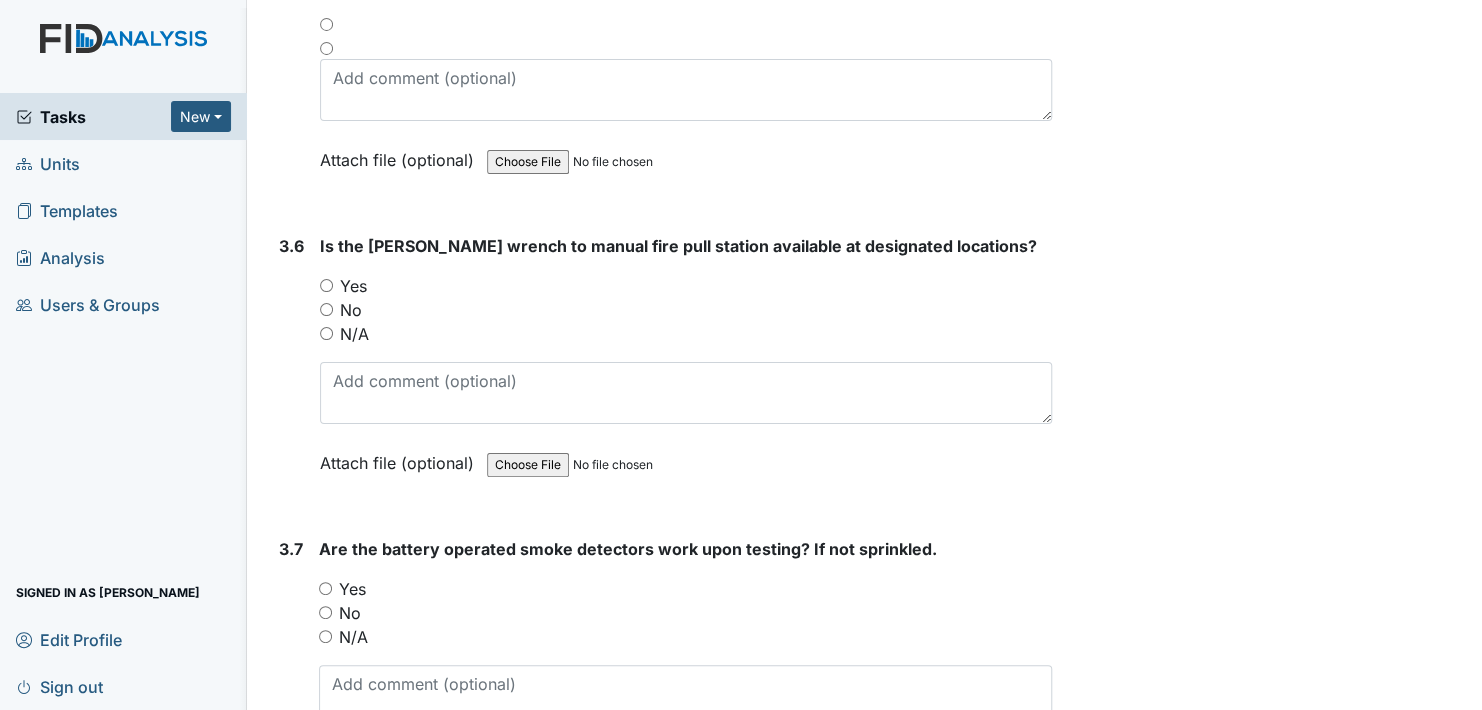 type on "[DATE] 1 minute 25 seconds First shift" 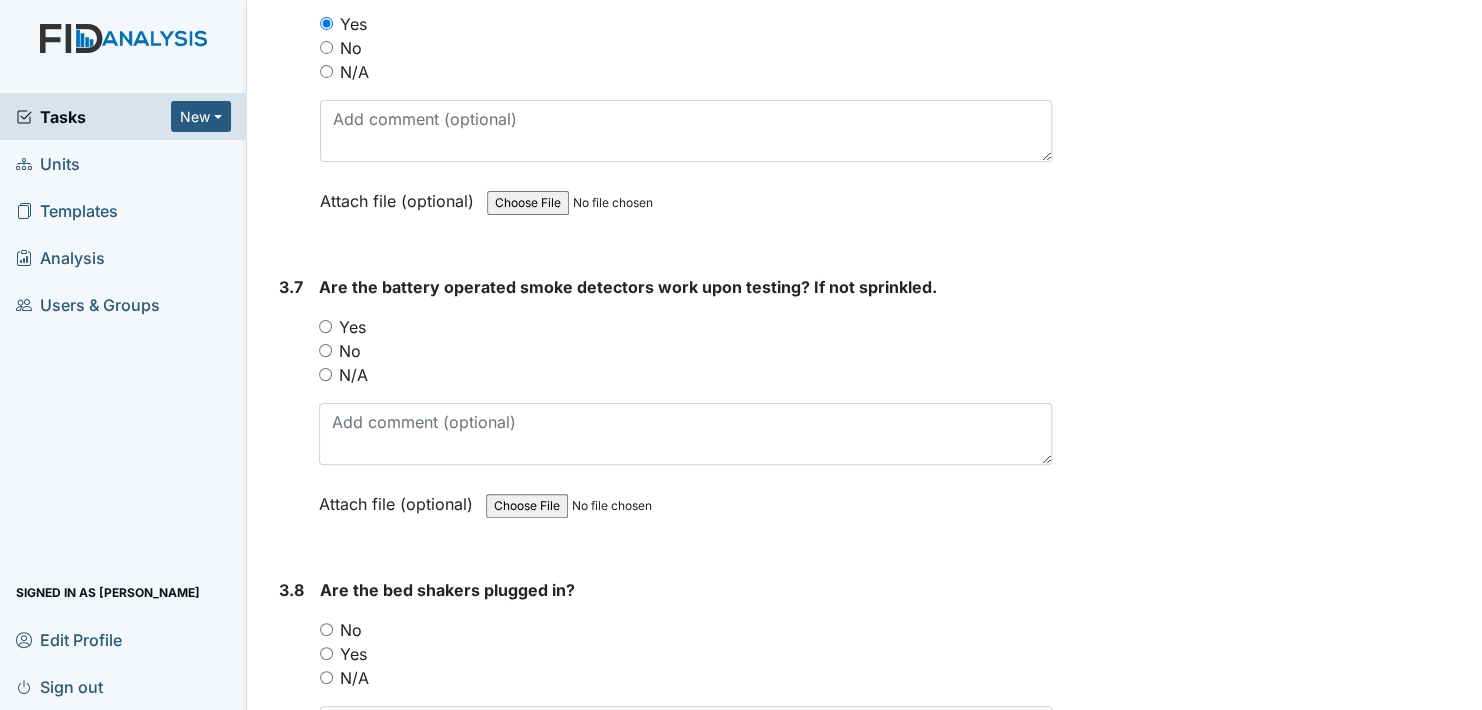 scroll, scrollTop: 9900, scrollLeft: 0, axis: vertical 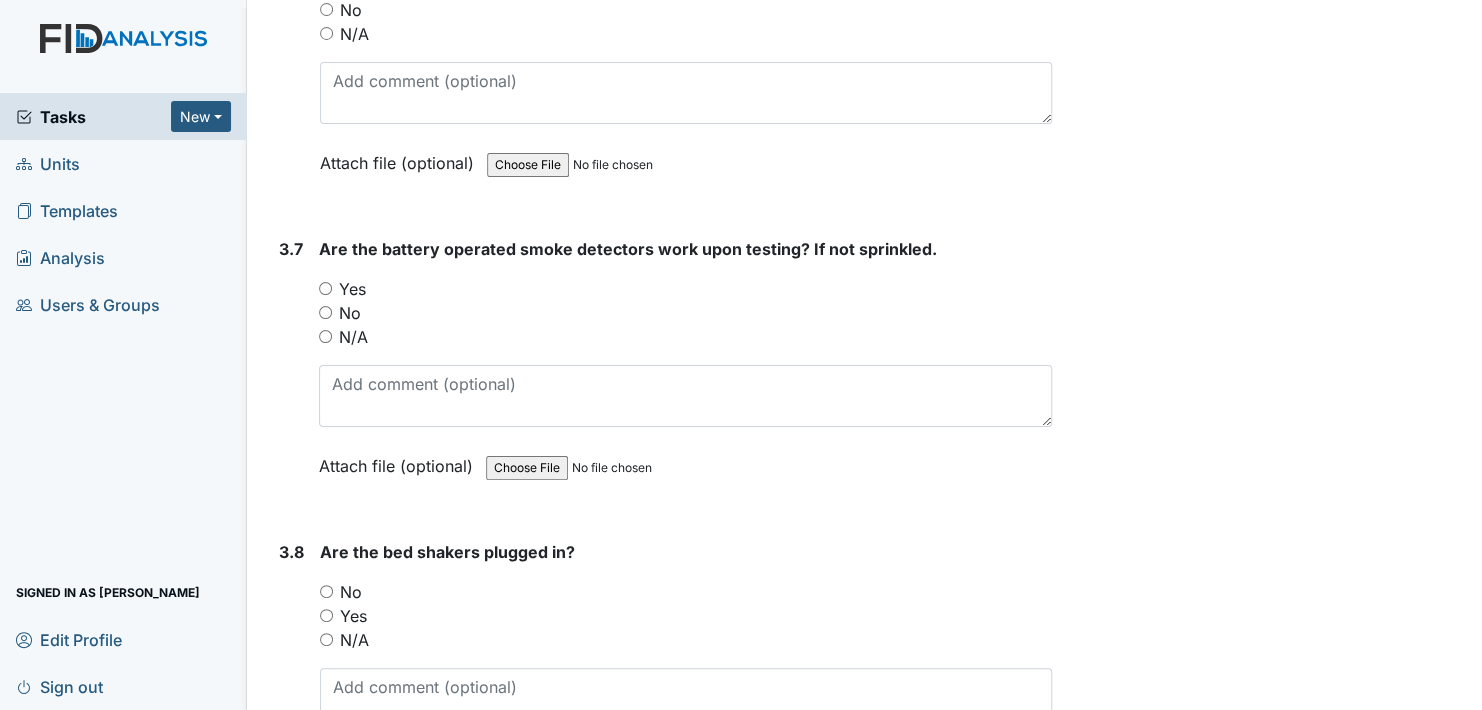 click on "Yes" at bounding box center (325, 288) 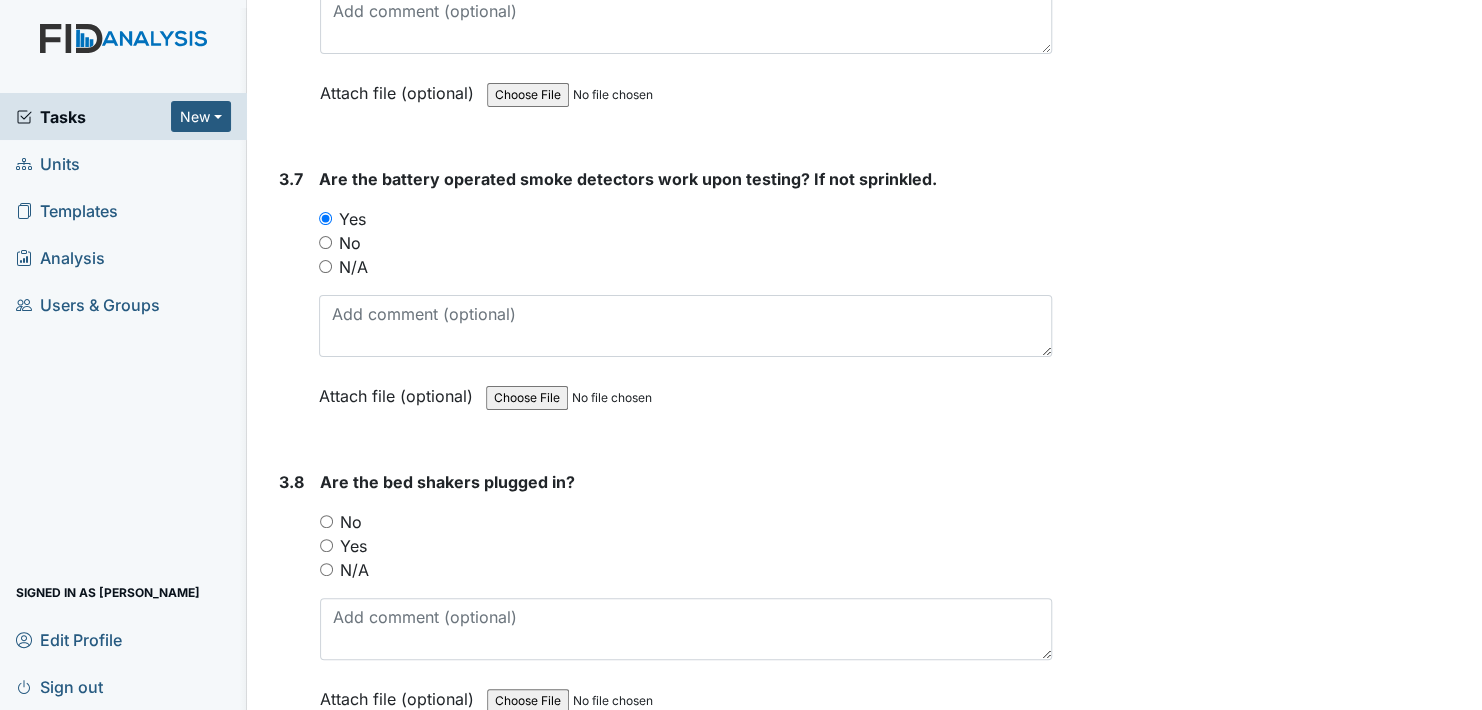 scroll, scrollTop: 10200, scrollLeft: 0, axis: vertical 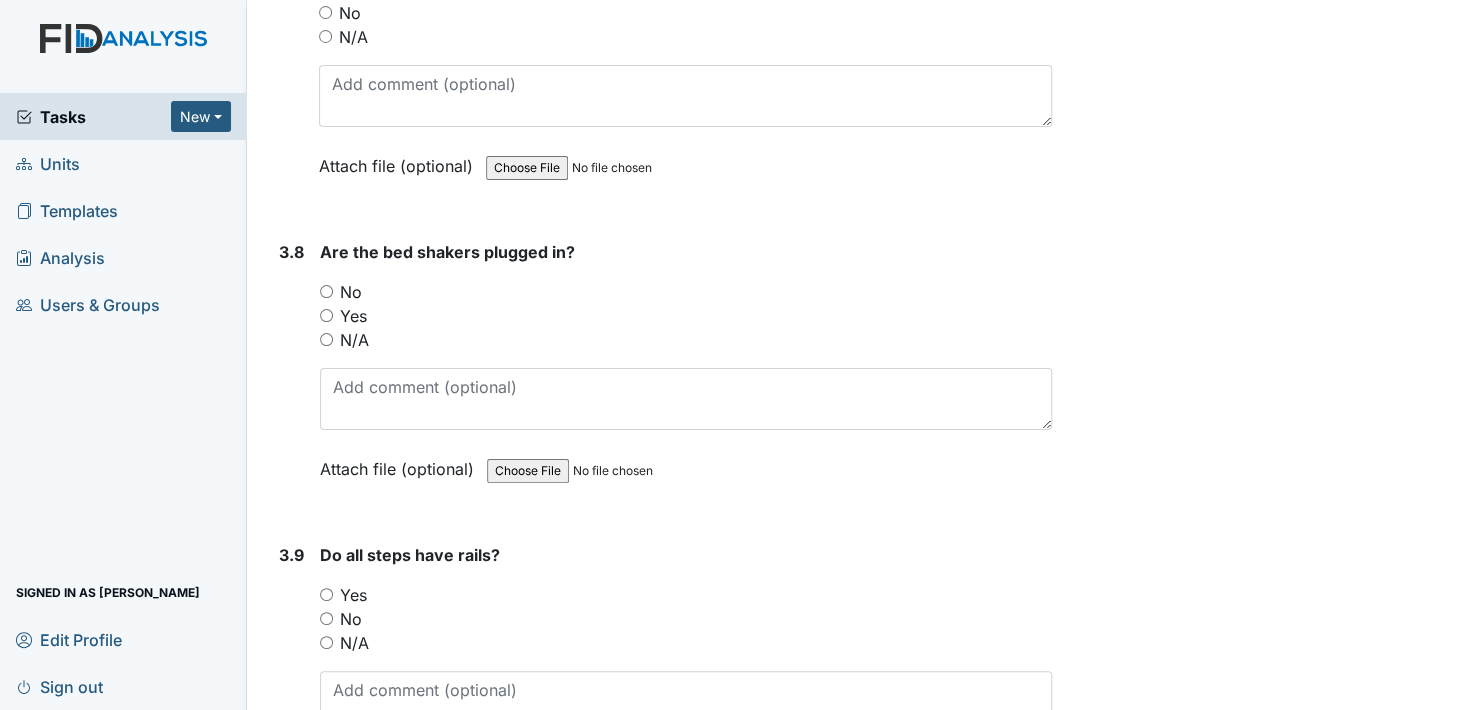 click on "N/A" at bounding box center (326, 339) 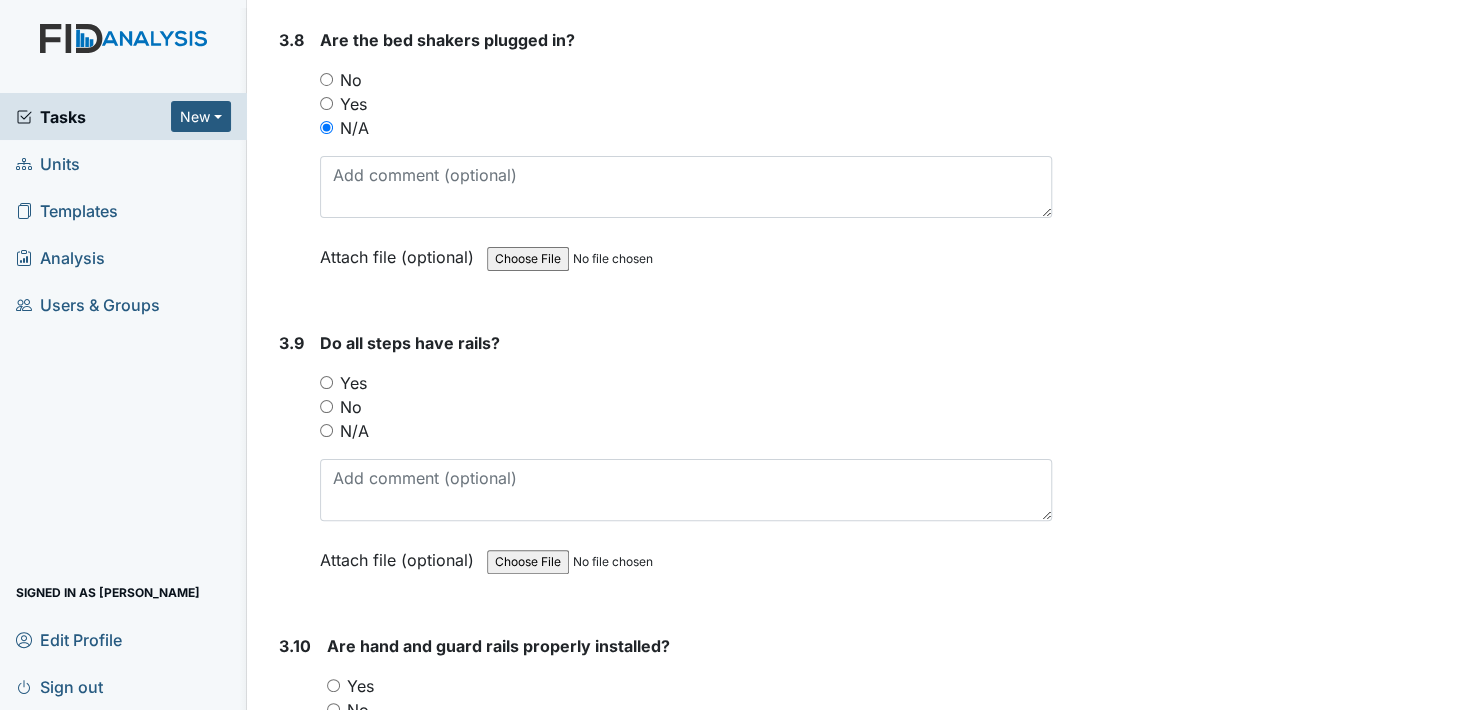 scroll, scrollTop: 10500, scrollLeft: 0, axis: vertical 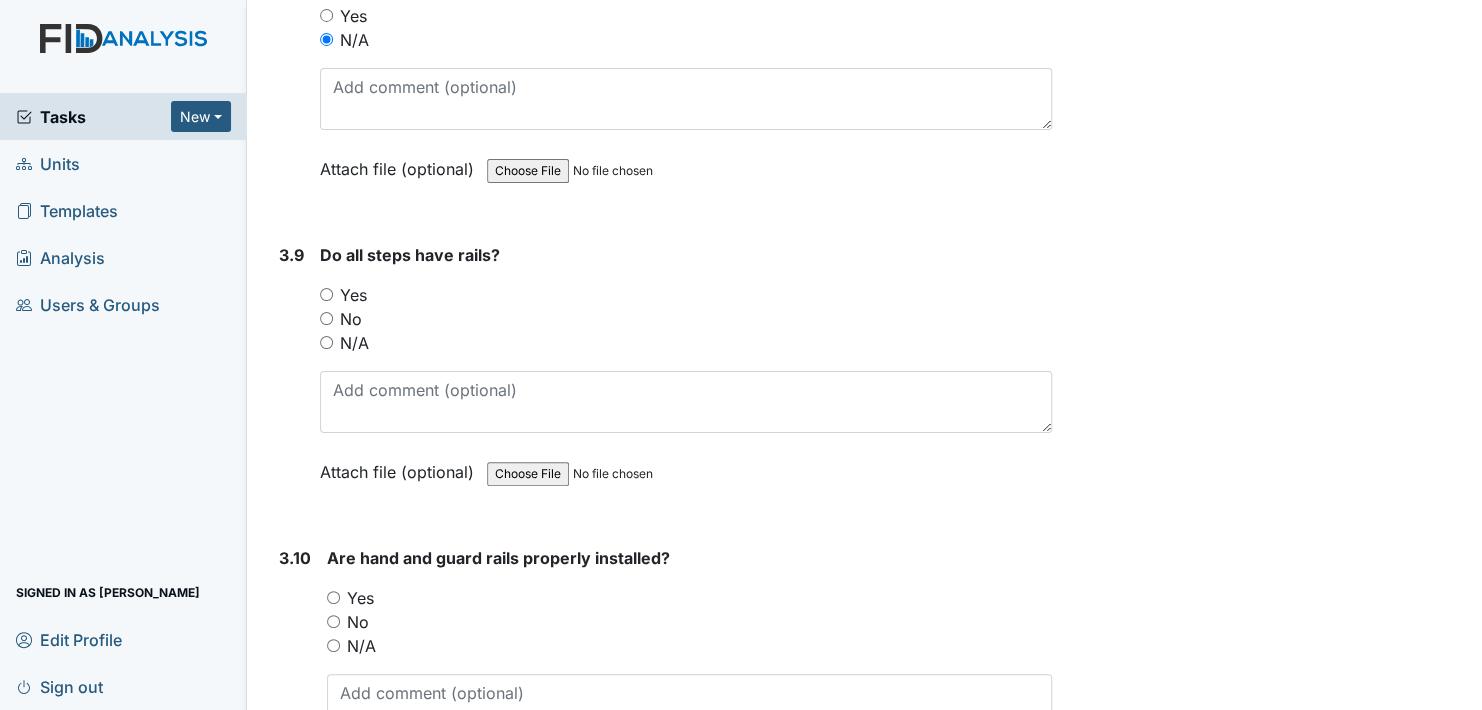 click on "N/A" at bounding box center (326, 342) 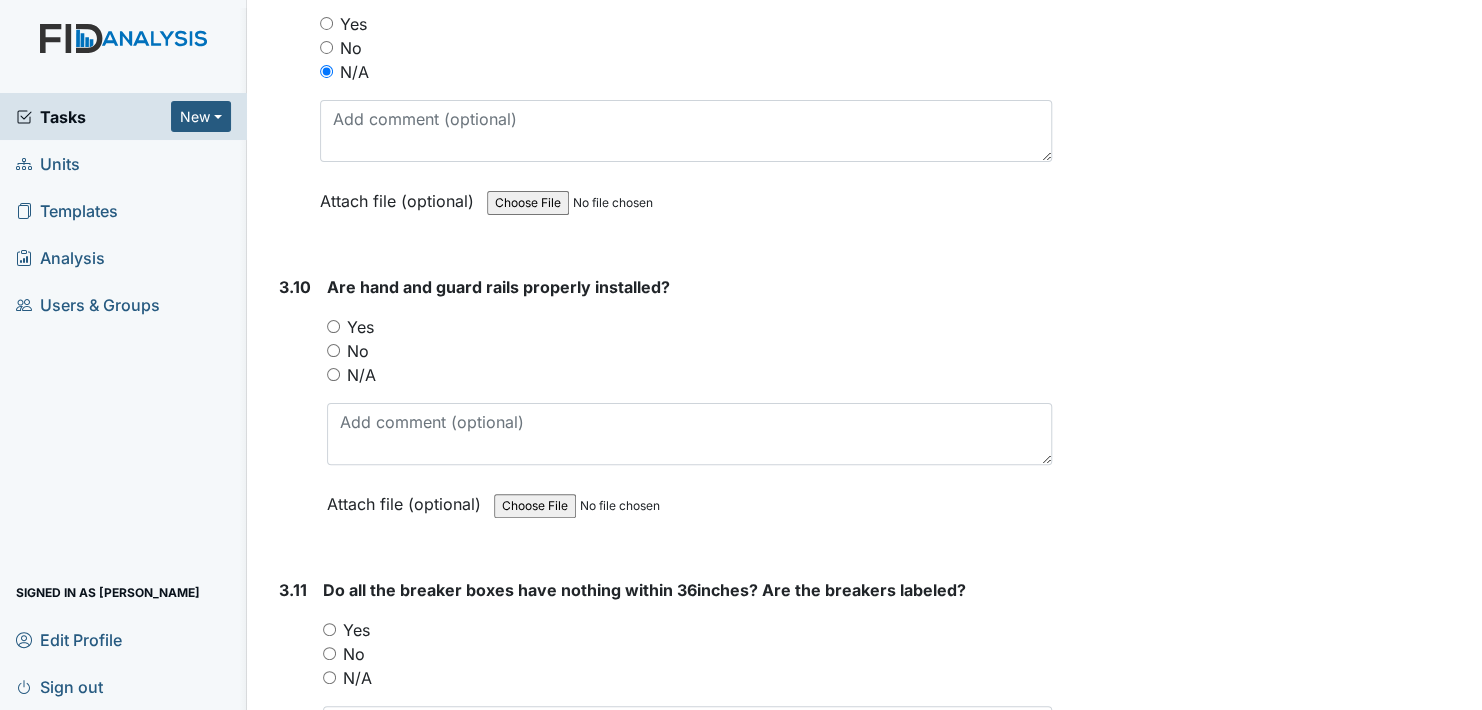 scroll, scrollTop: 10800, scrollLeft: 0, axis: vertical 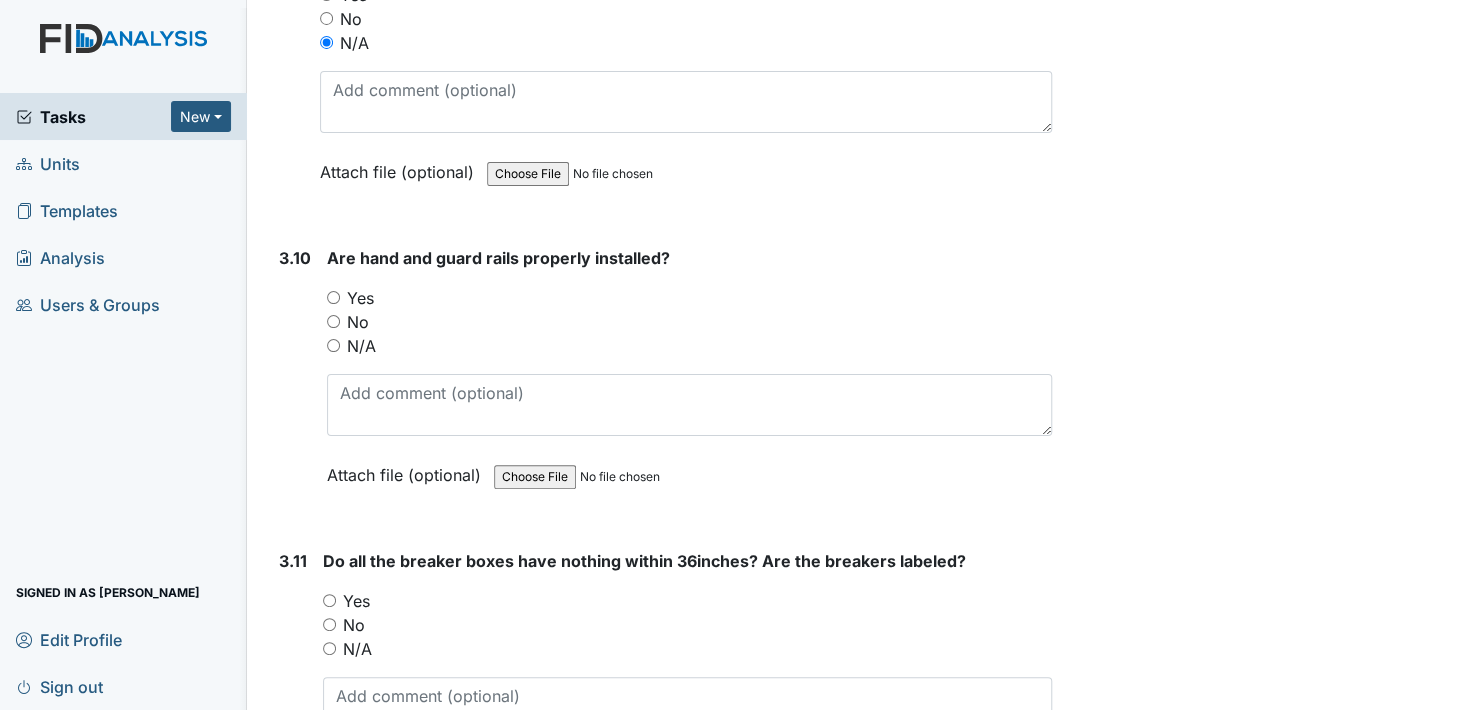 click on "N/A" at bounding box center [333, 345] 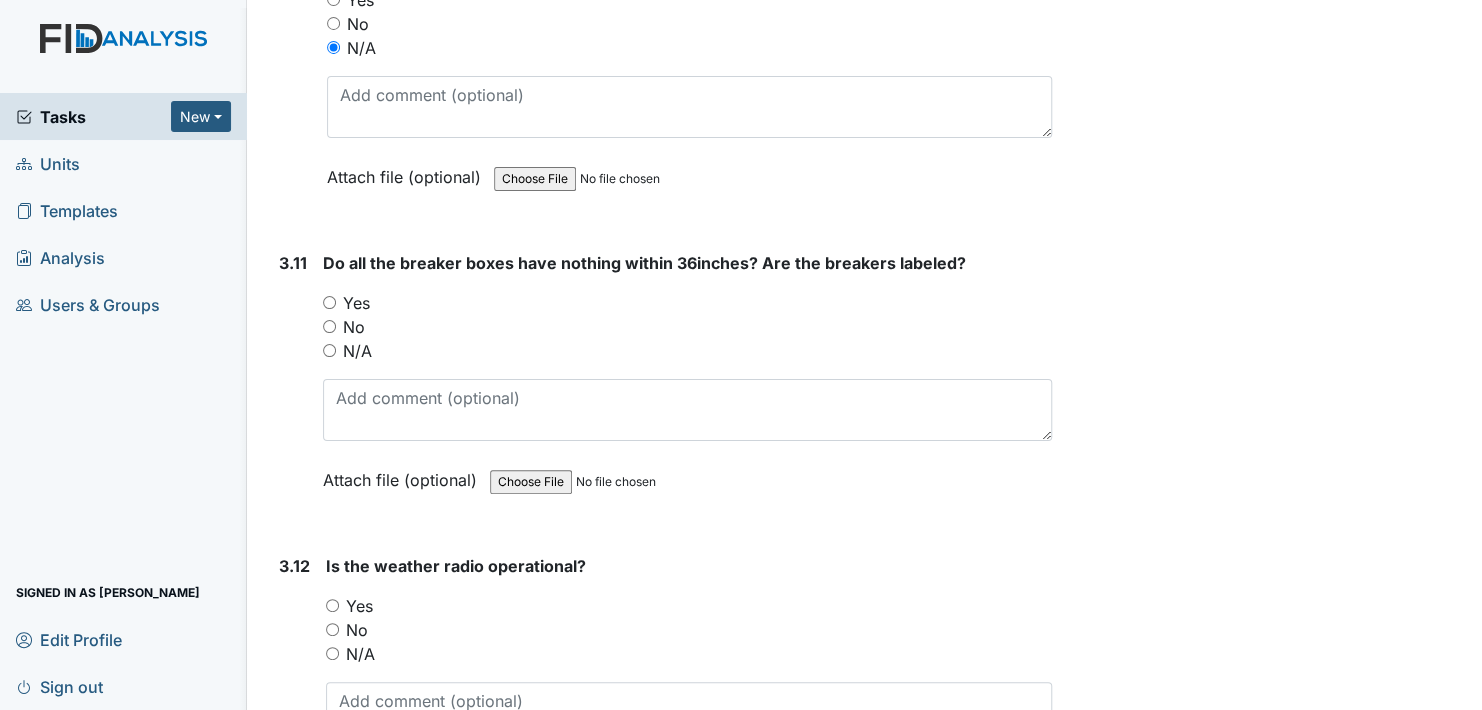 scroll, scrollTop: 11100, scrollLeft: 0, axis: vertical 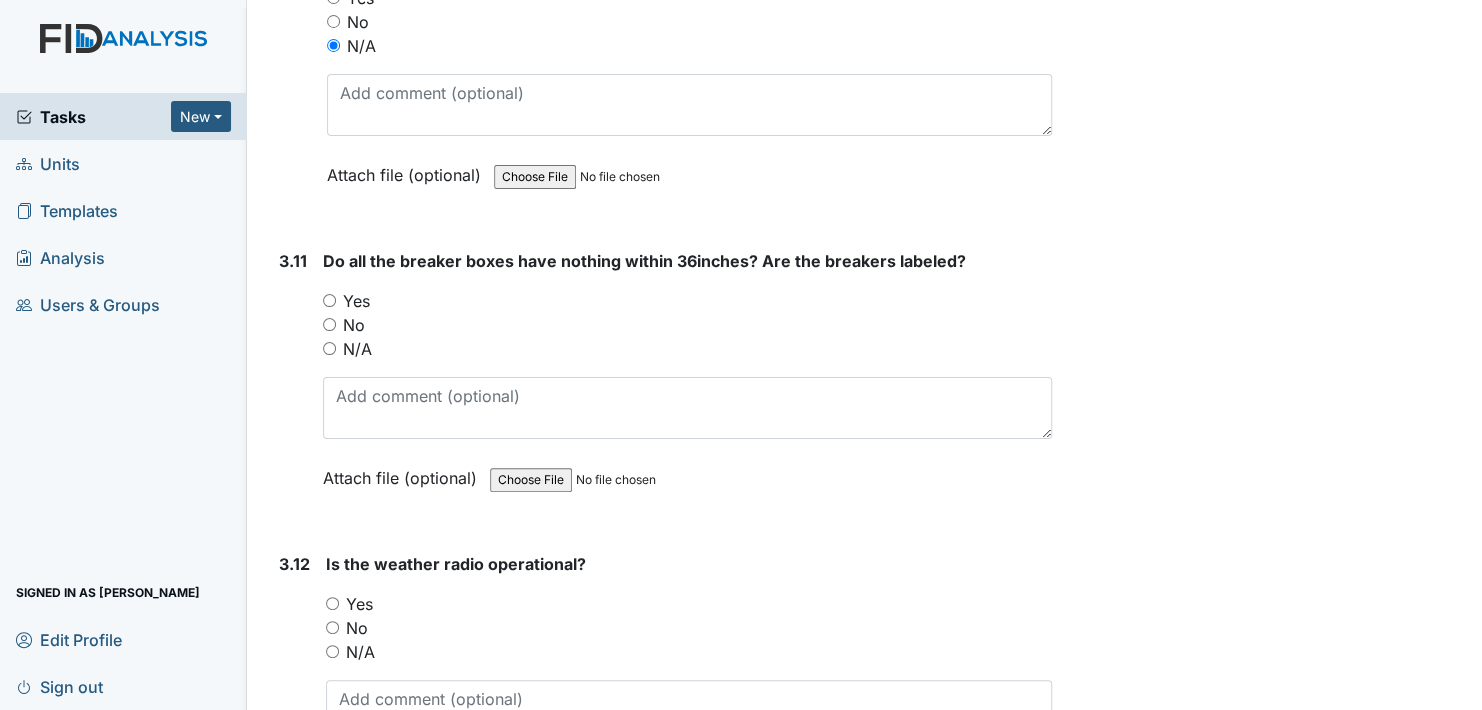 click on "Yes" at bounding box center [329, 300] 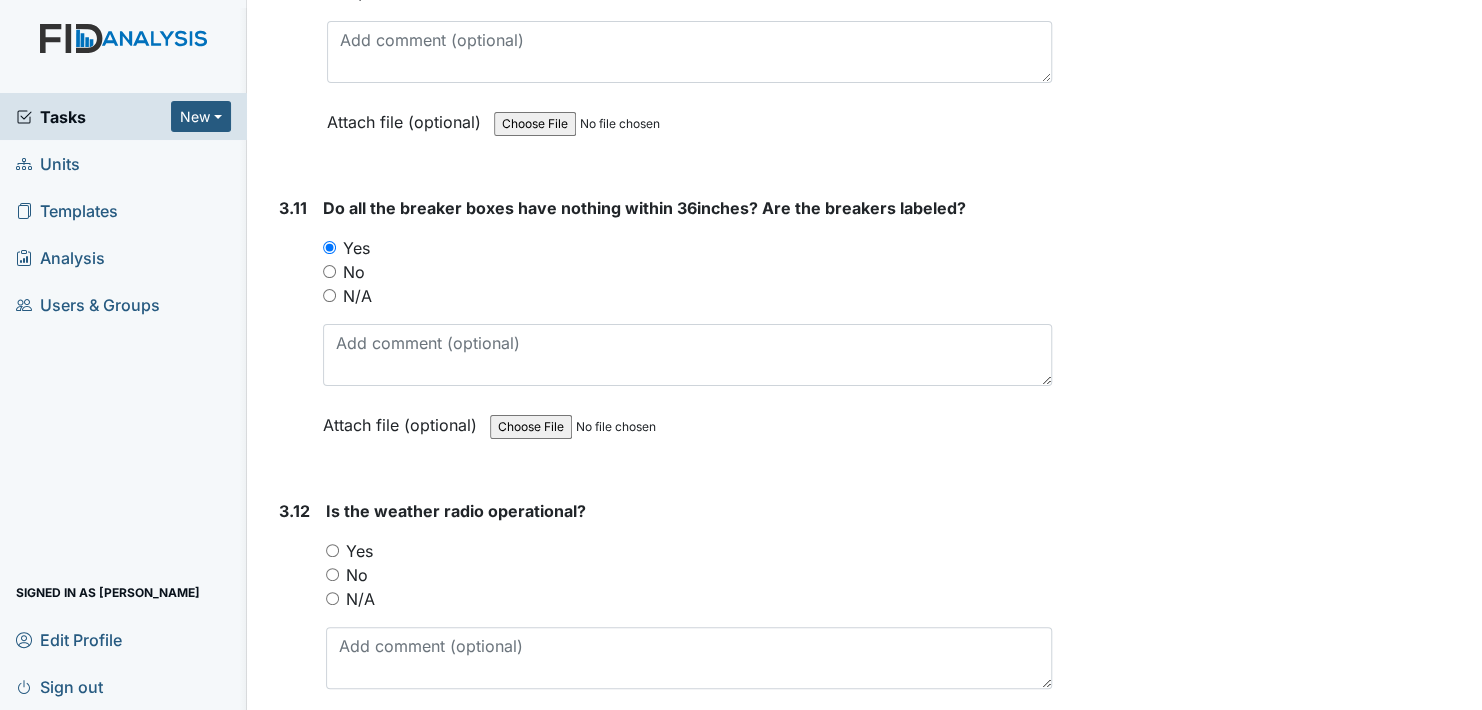 scroll, scrollTop: 11400, scrollLeft: 0, axis: vertical 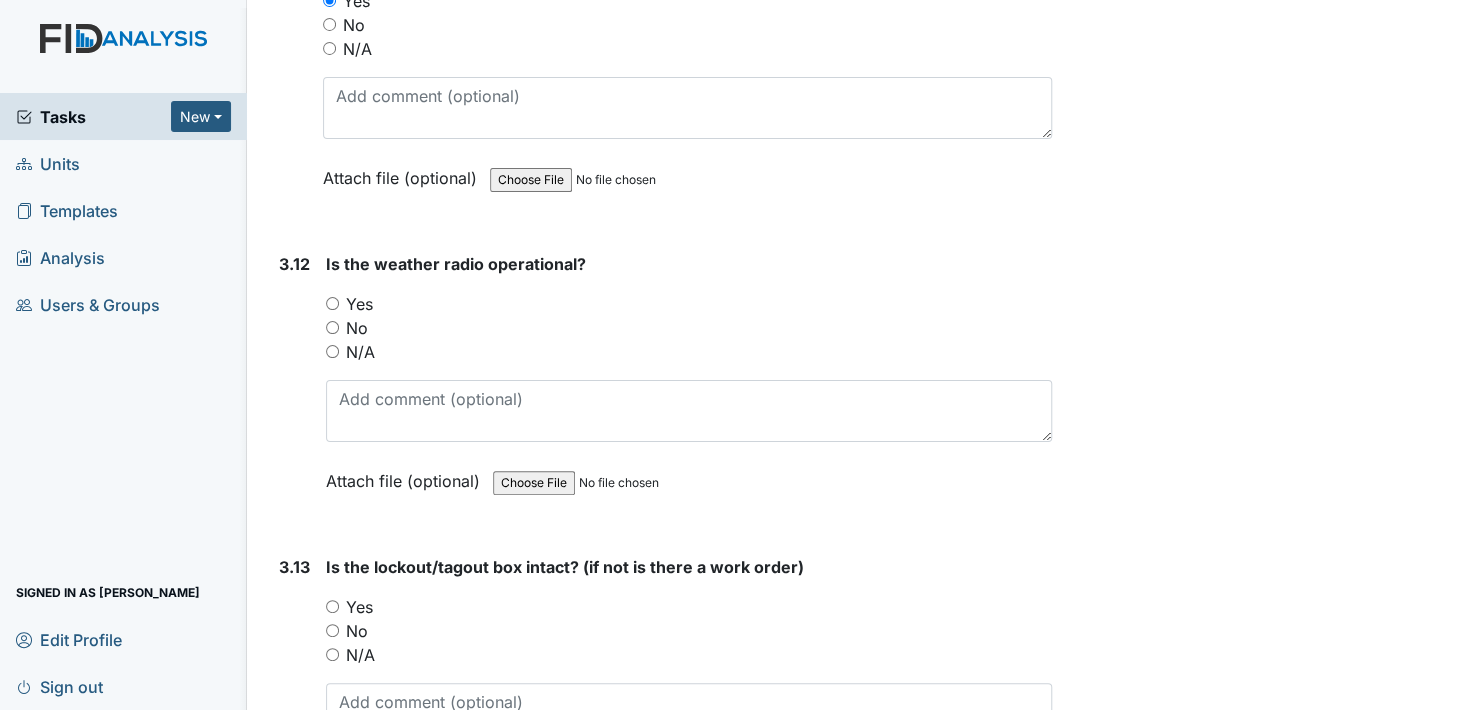 drag, startPoint x: 331, startPoint y: 265, endPoint x: 461, endPoint y: 277, distance: 130.55267 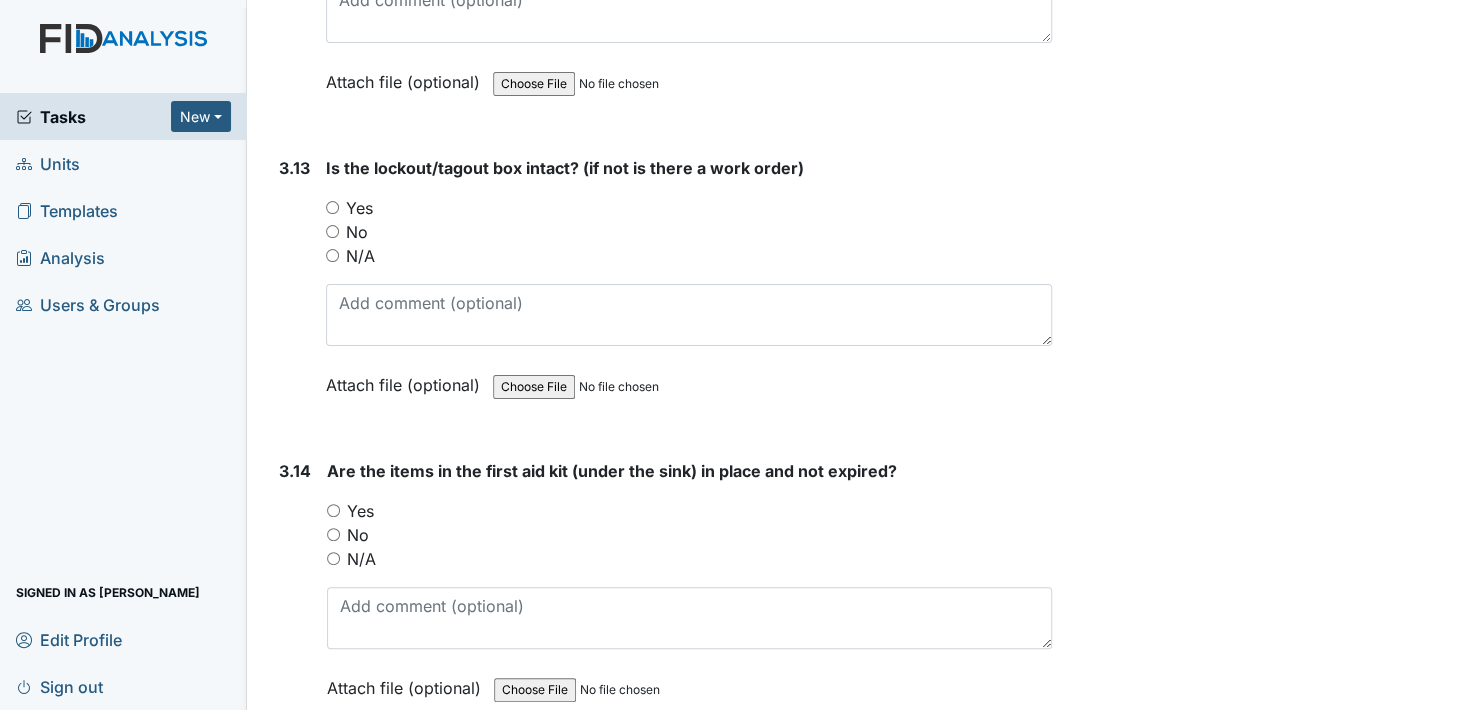 scroll, scrollTop: 11800, scrollLeft: 0, axis: vertical 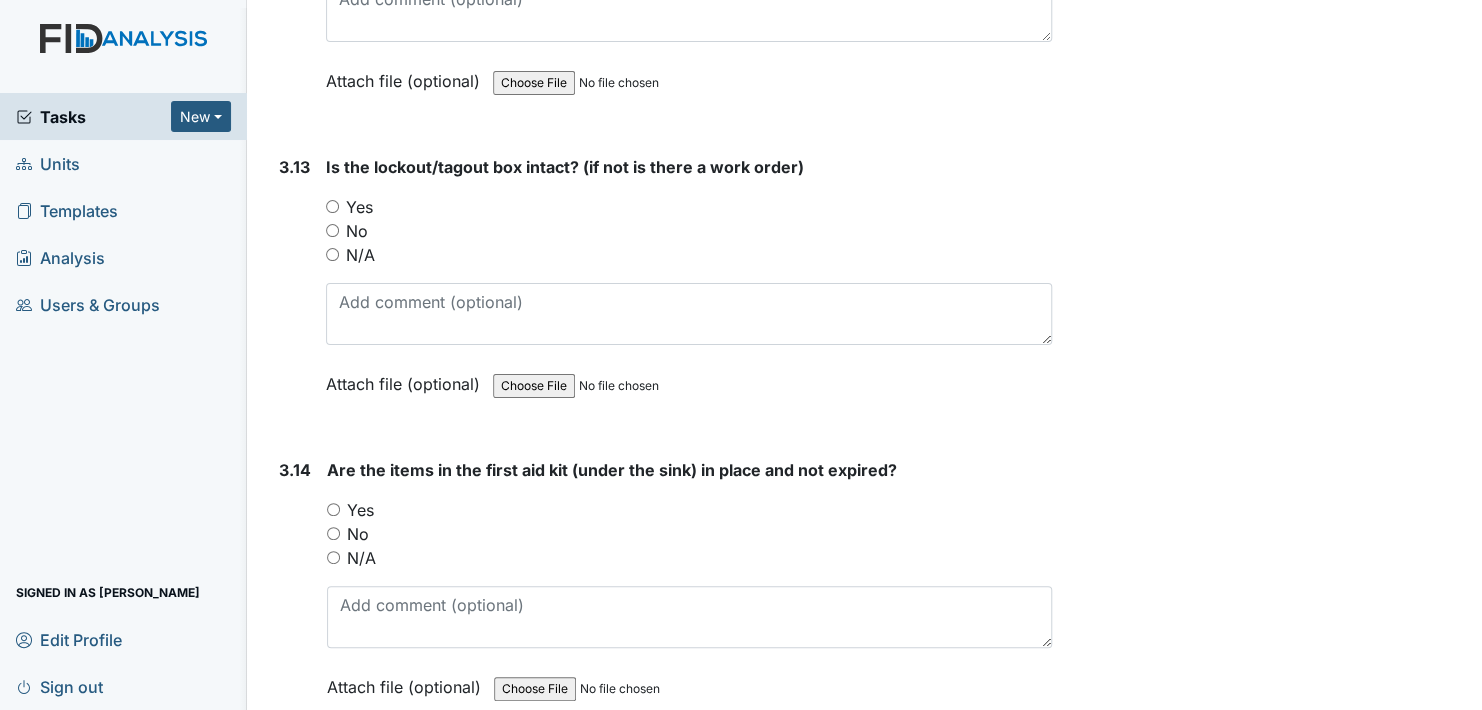 click on "Yes" at bounding box center (332, 206) 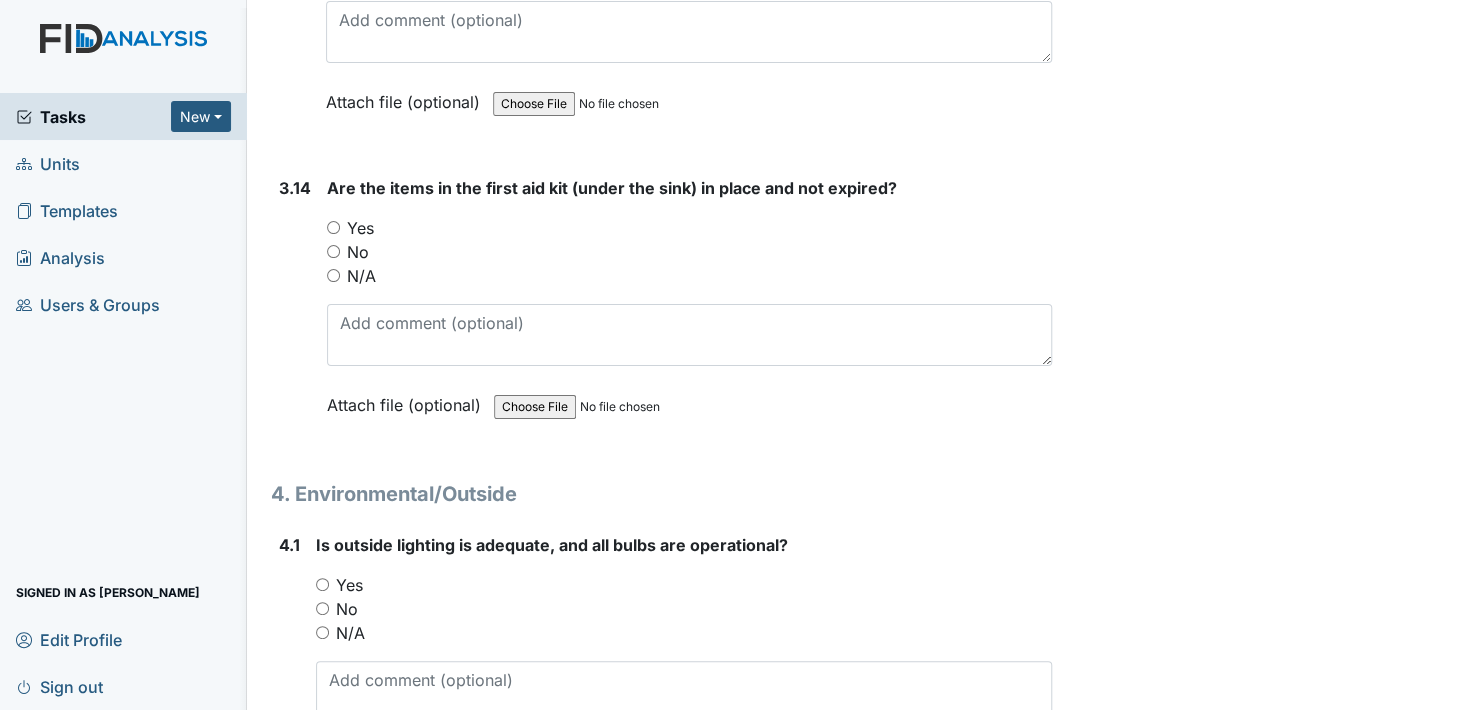 scroll, scrollTop: 12100, scrollLeft: 0, axis: vertical 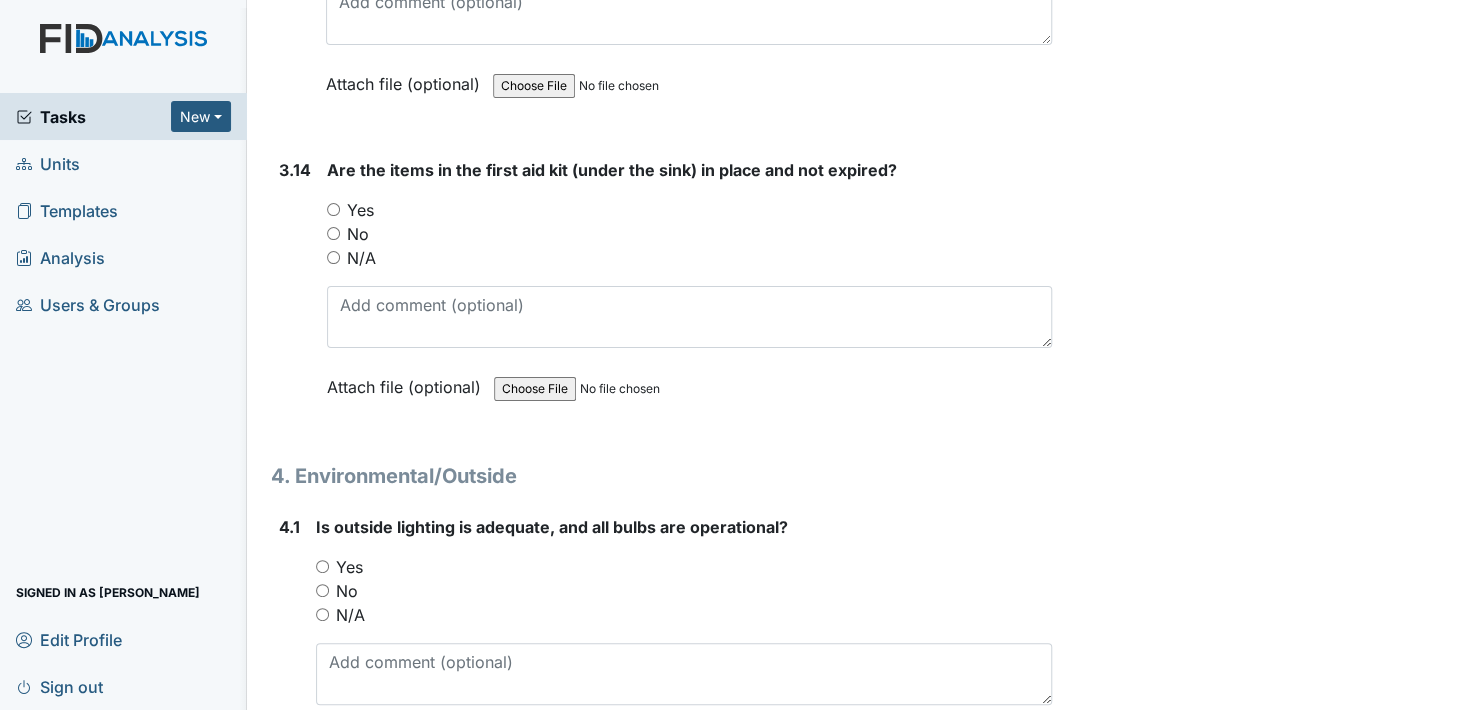 click on "Yes" at bounding box center [333, 209] 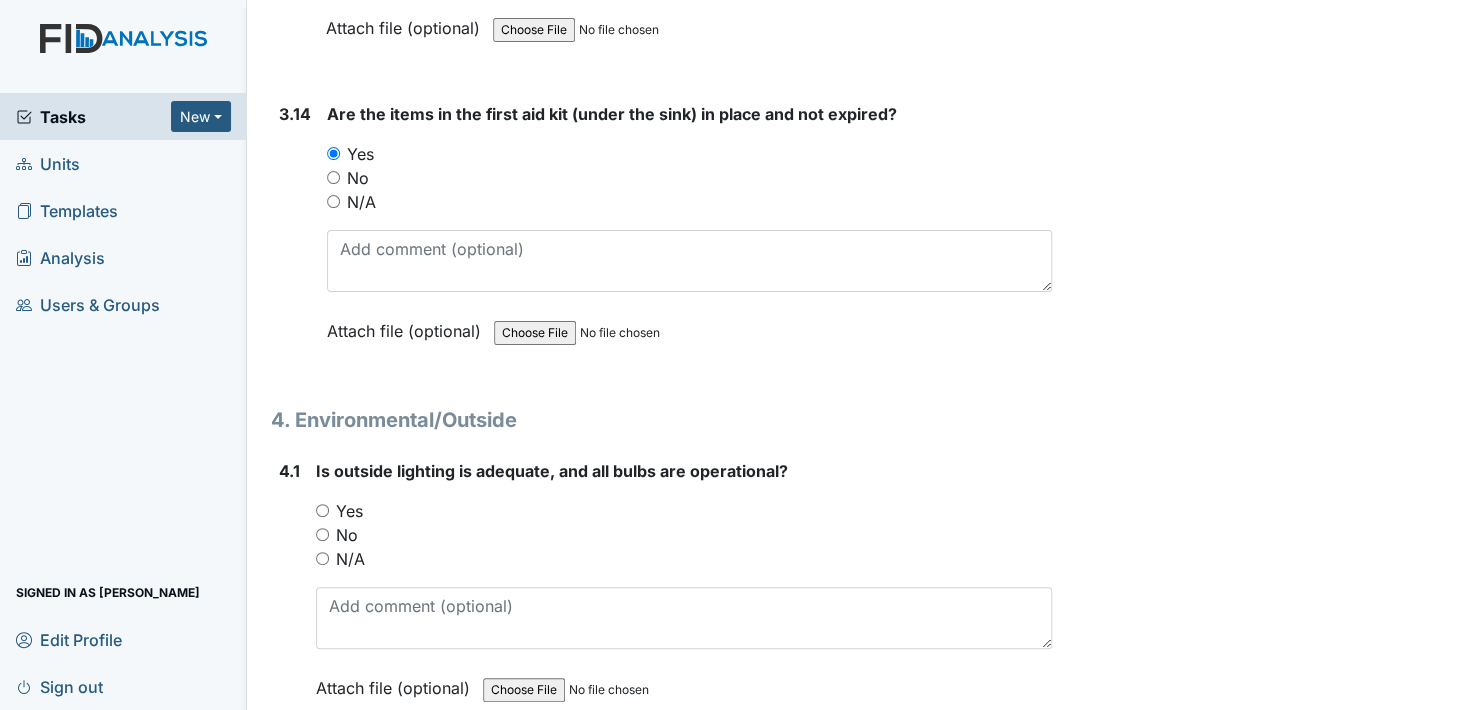 scroll, scrollTop: 12400, scrollLeft: 0, axis: vertical 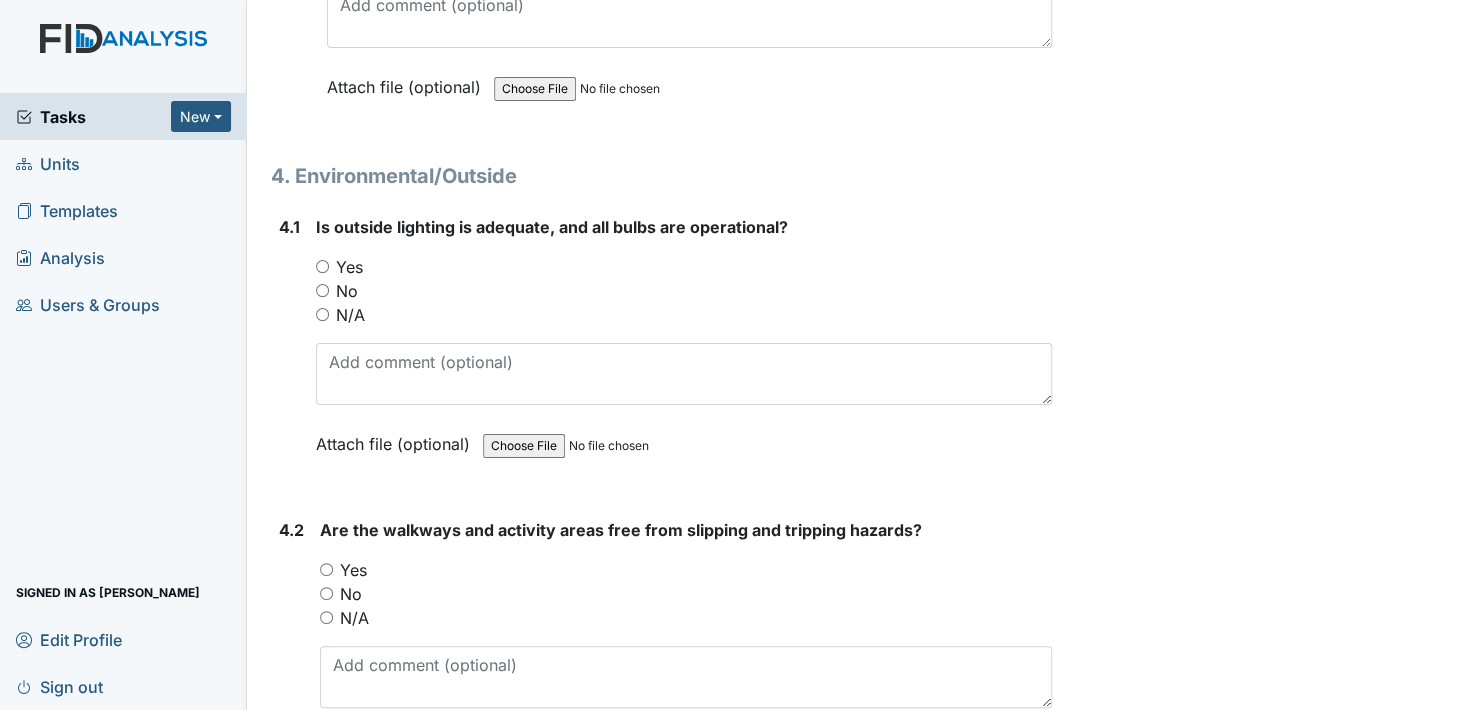 click on "Yes" at bounding box center [322, 266] 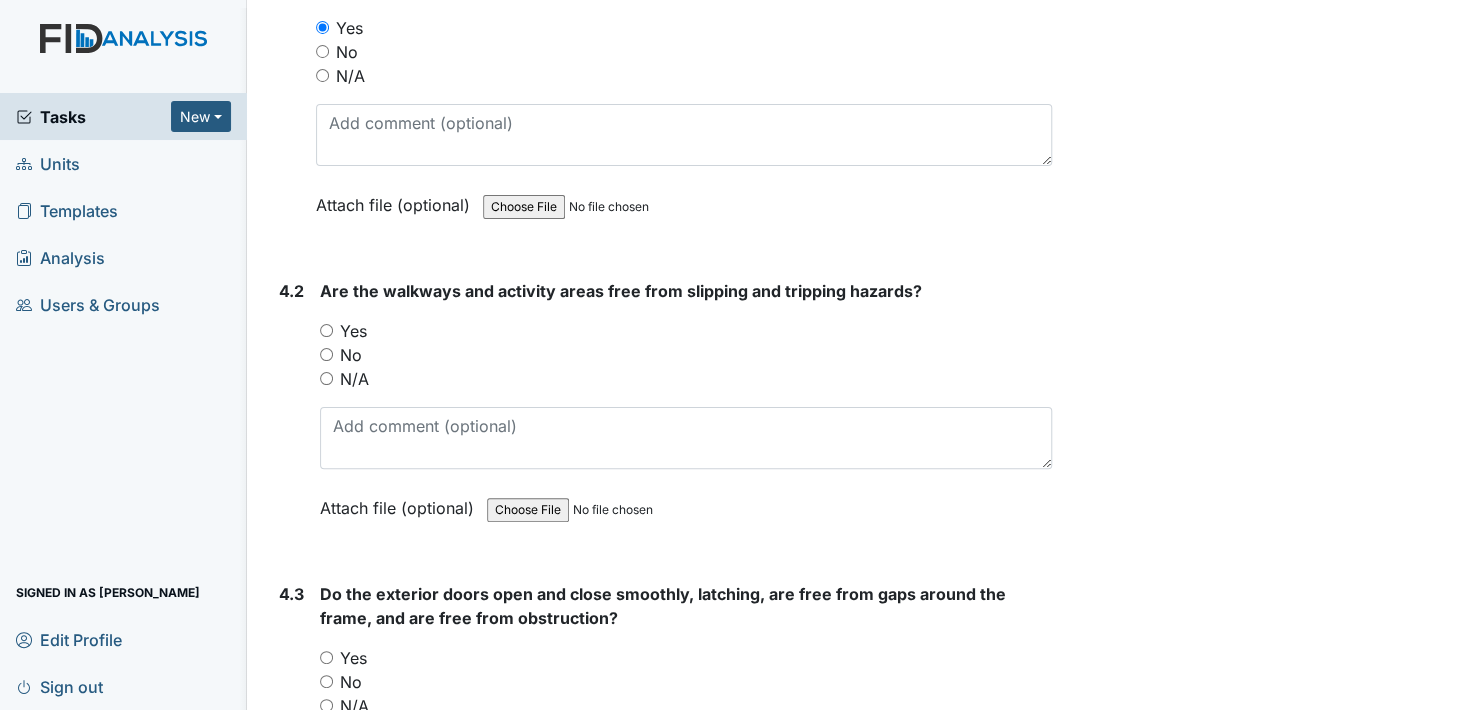 scroll, scrollTop: 12700, scrollLeft: 0, axis: vertical 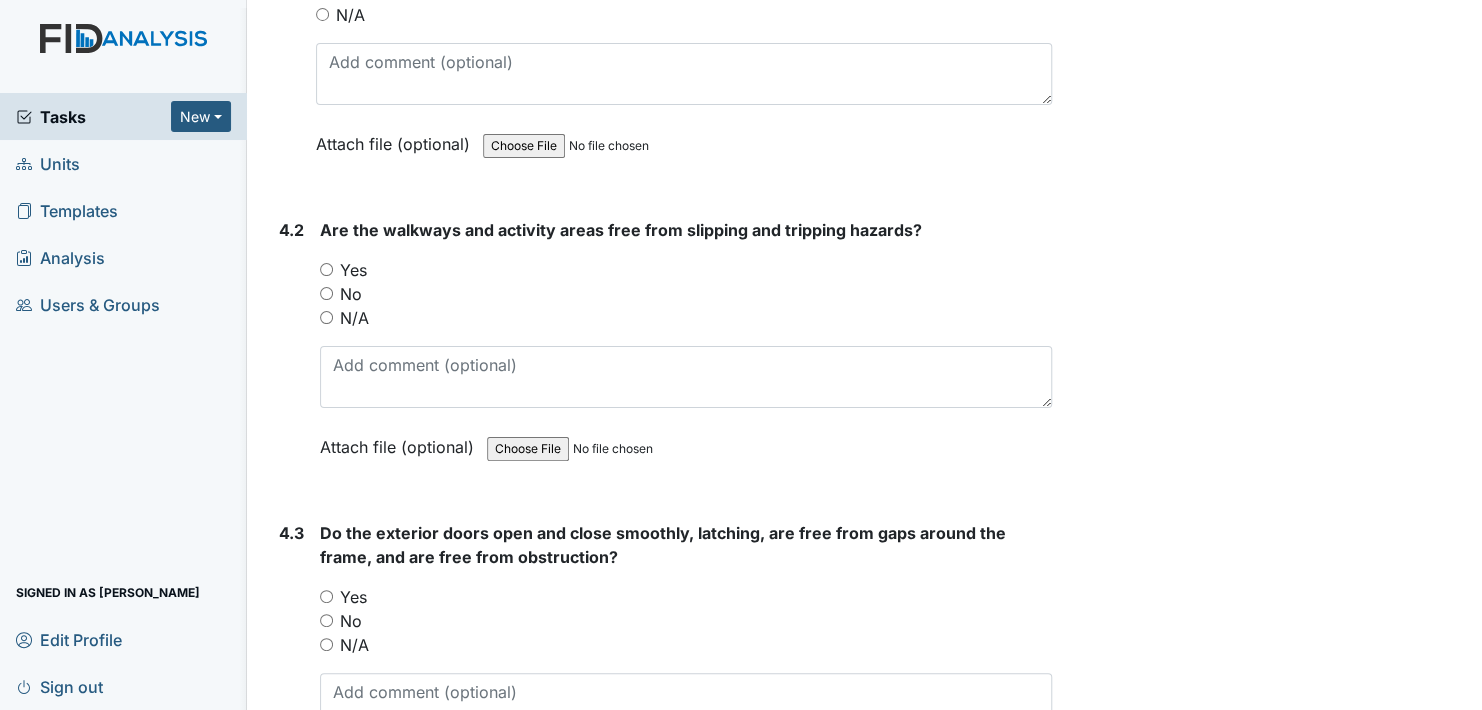 click on "Yes" at bounding box center (326, 269) 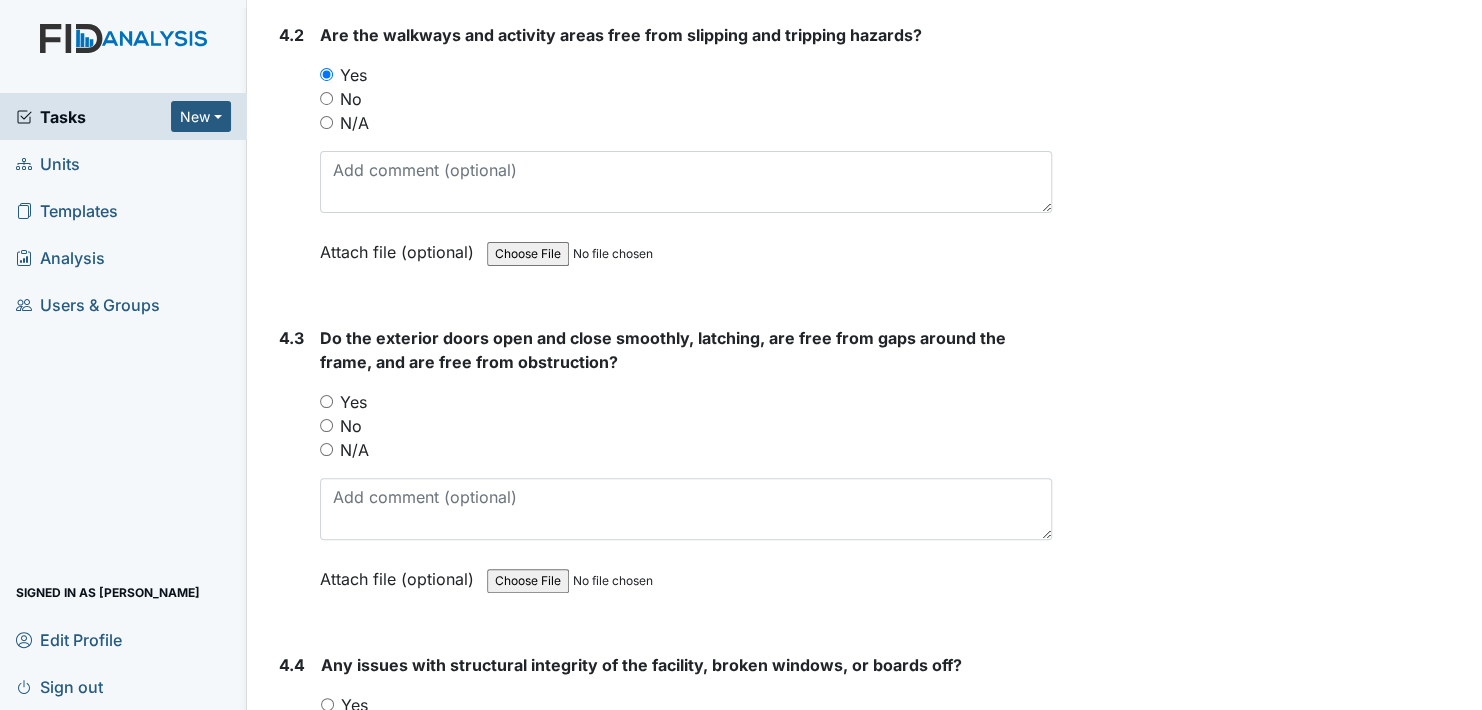 scroll, scrollTop: 12900, scrollLeft: 0, axis: vertical 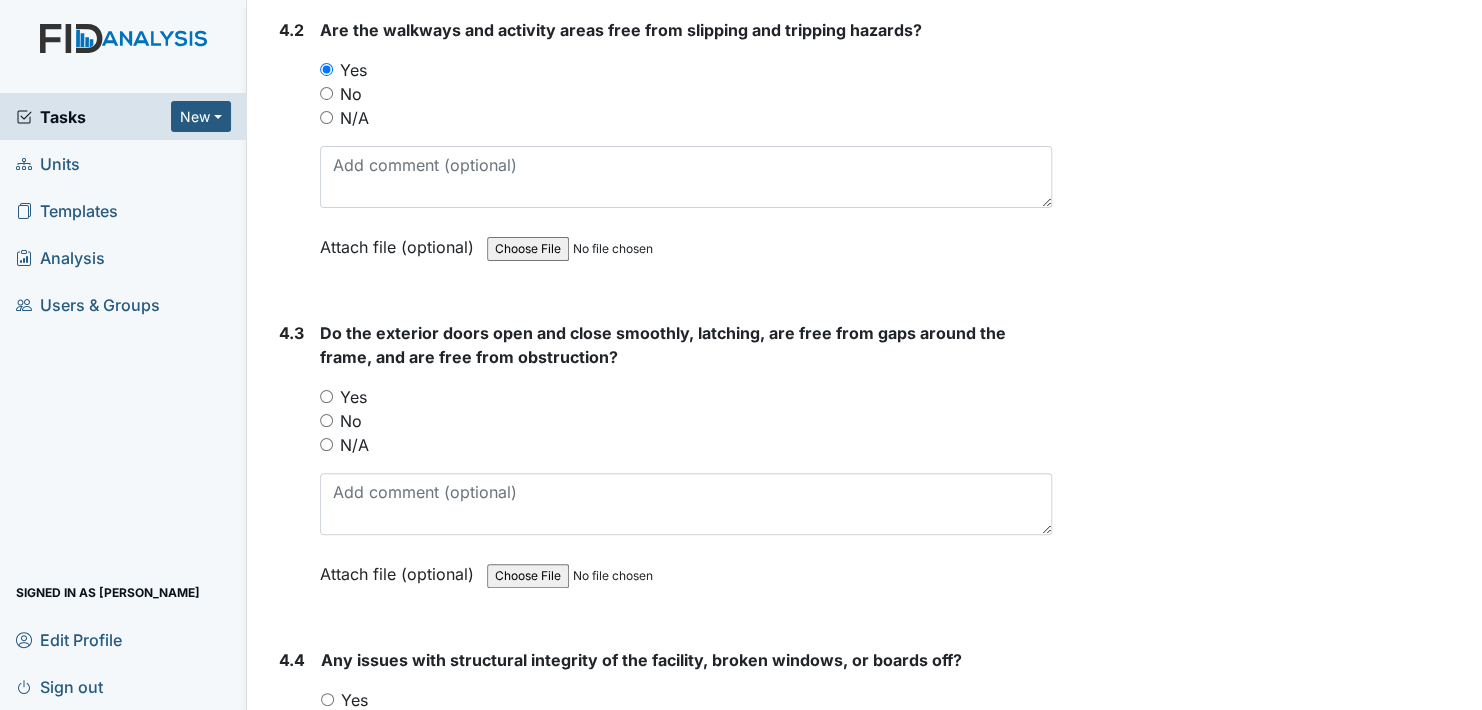 drag, startPoint x: 327, startPoint y: 358, endPoint x: 460, endPoint y: 394, distance: 137.78607 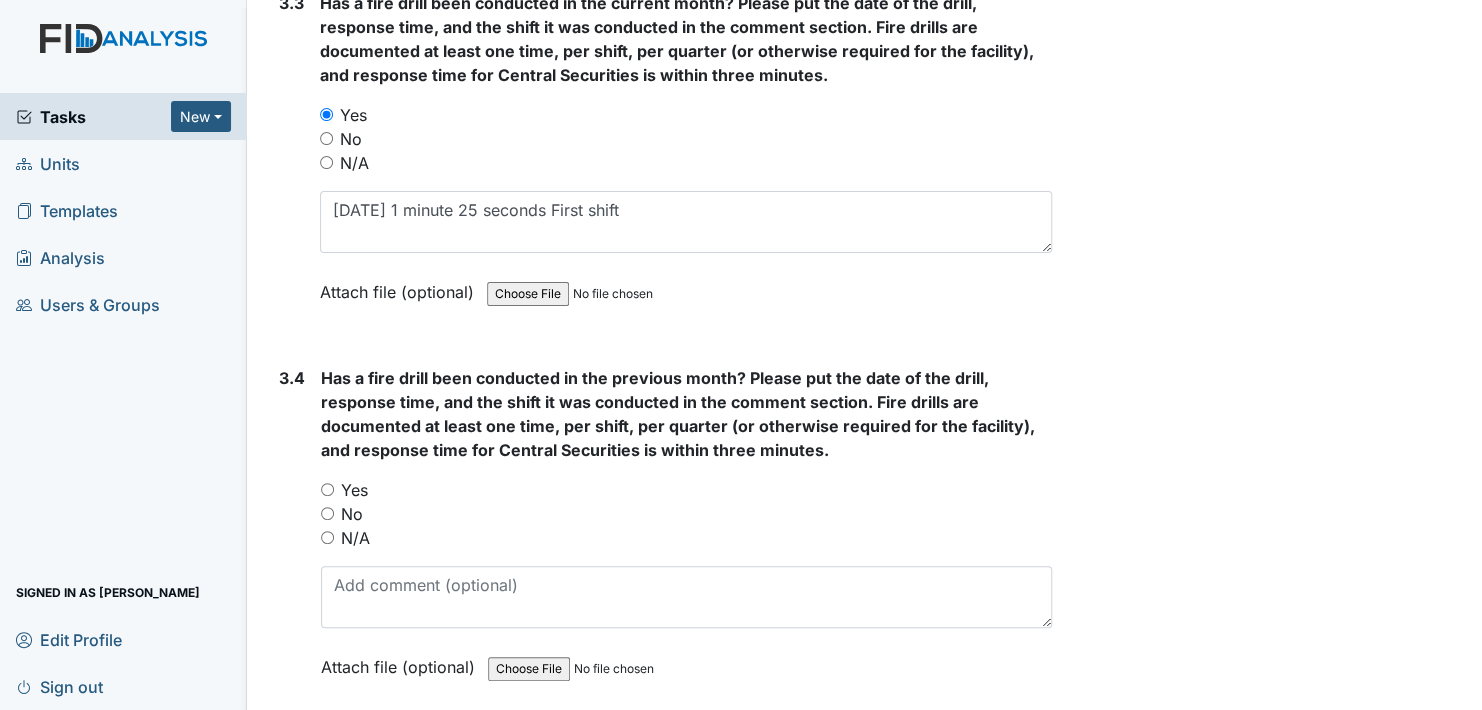 scroll, scrollTop: 8700, scrollLeft: 0, axis: vertical 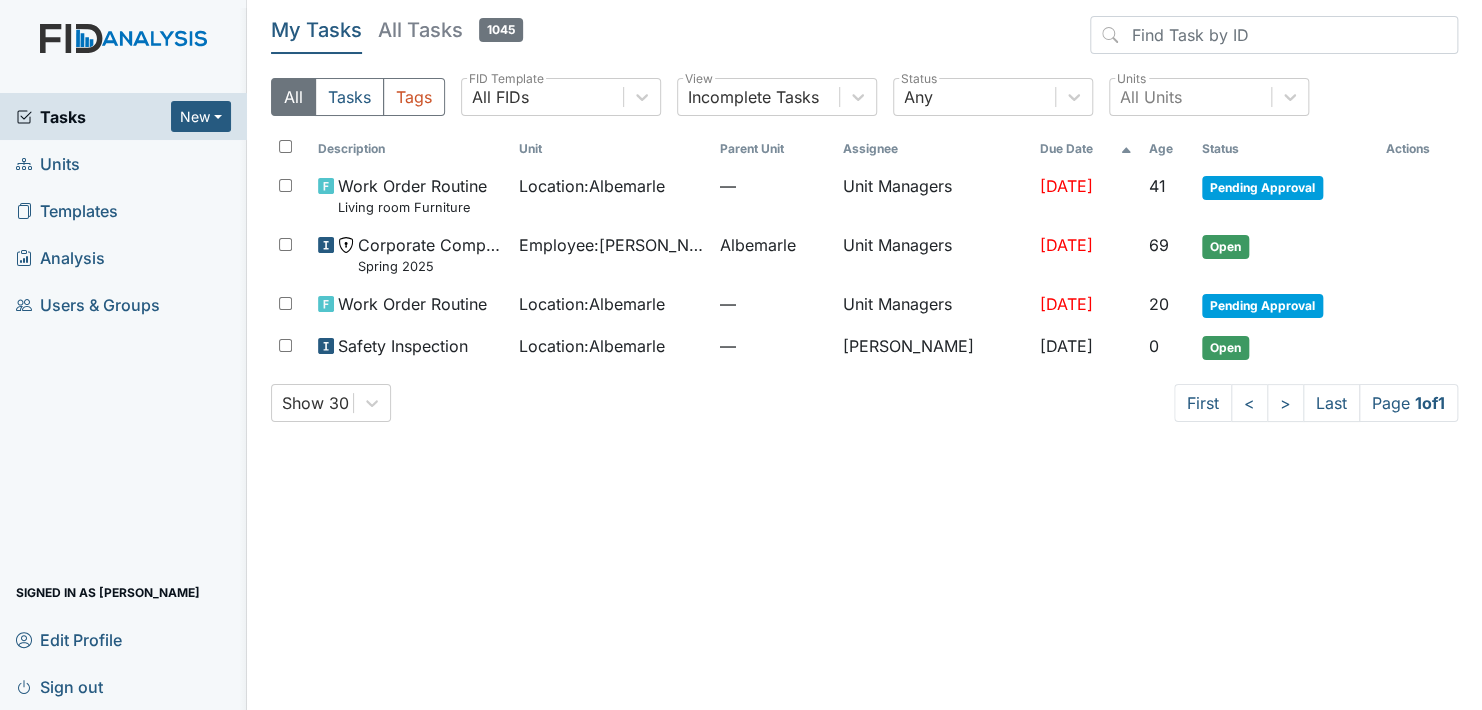 click on "Units" at bounding box center [123, 163] 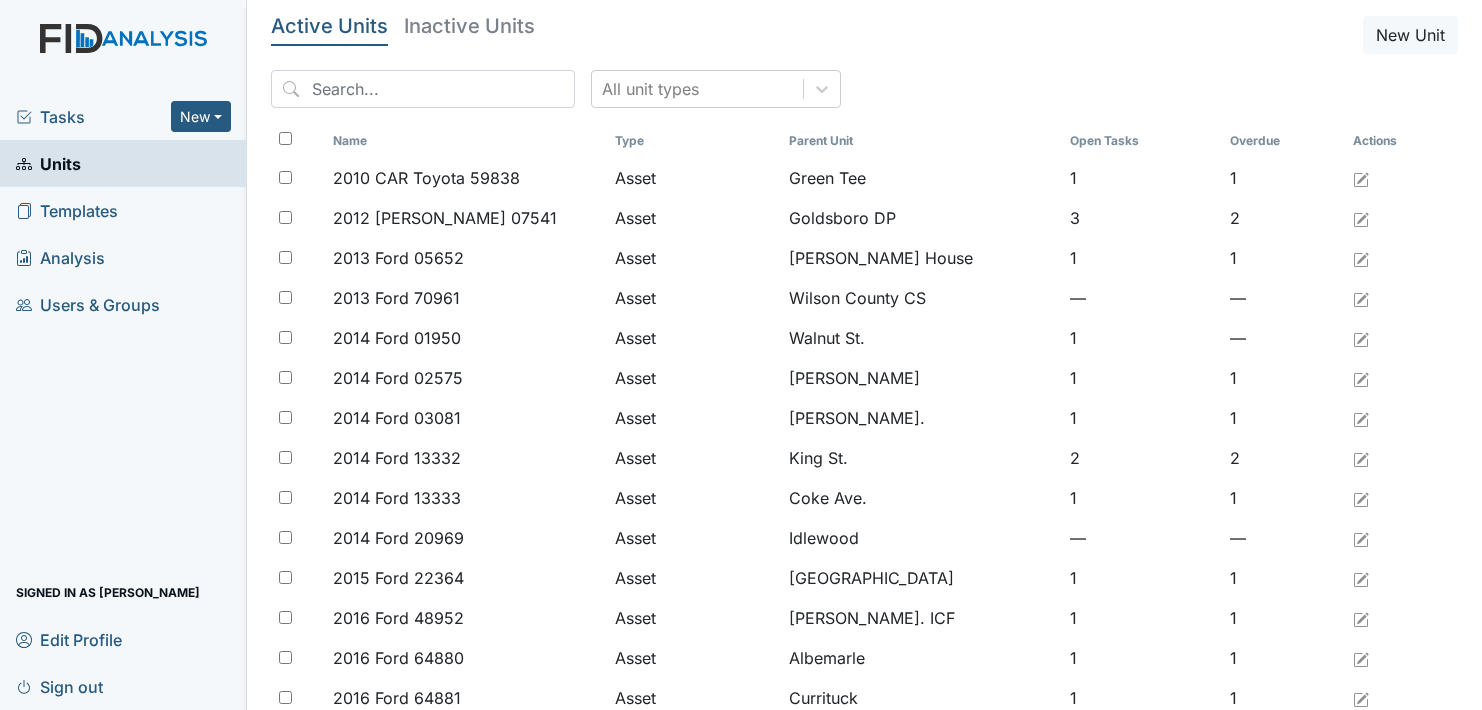scroll, scrollTop: 0, scrollLeft: 0, axis: both 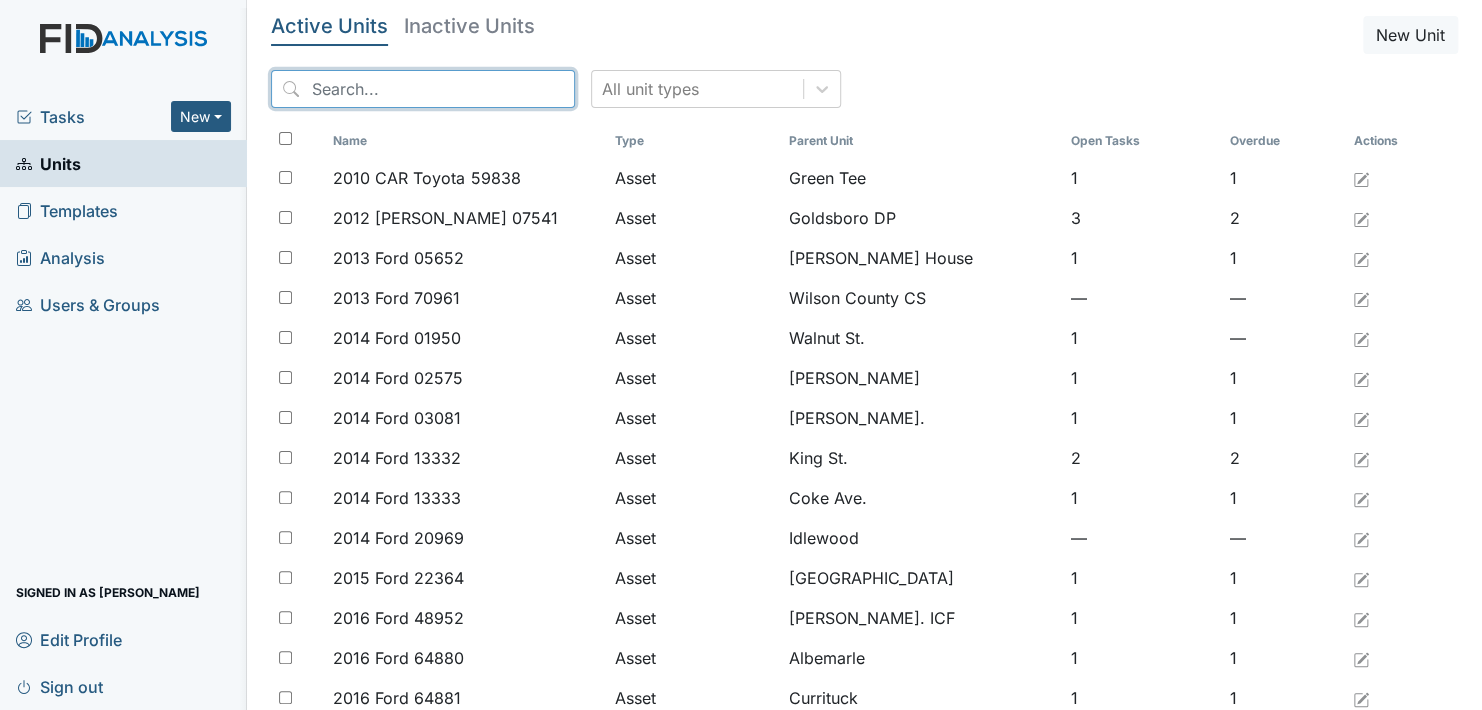 click at bounding box center (423, 89) 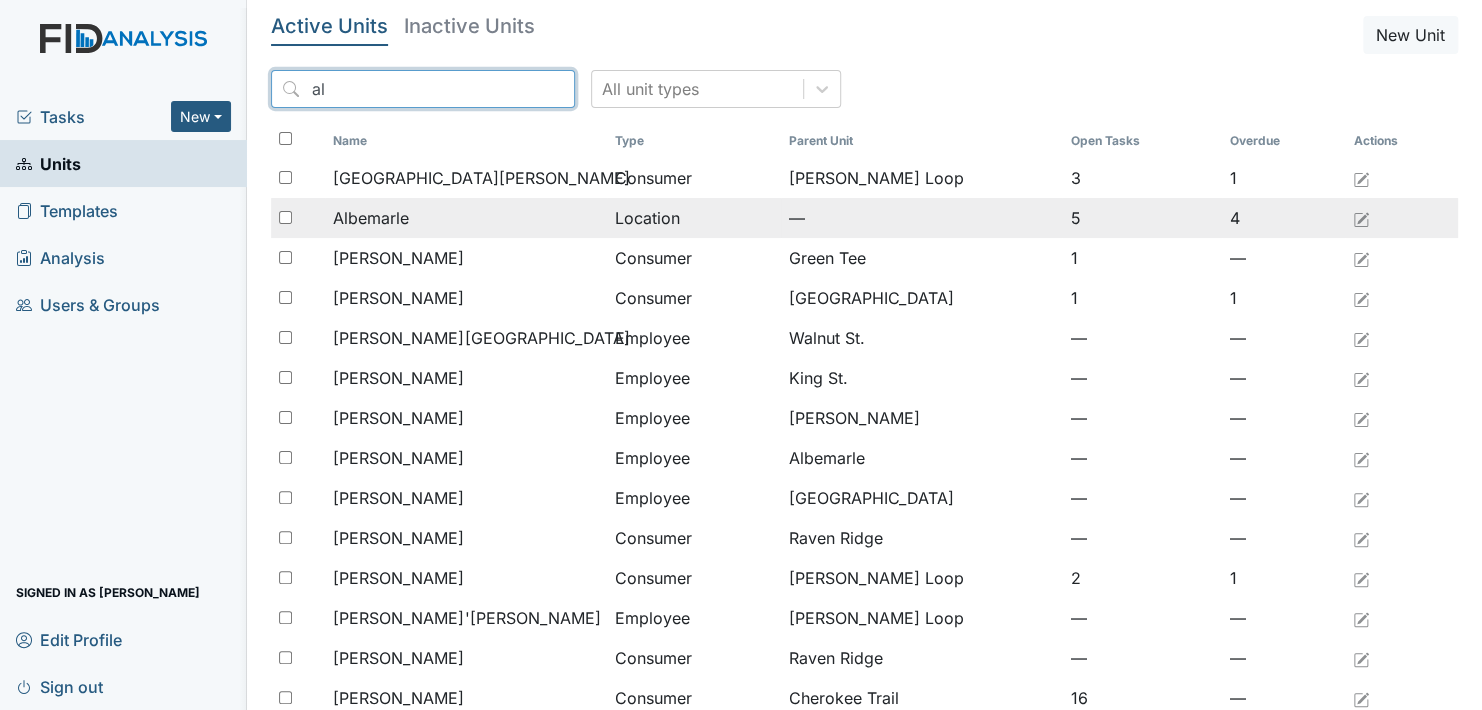 type on "al" 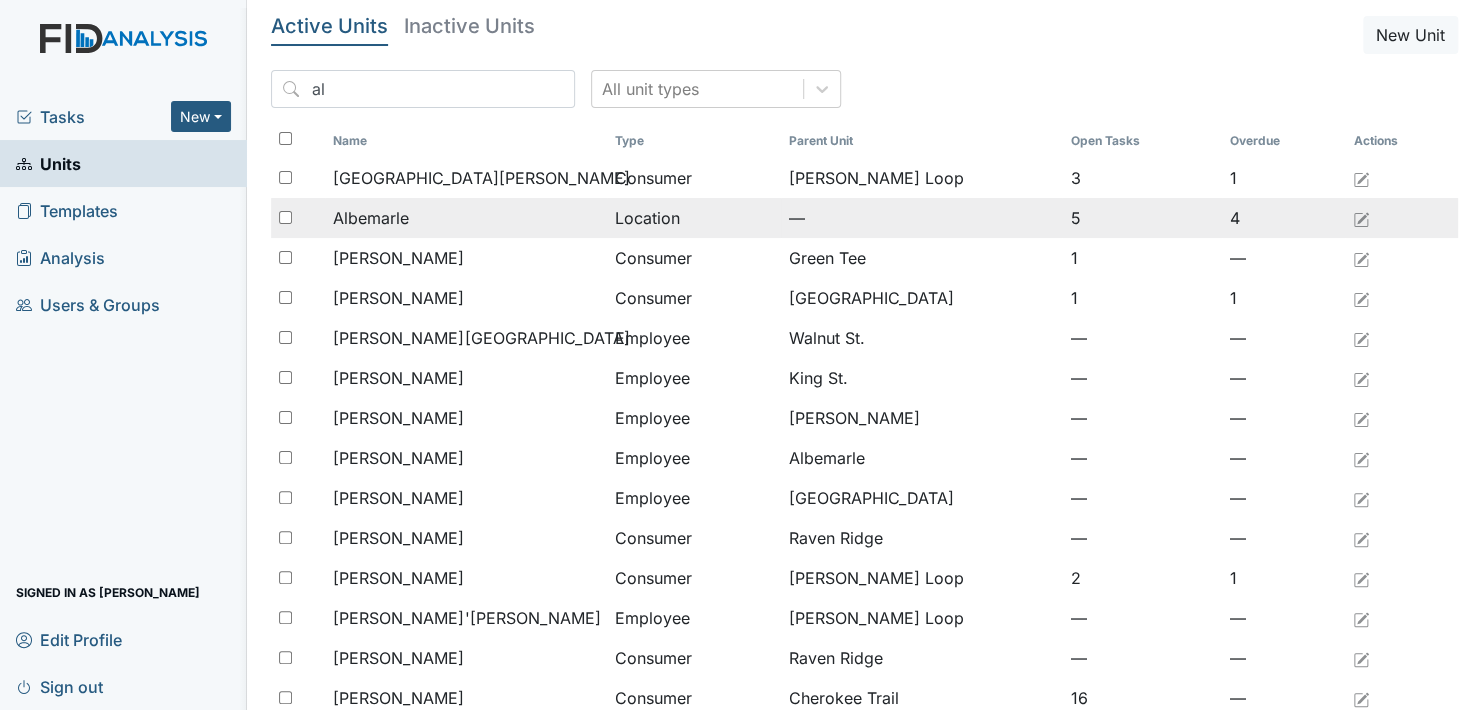 click on "Albemarle" at bounding box center (371, 218) 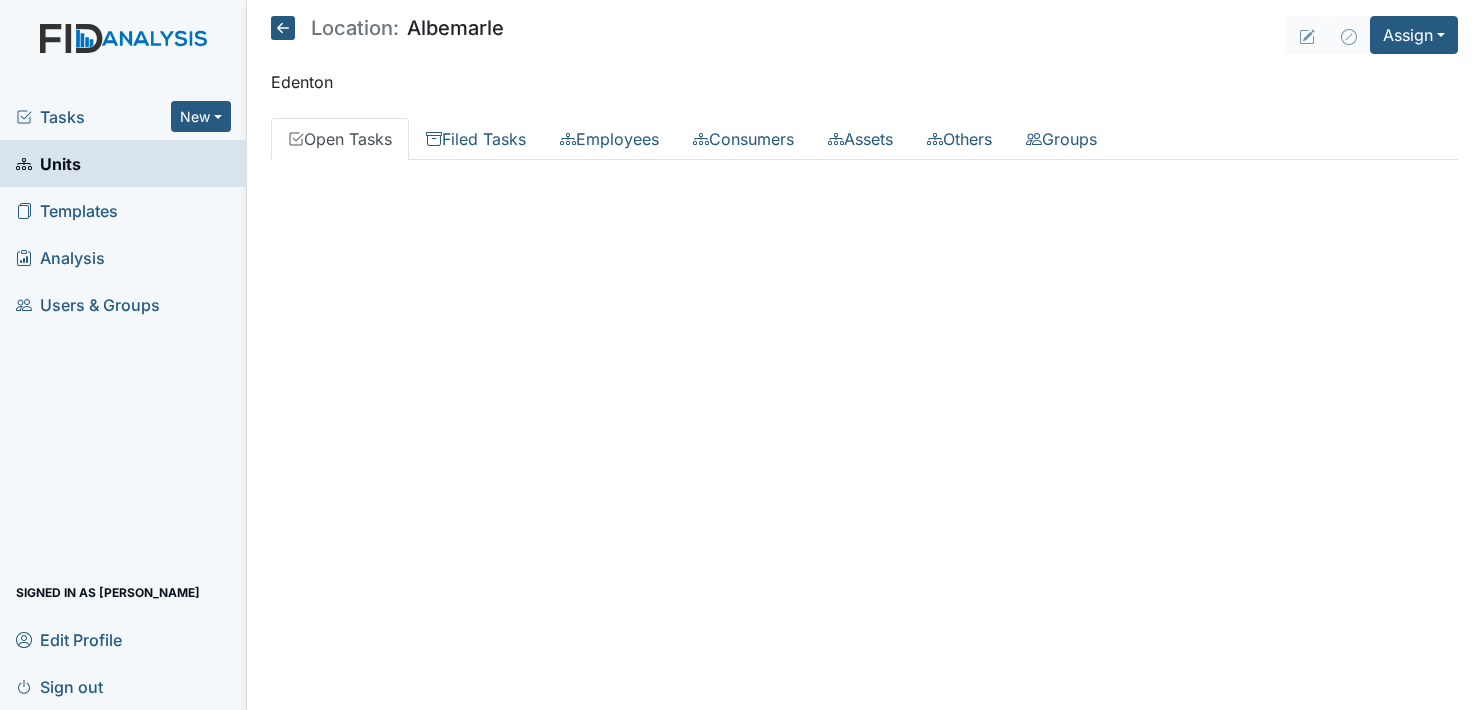 scroll, scrollTop: 0, scrollLeft: 0, axis: both 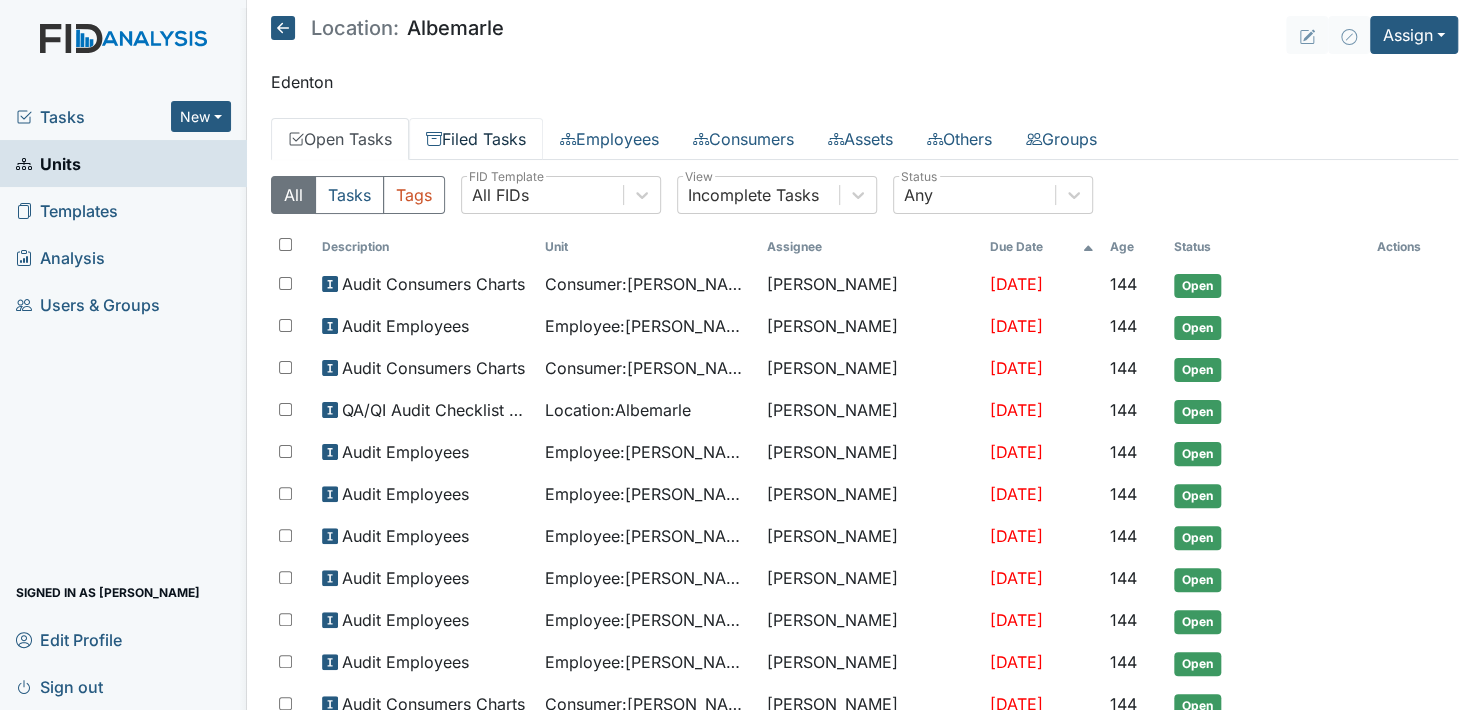 click on "Filed Tasks" at bounding box center (476, 139) 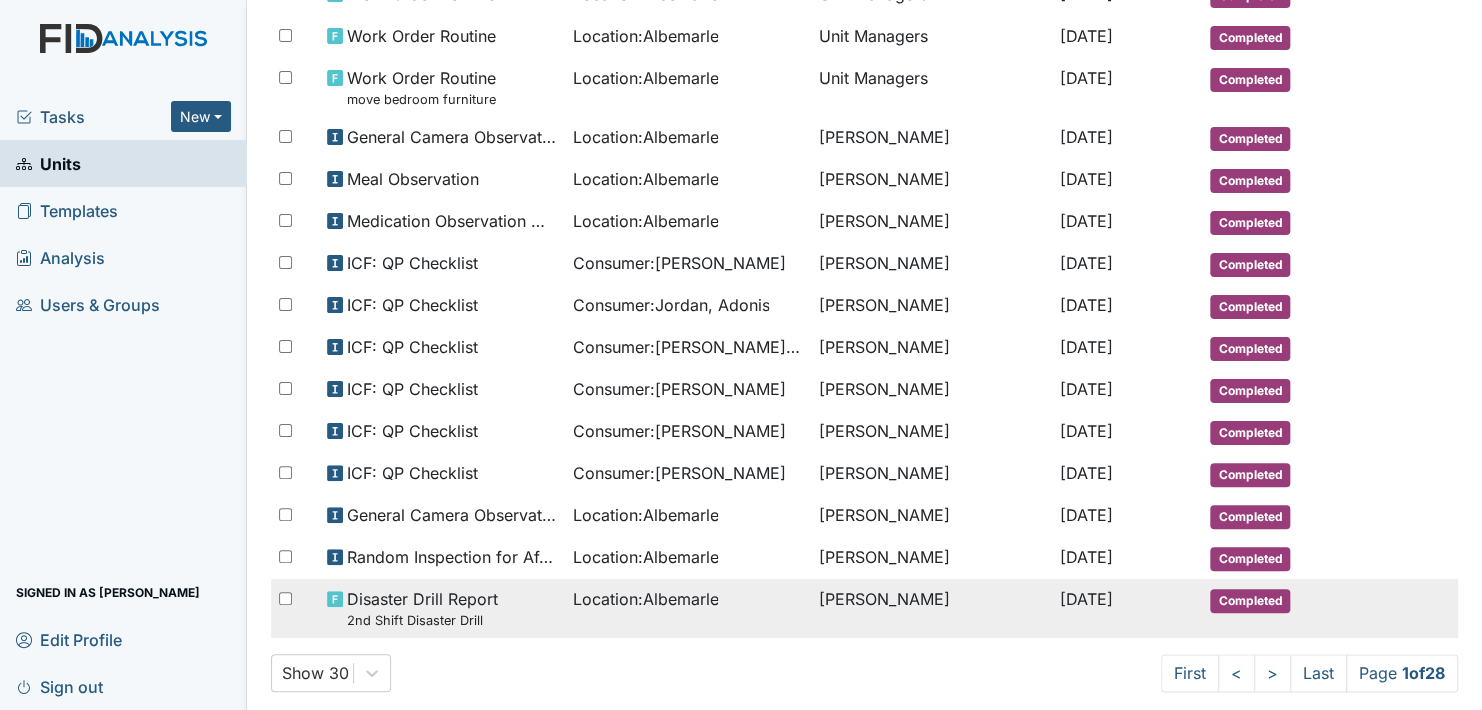 scroll, scrollTop: 927, scrollLeft: 0, axis: vertical 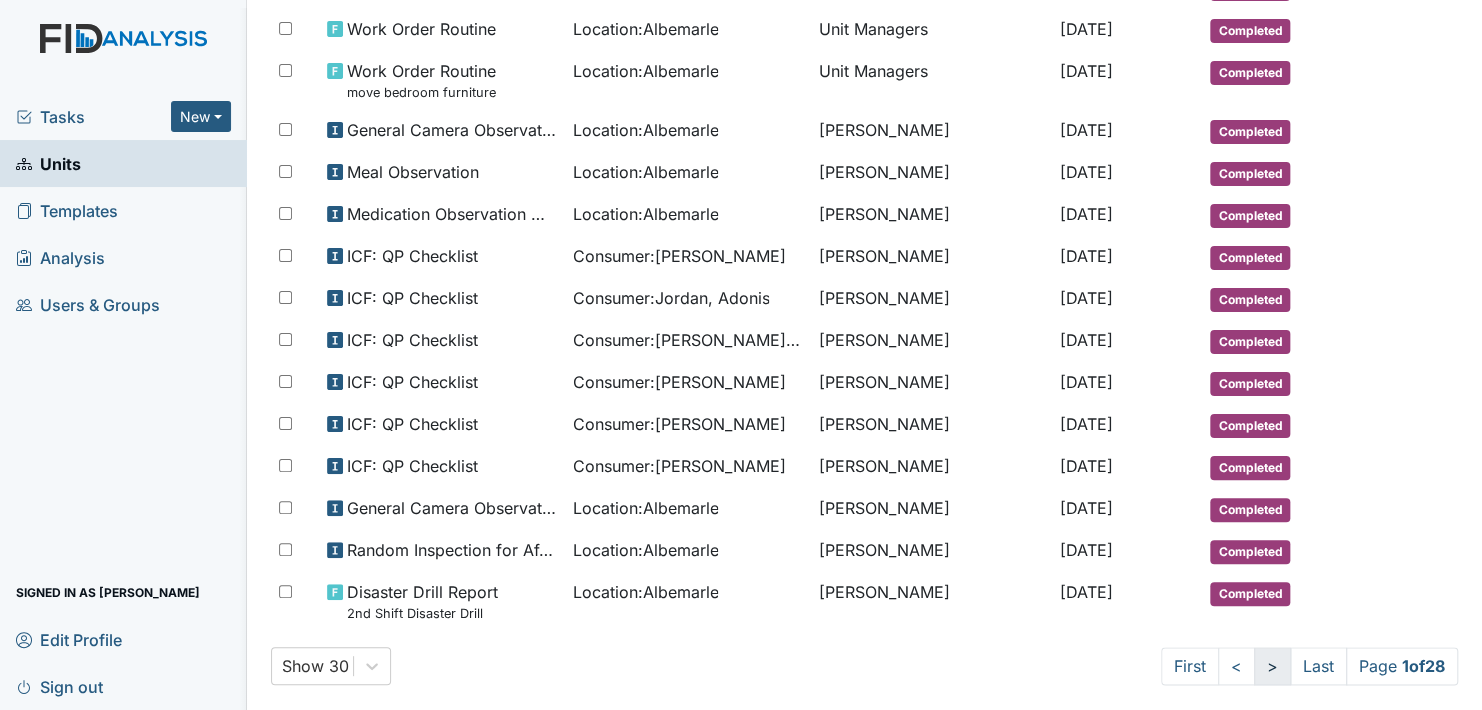 click on ">" at bounding box center [1272, 666] 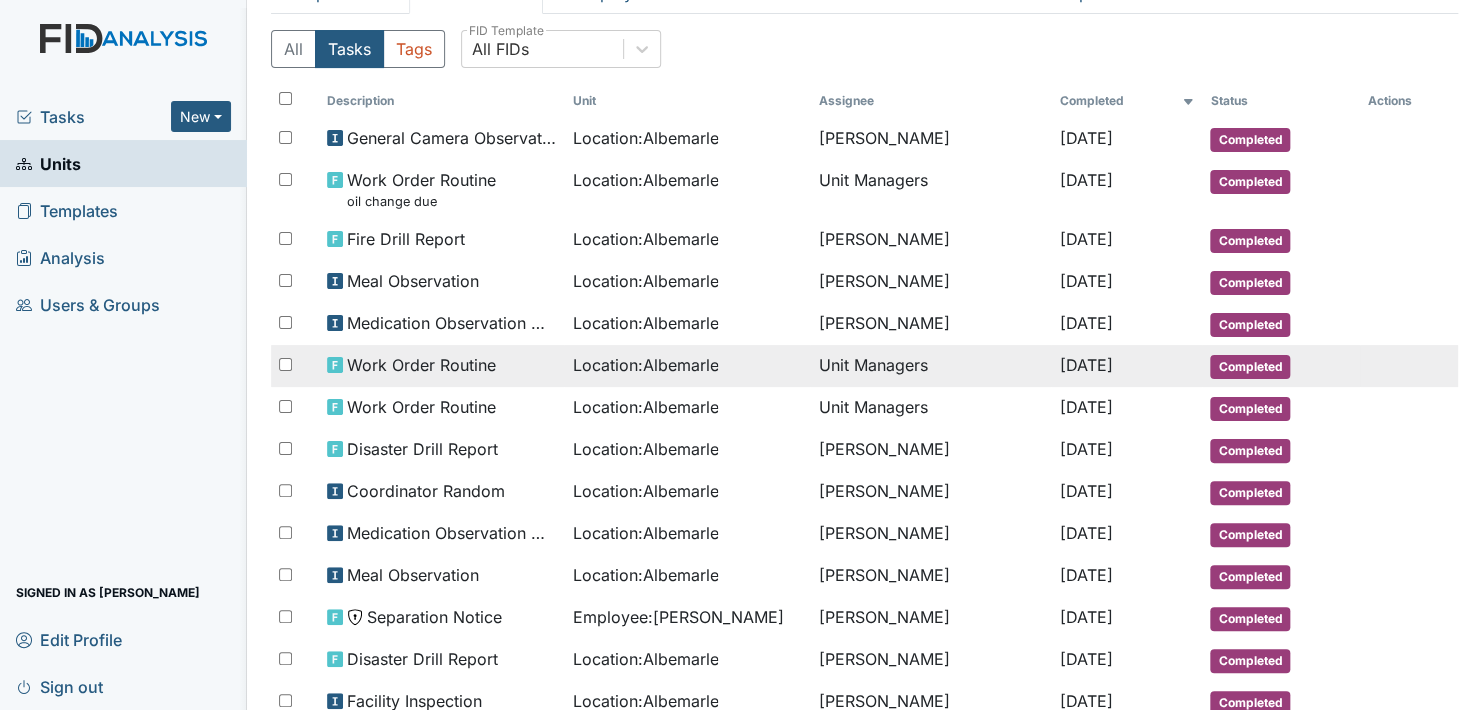 scroll, scrollTop: 27, scrollLeft: 0, axis: vertical 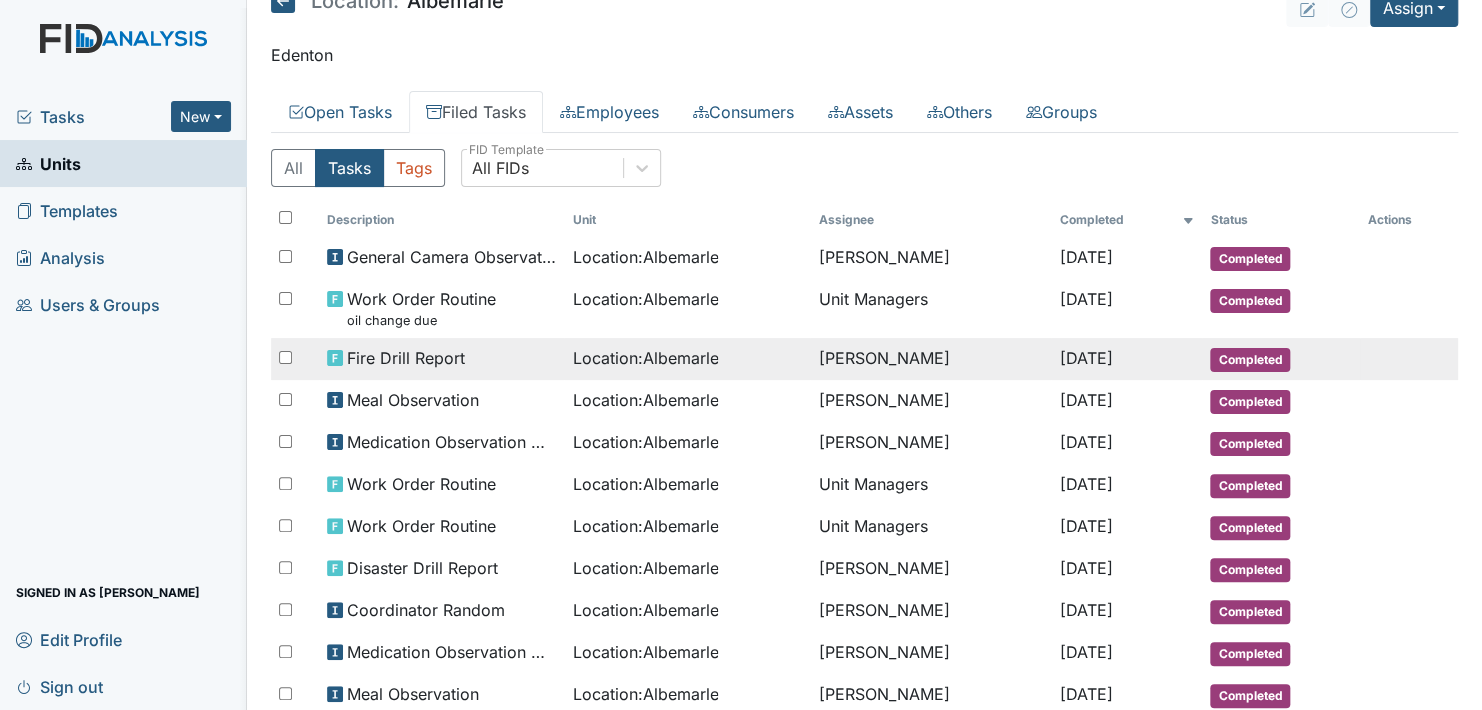 click on "Completed" at bounding box center (1250, 360) 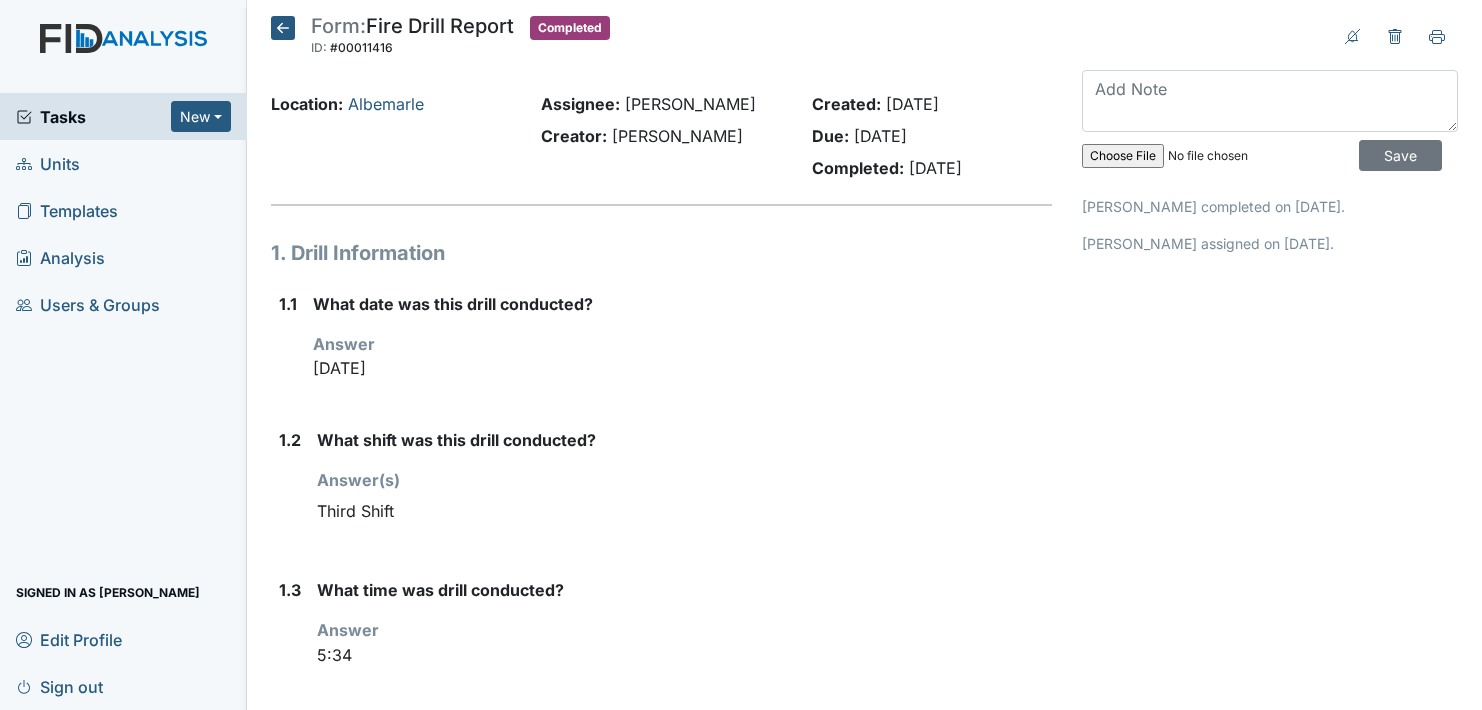 scroll, scrollTop: 0, scrollLeft: 0, axis: both 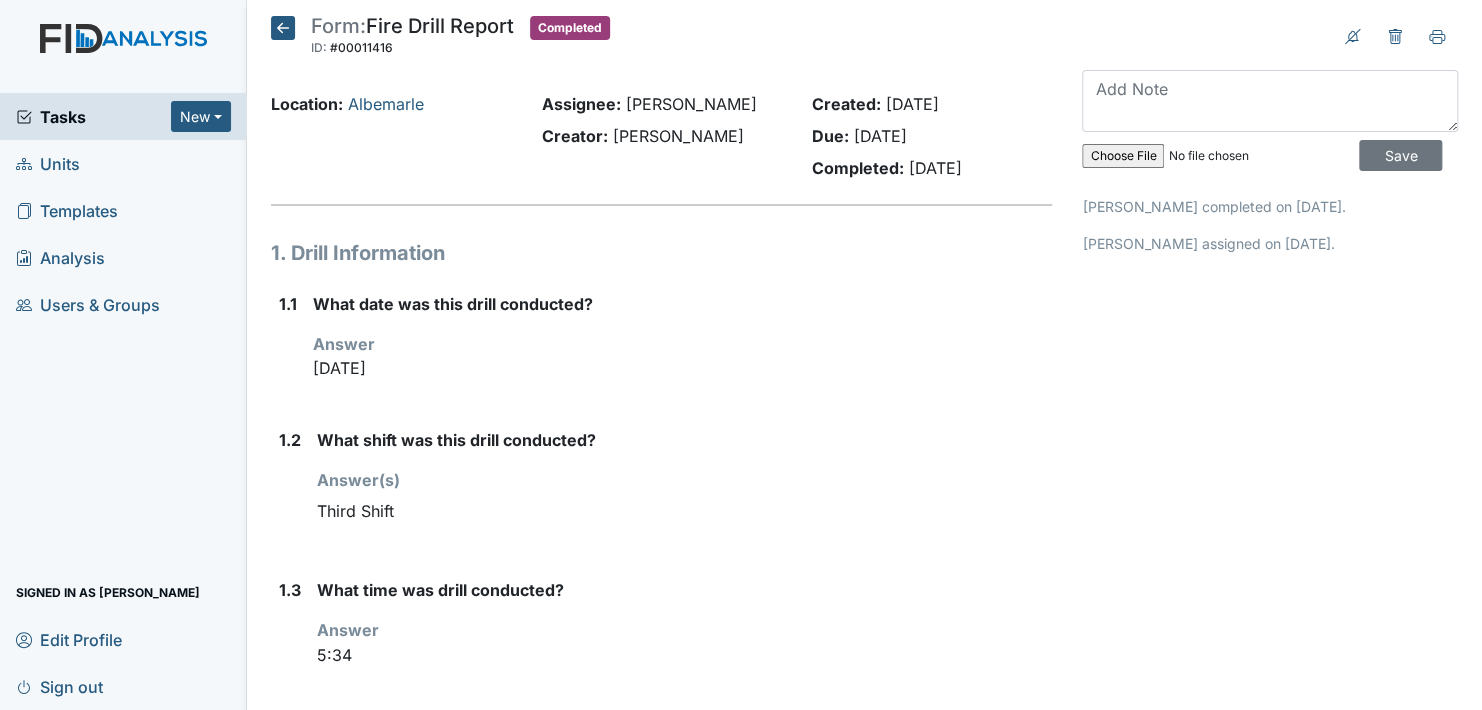 click 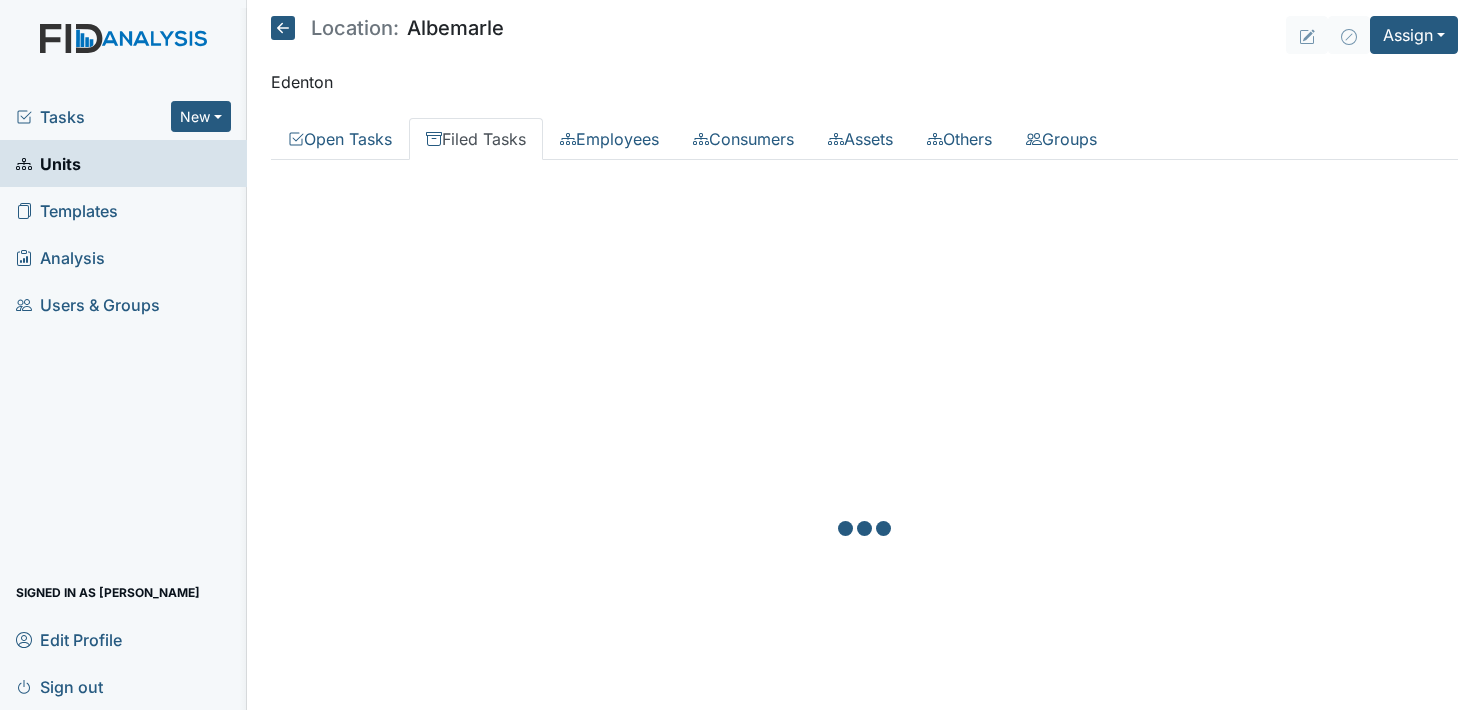 scroll, scrollTop: 0, scrollLeft: 0, axis: both 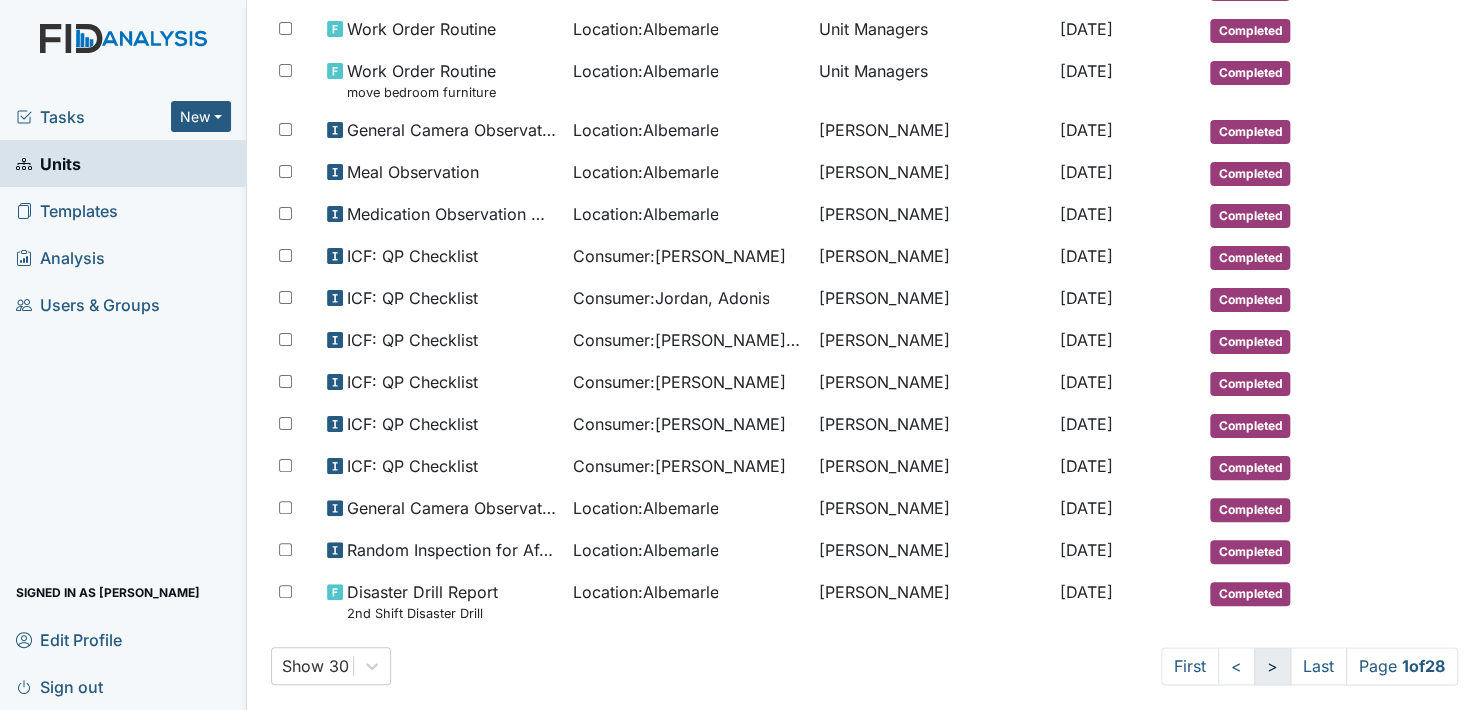click on ">" at bounding box center (1272, 666) 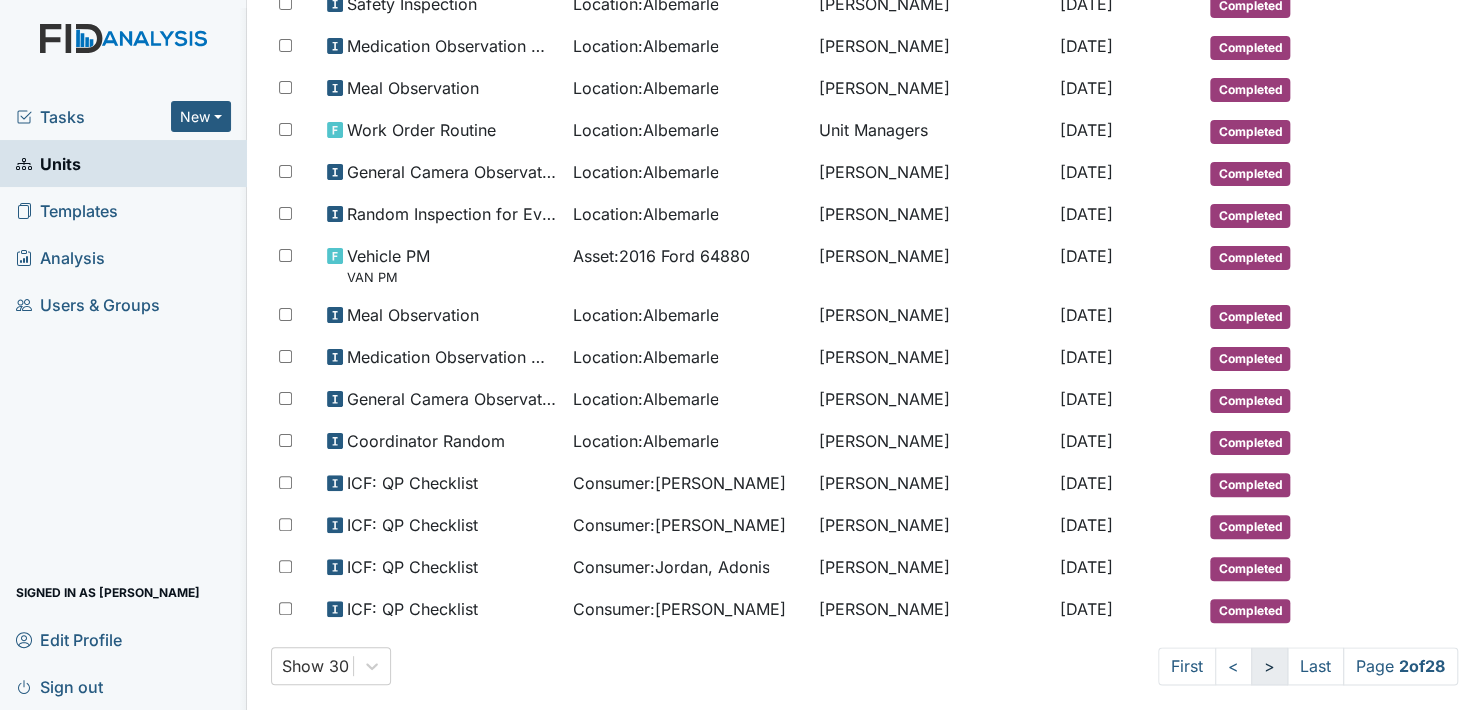 click on ">" at bounding box center (1269, 666) 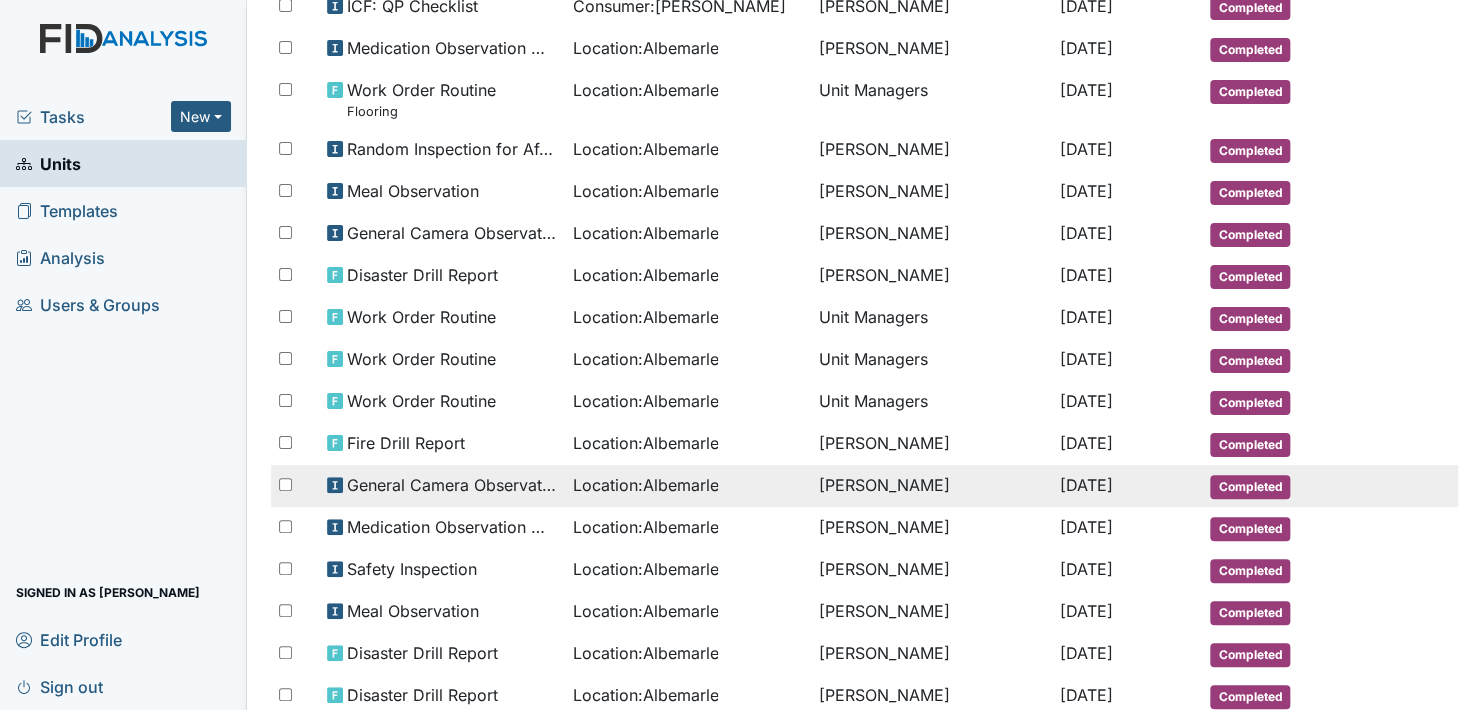 scroll, scrollTop: 308, scrollLeft: 0, axis: vertical 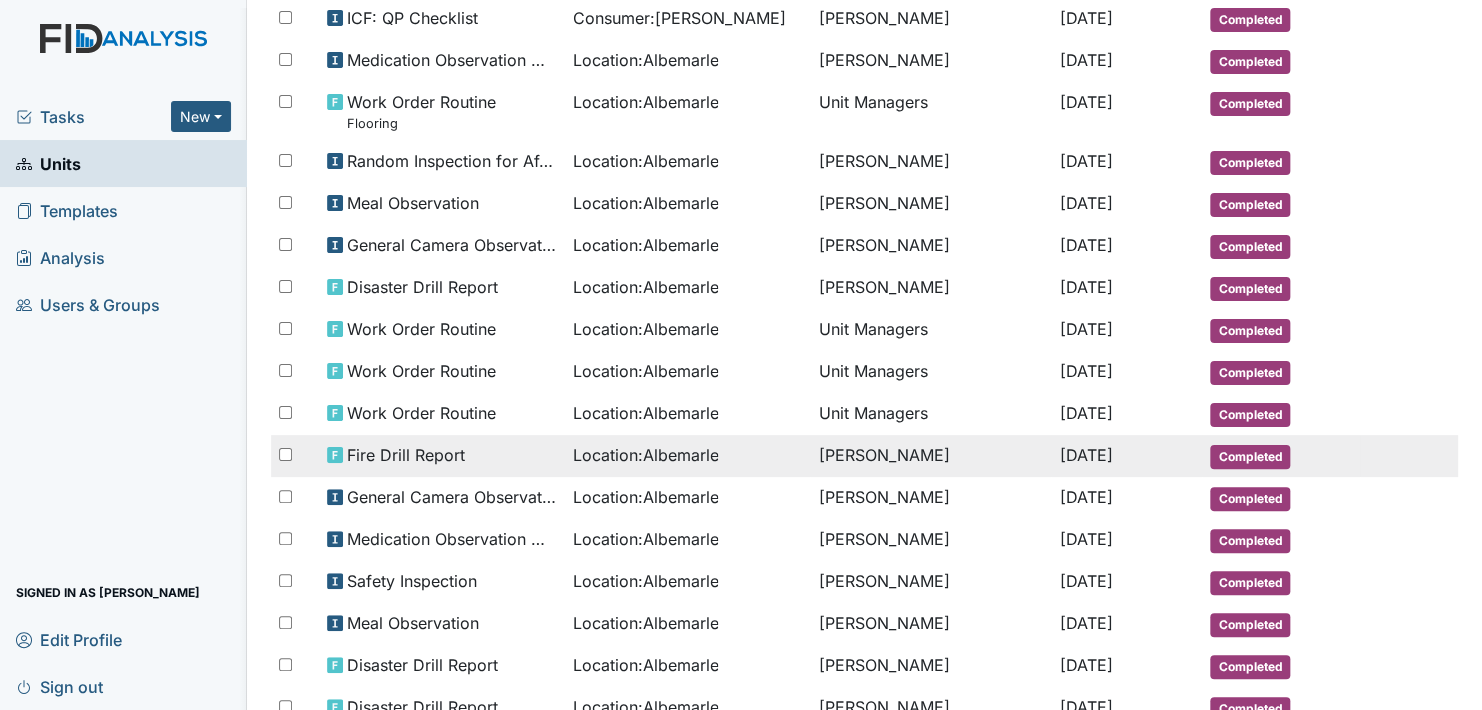 click on "Completed" at bounding box center [1250, 457] 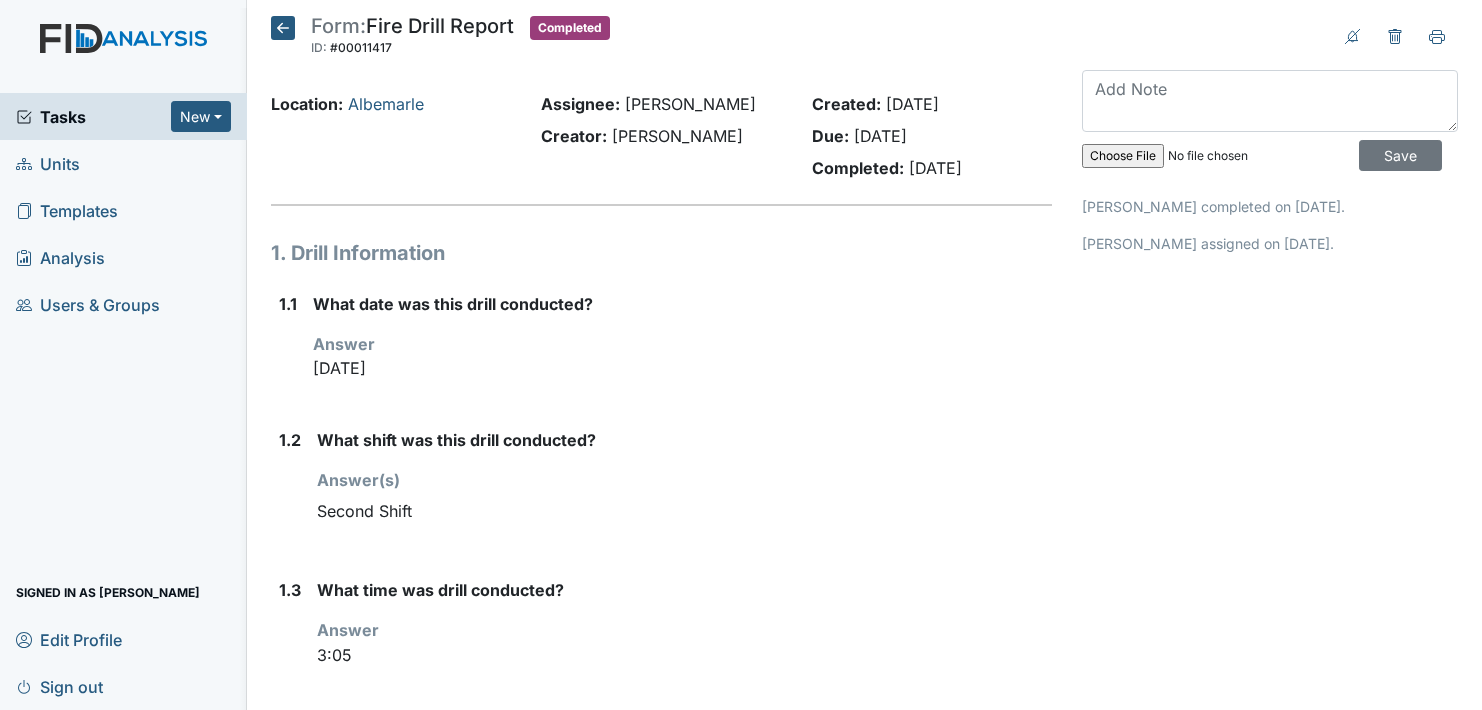 scroll, scrollTop: 0, scrollLeft: 0, axis: both 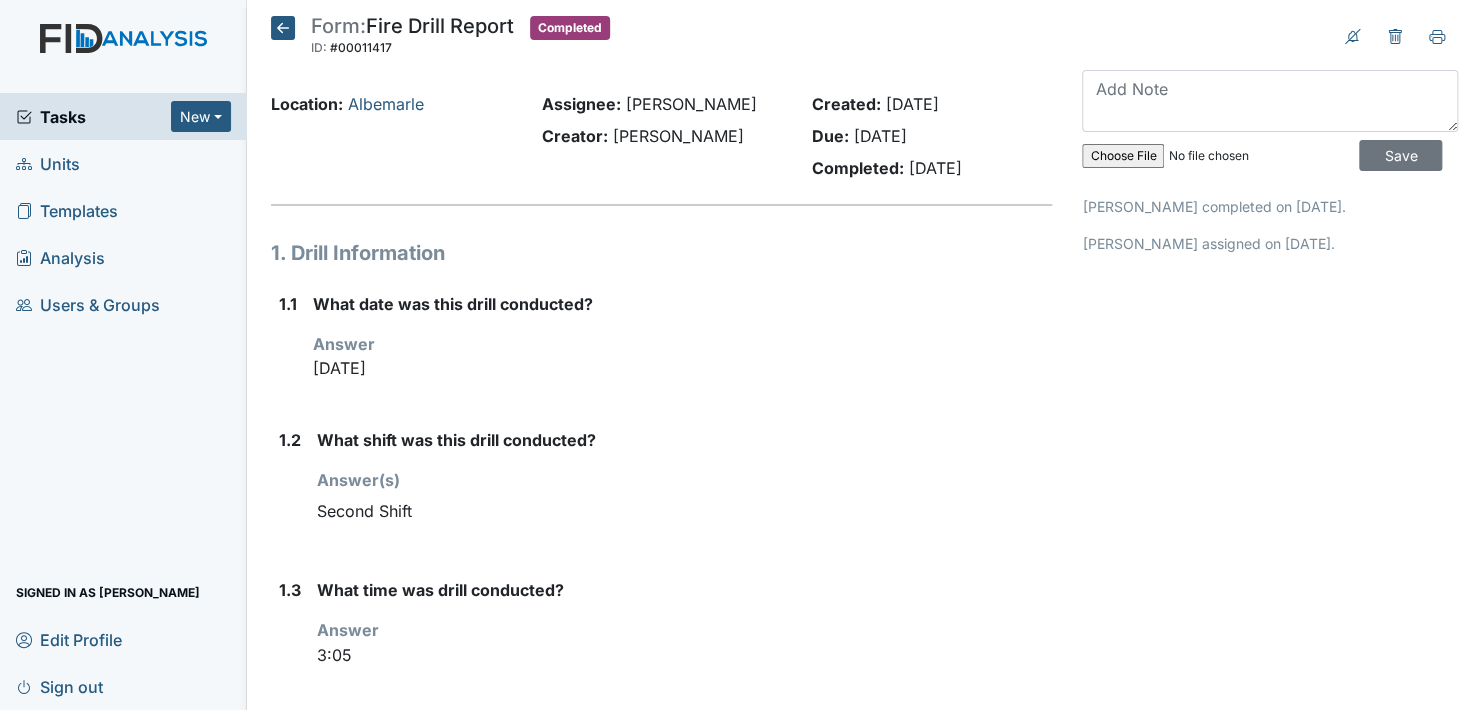 click 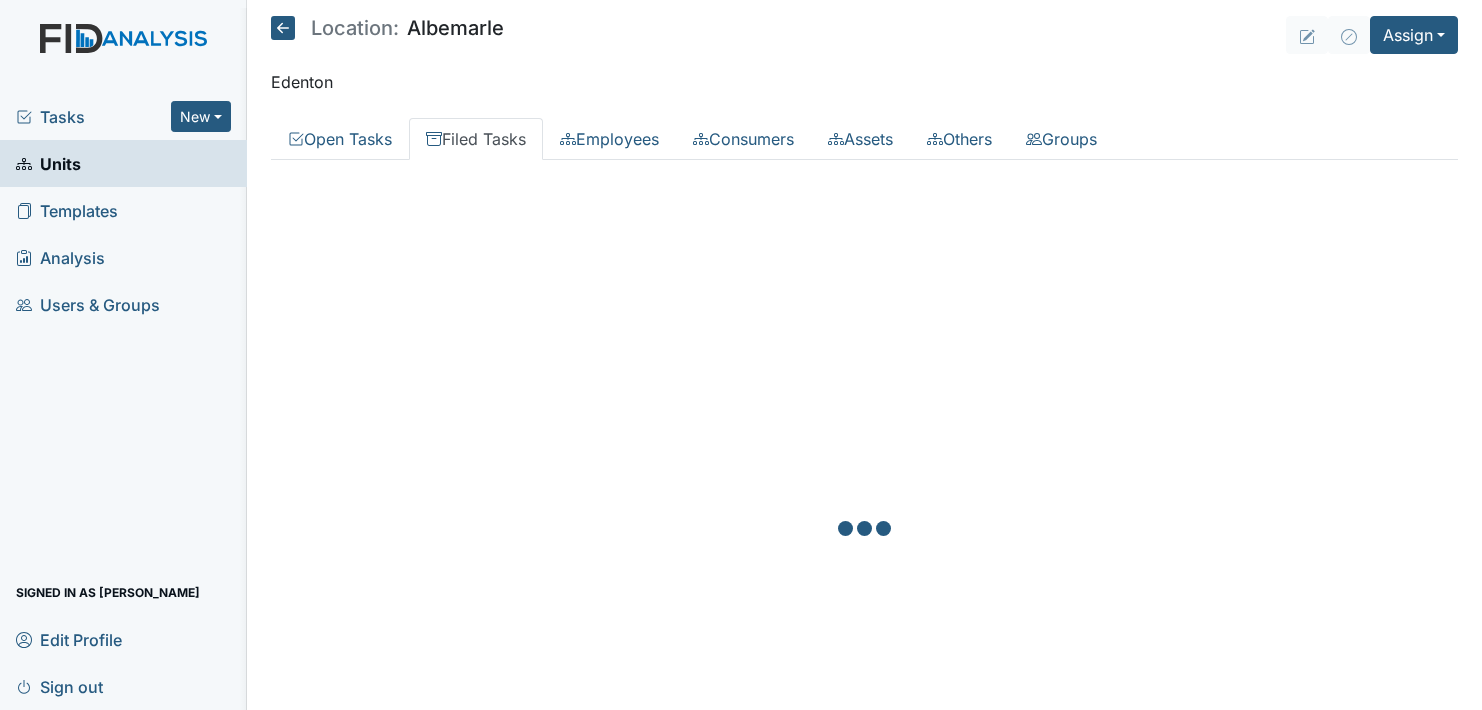 scroll, scrollTop: 0, scrollLeft: 0, axis: both 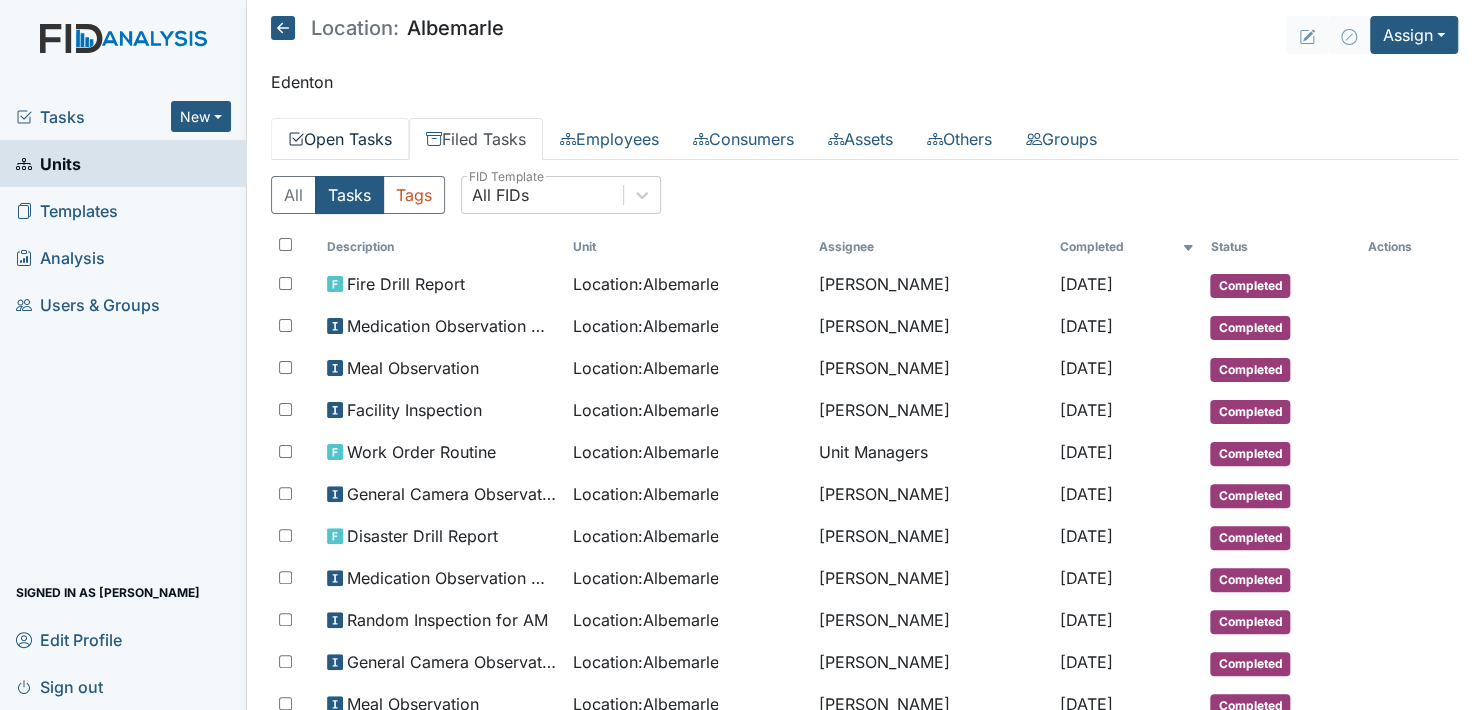 click on "Open Tasks" at bounding box center (340, 139) 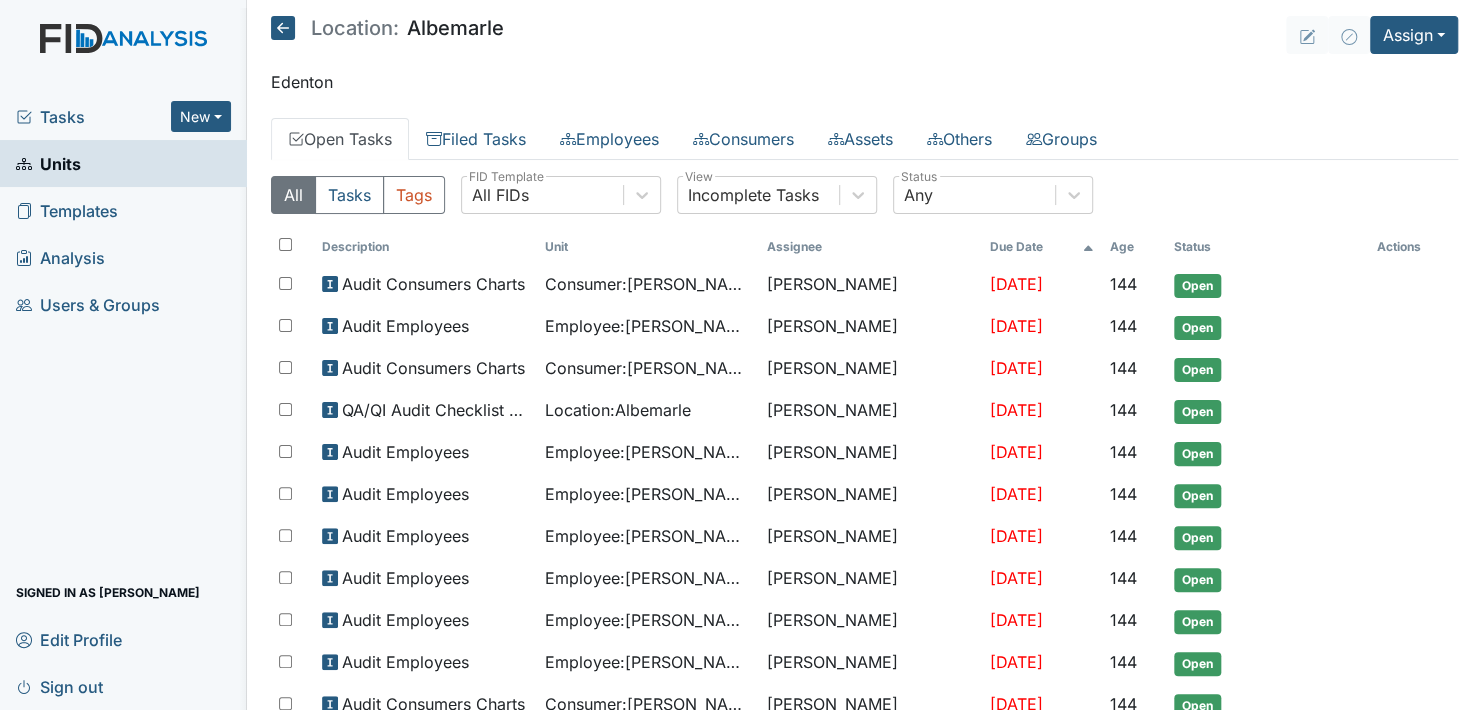 click on "Open Tasks" at bounding box center [340, 139] 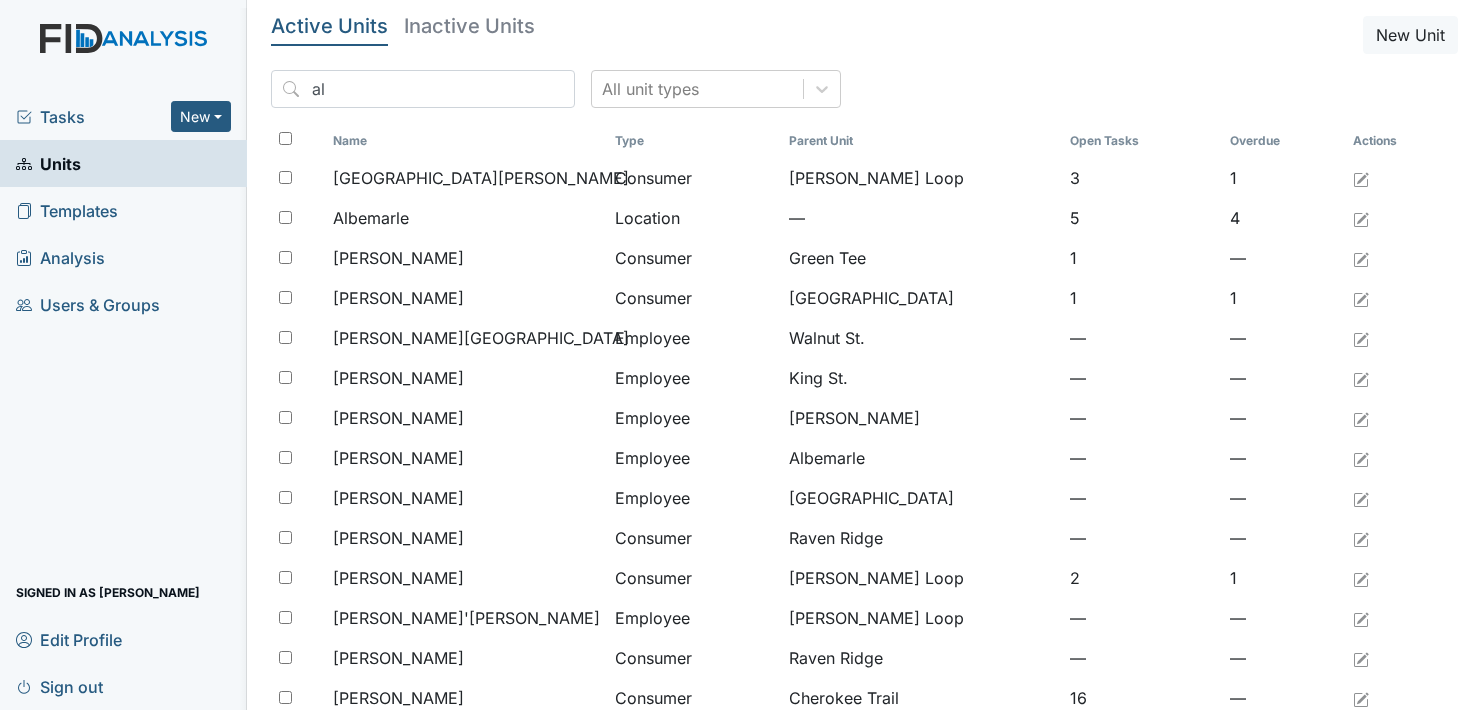 scroll, scrollTop: 0, scrollLeft: 0, axis: both 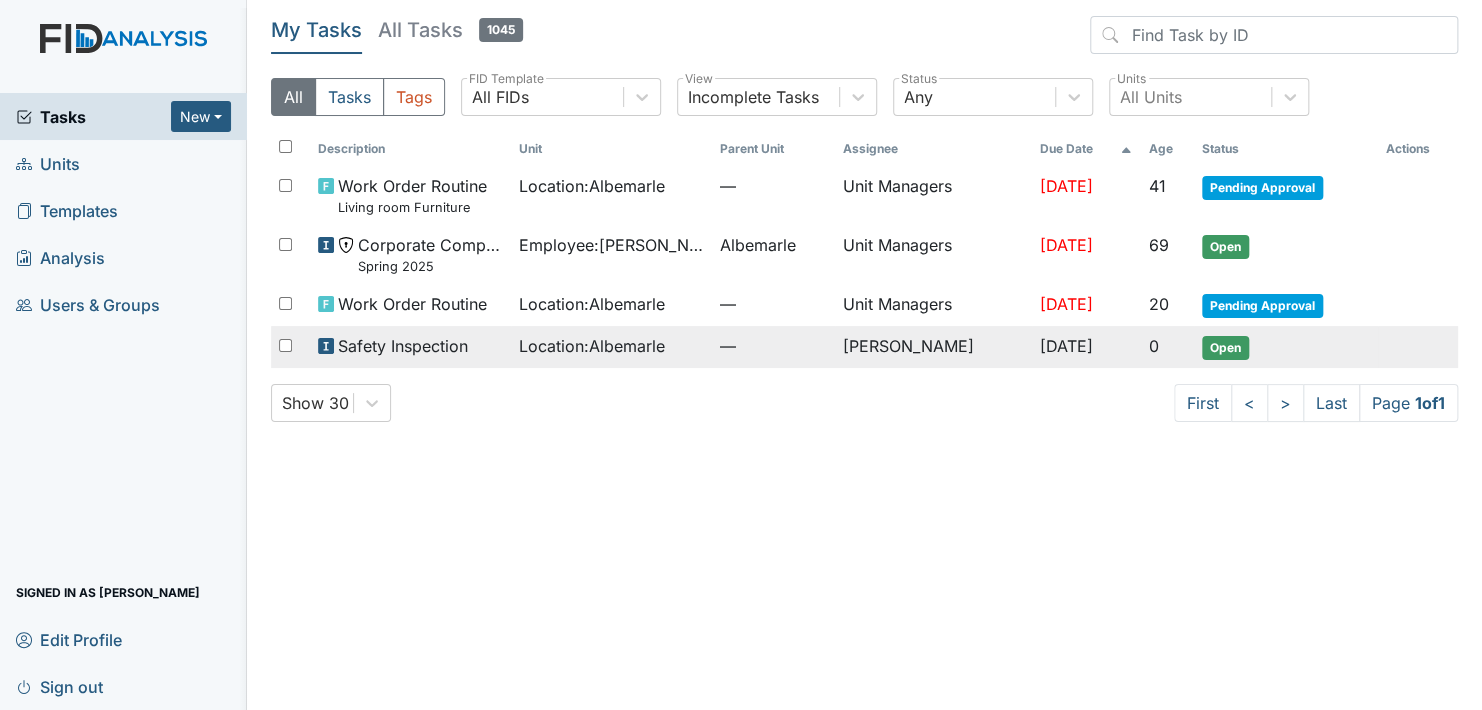 click on "Open" at bounding box center (1225, 348) 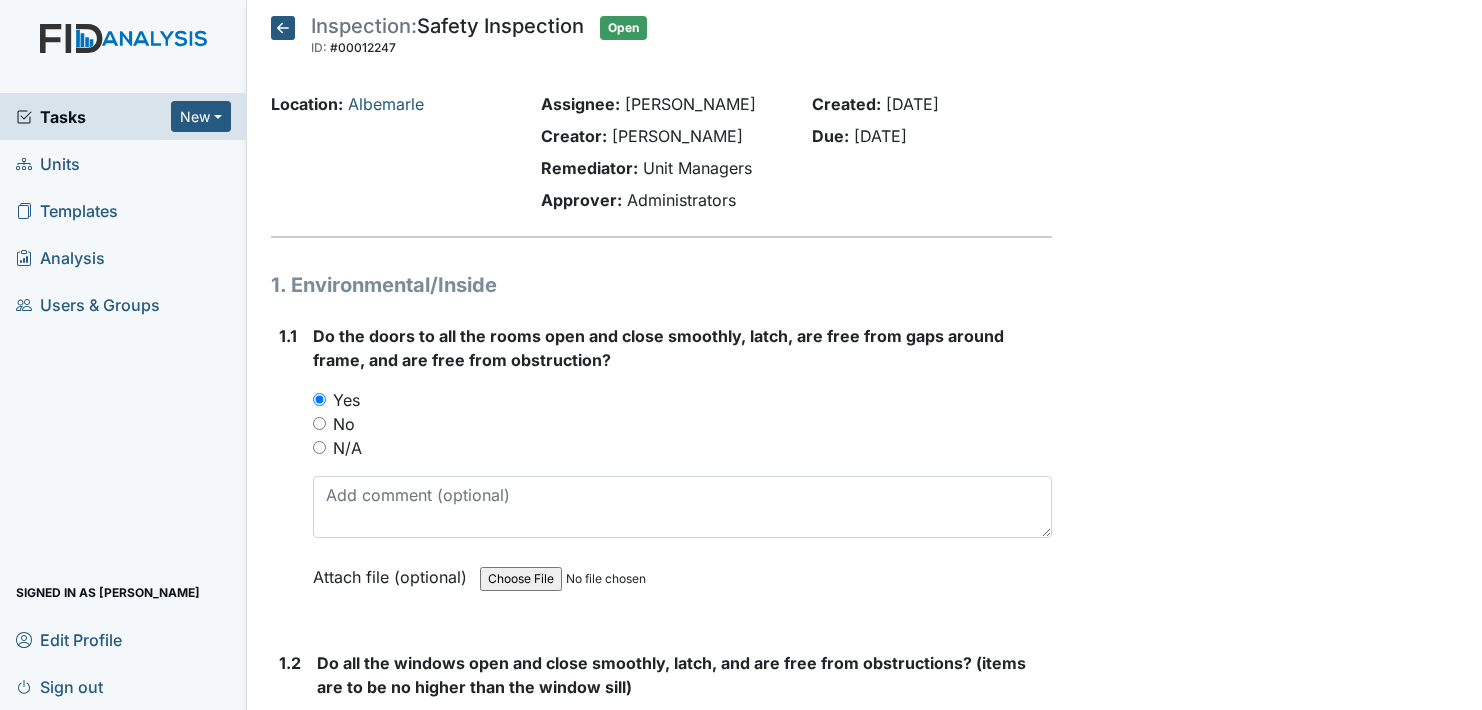 scroll, scrollTop: 0, scrollLeft: 0, axis: both 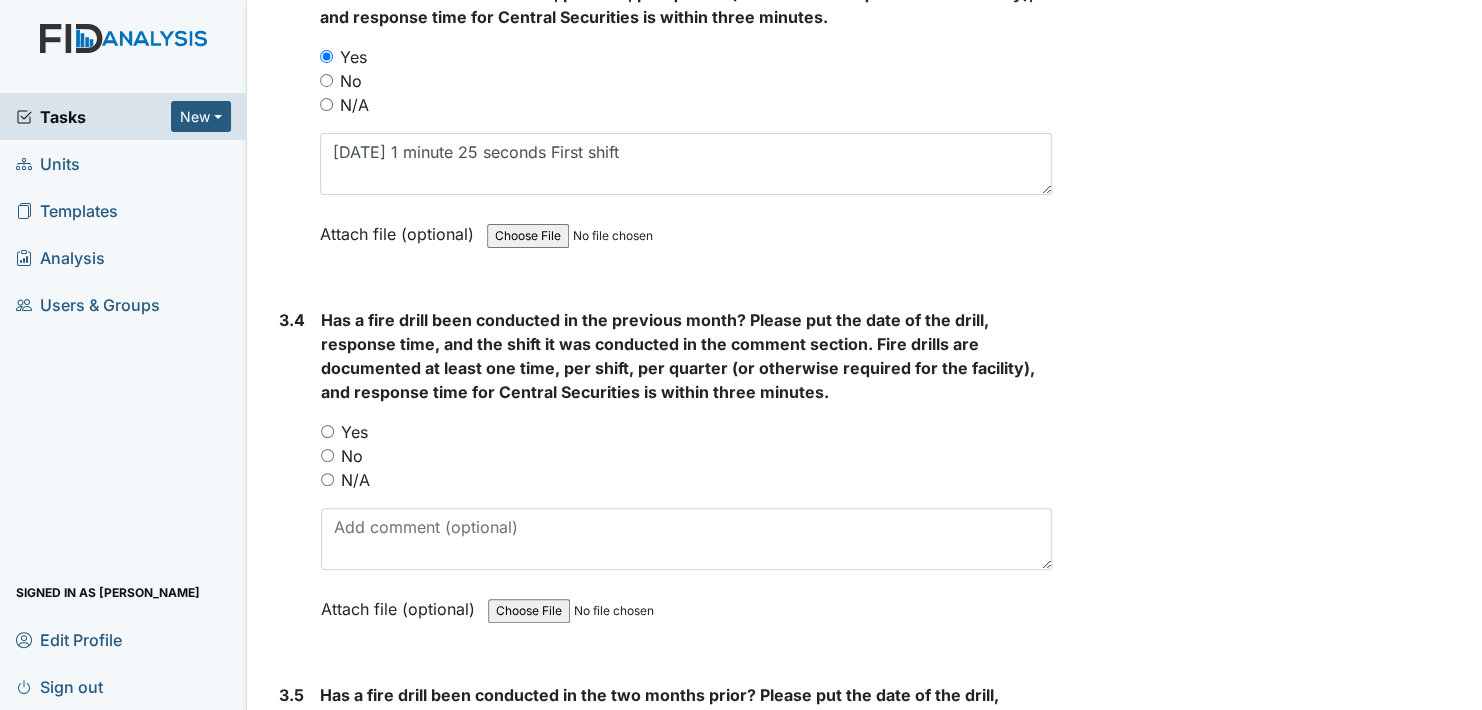 click on "Yes" at bounding box center [327, 431] 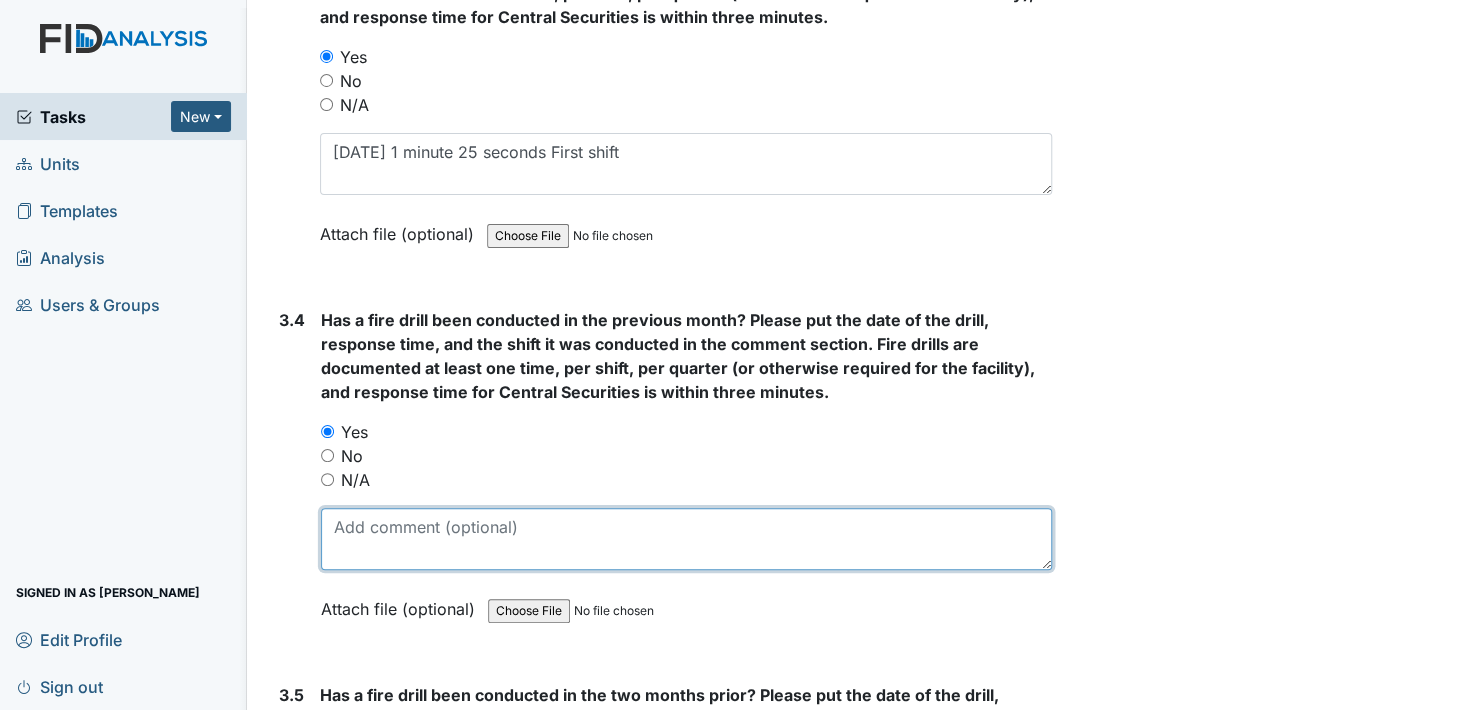 click at bounding box center (686, 539) 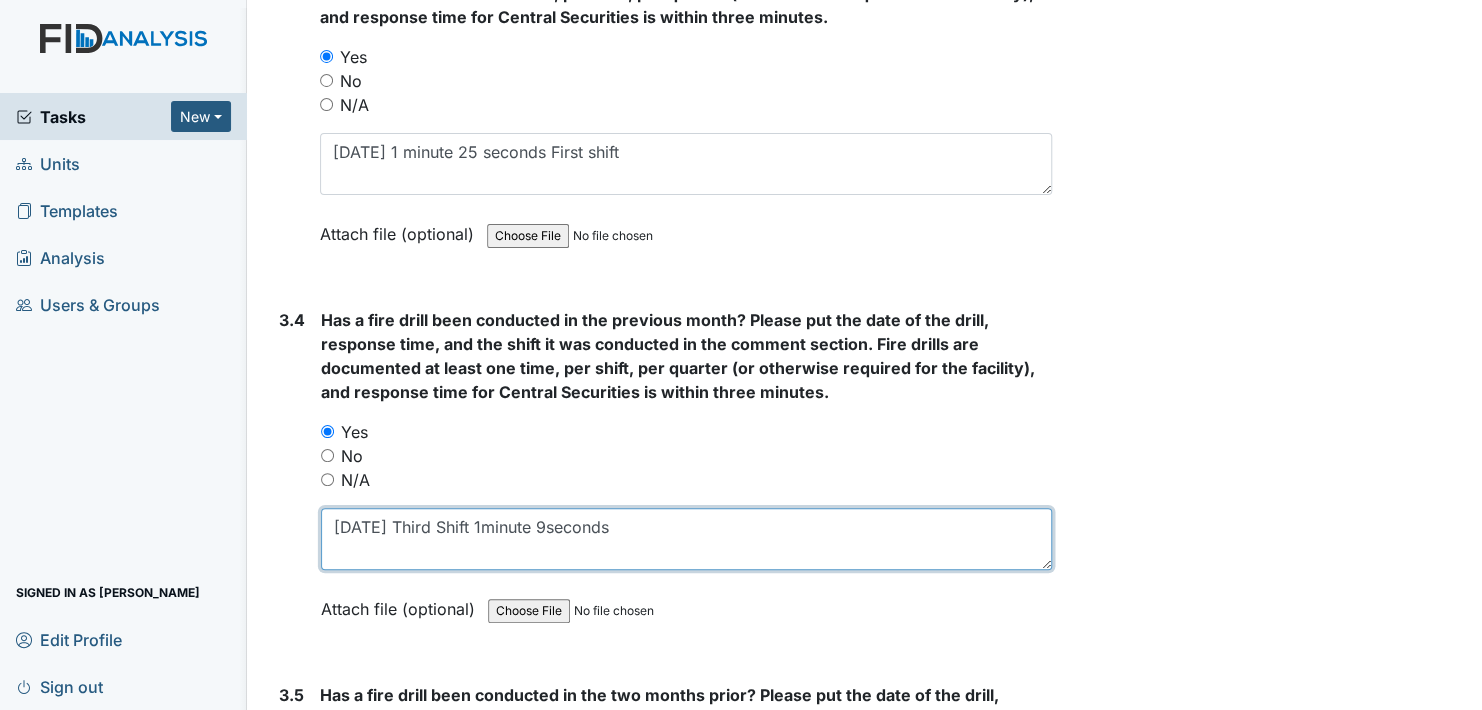 type on "[DATE] Third Shift 1minute 9seconds" 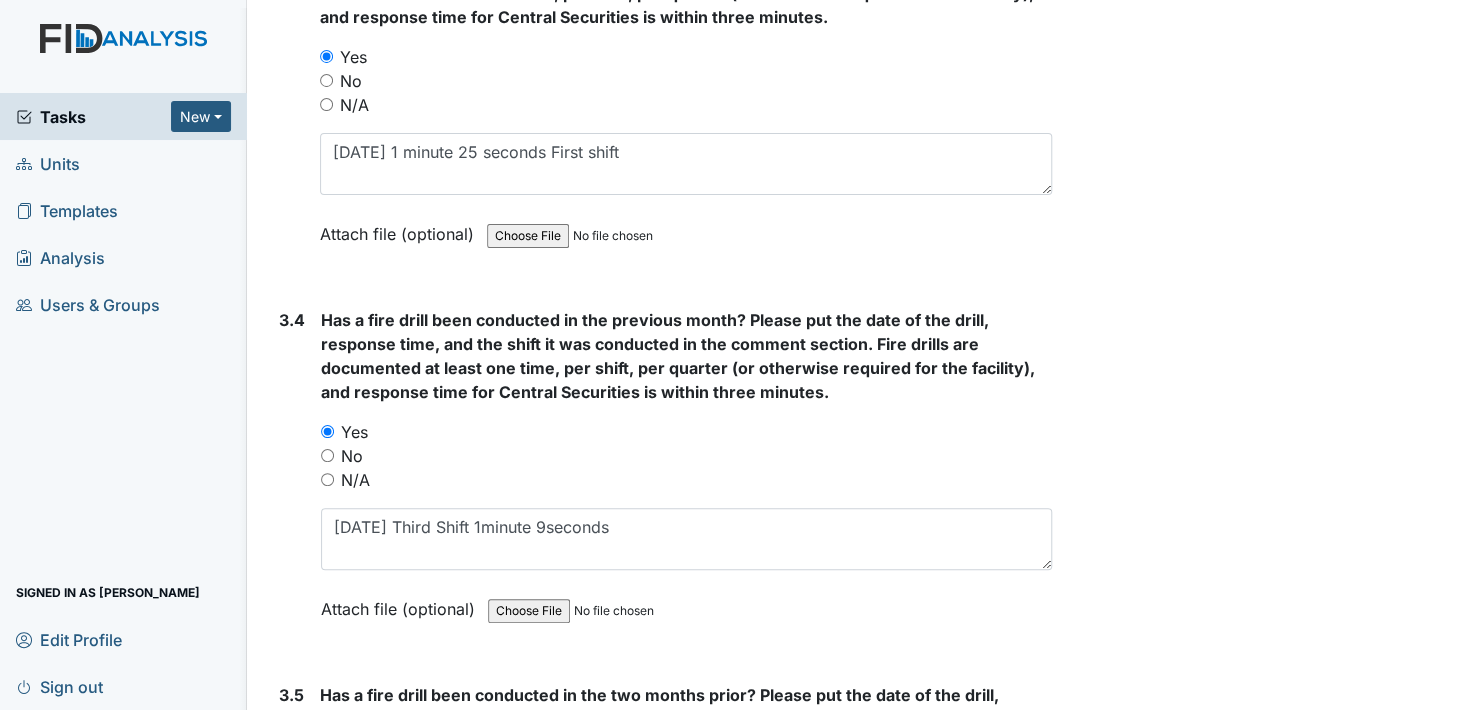 click on "Archive Task
×
Are you sure you want to archive this task? It will appear as incomplete on reports.
Archive
Delete Task
×
Are you sure you want to delete this task?
[GEOGRAPHIC_DATA]
Save
[PERSON_NAME] assigned on [DATE]." at bounding box center [1270, -736] 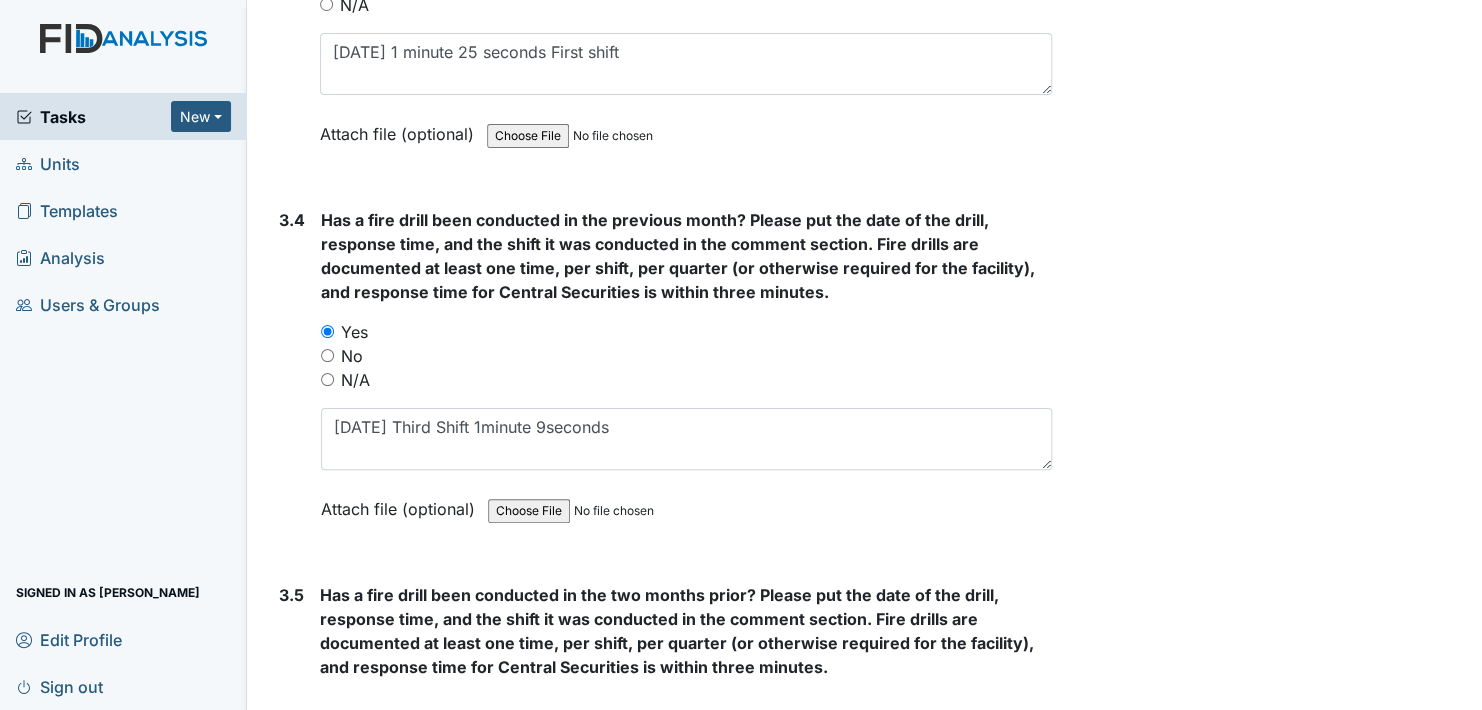 scroll, scrollTop: 9000, scrollLeft: 0, axis: vertical 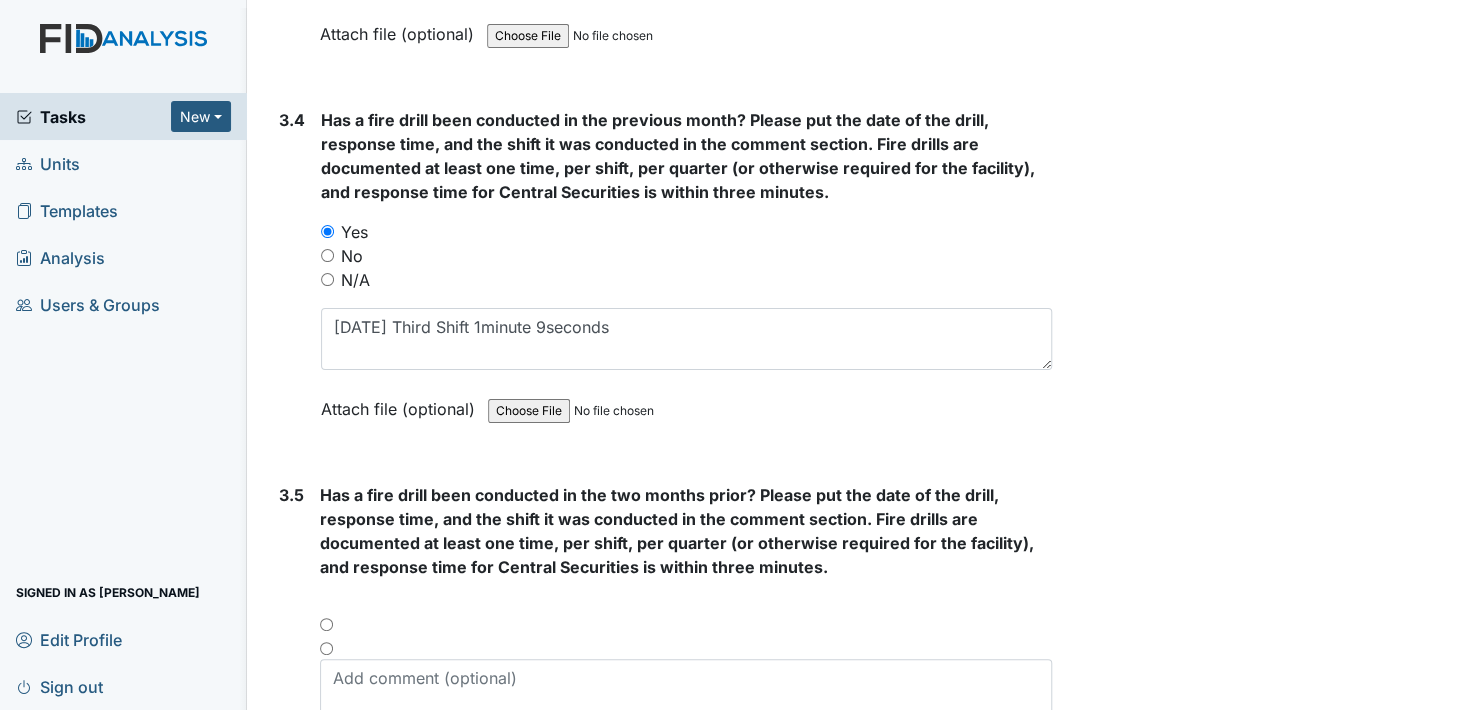 click at bounding box center (686, 631) 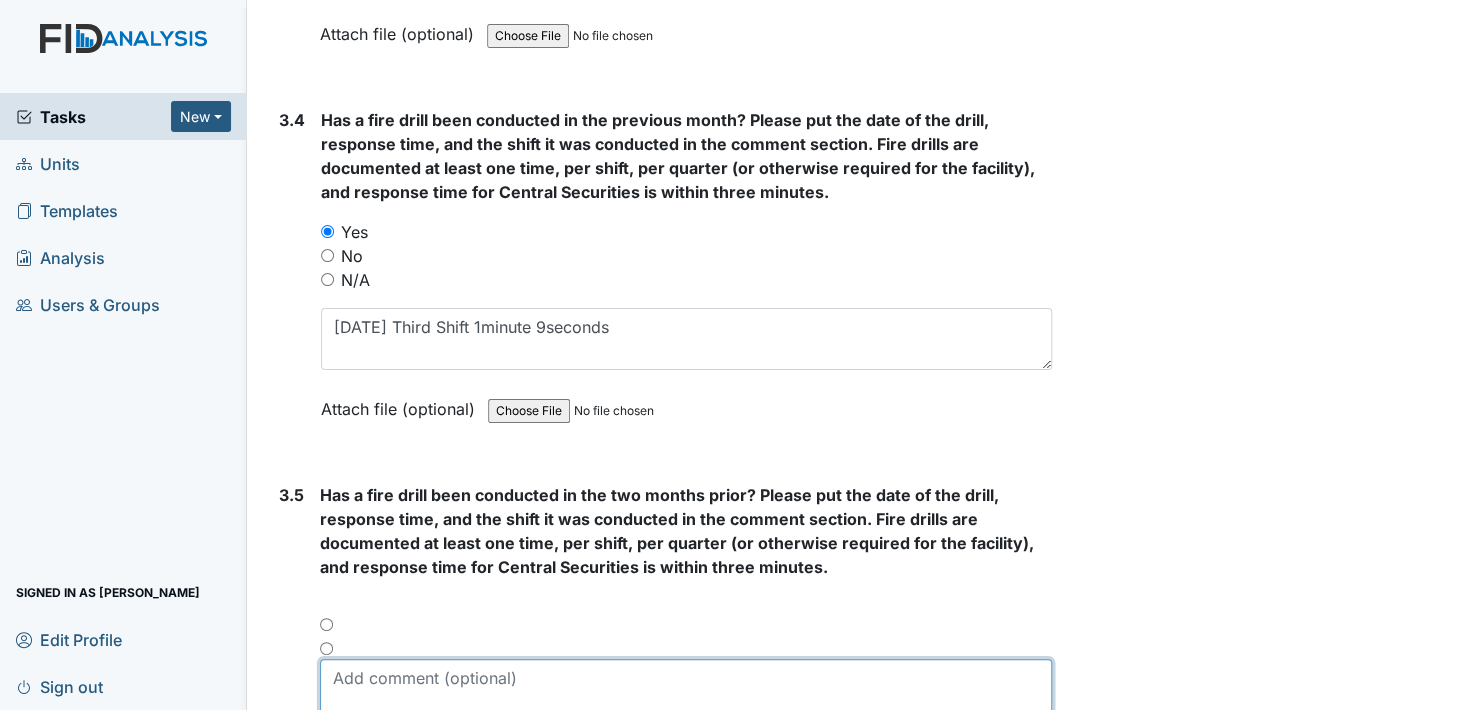 click at bounding box center (686, 690) 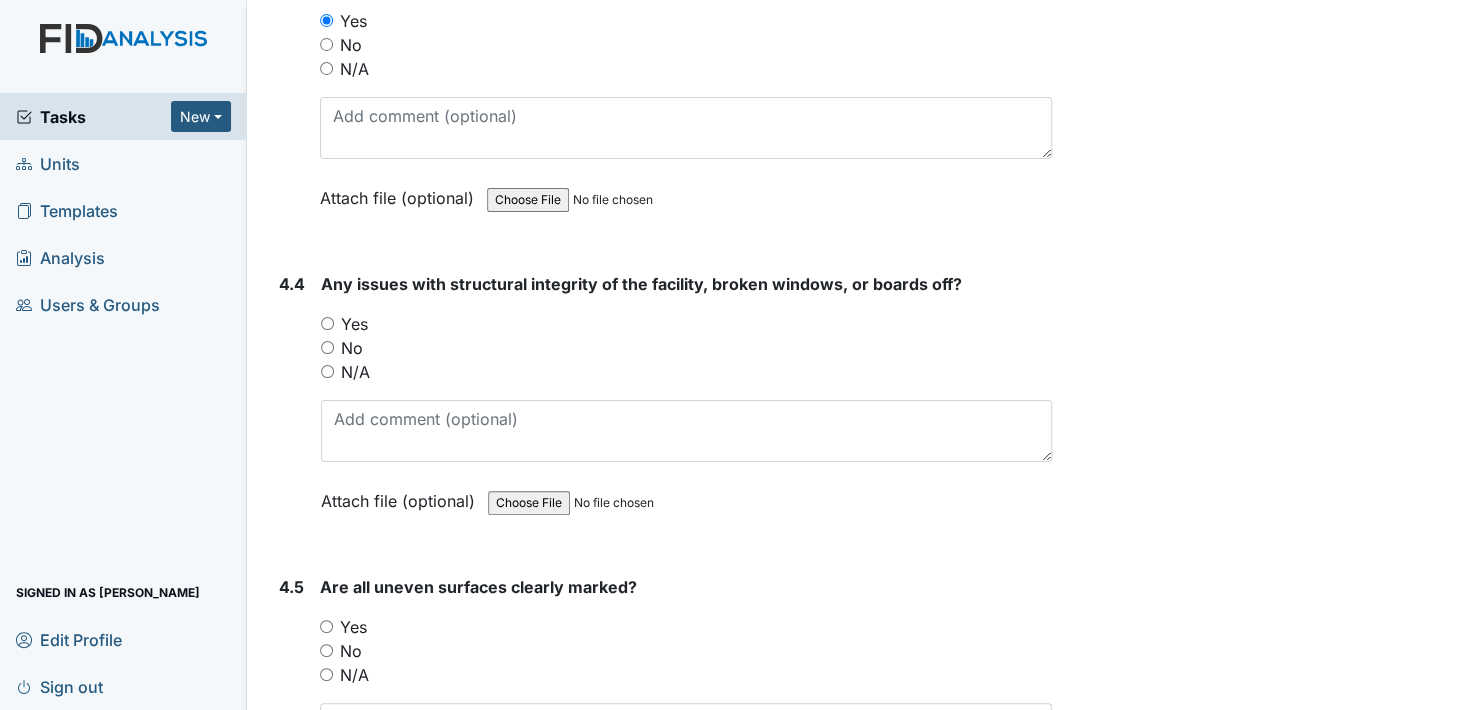scroll, scrollTop: 13300, scrollLeft: 0, axis: vertical 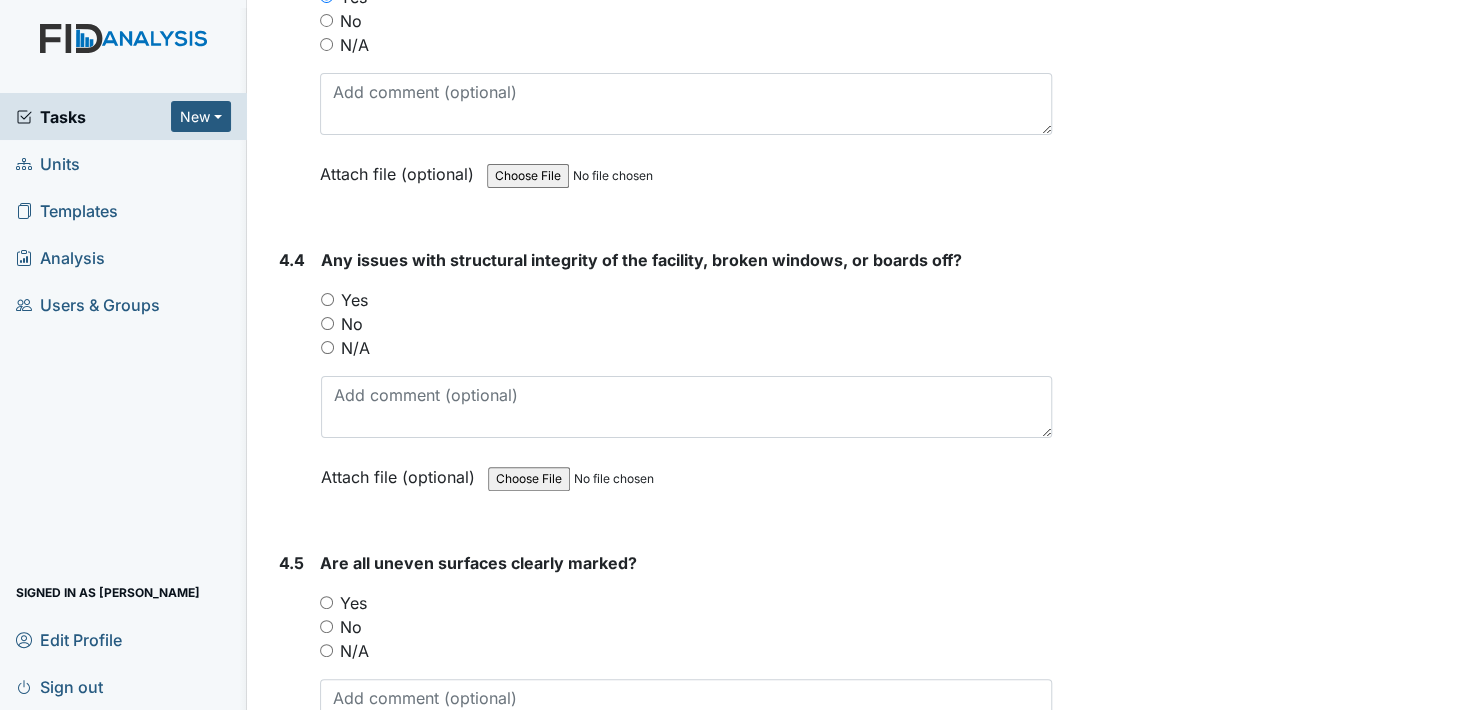 type on "Yes [DATE] 1minute 10 seconds" 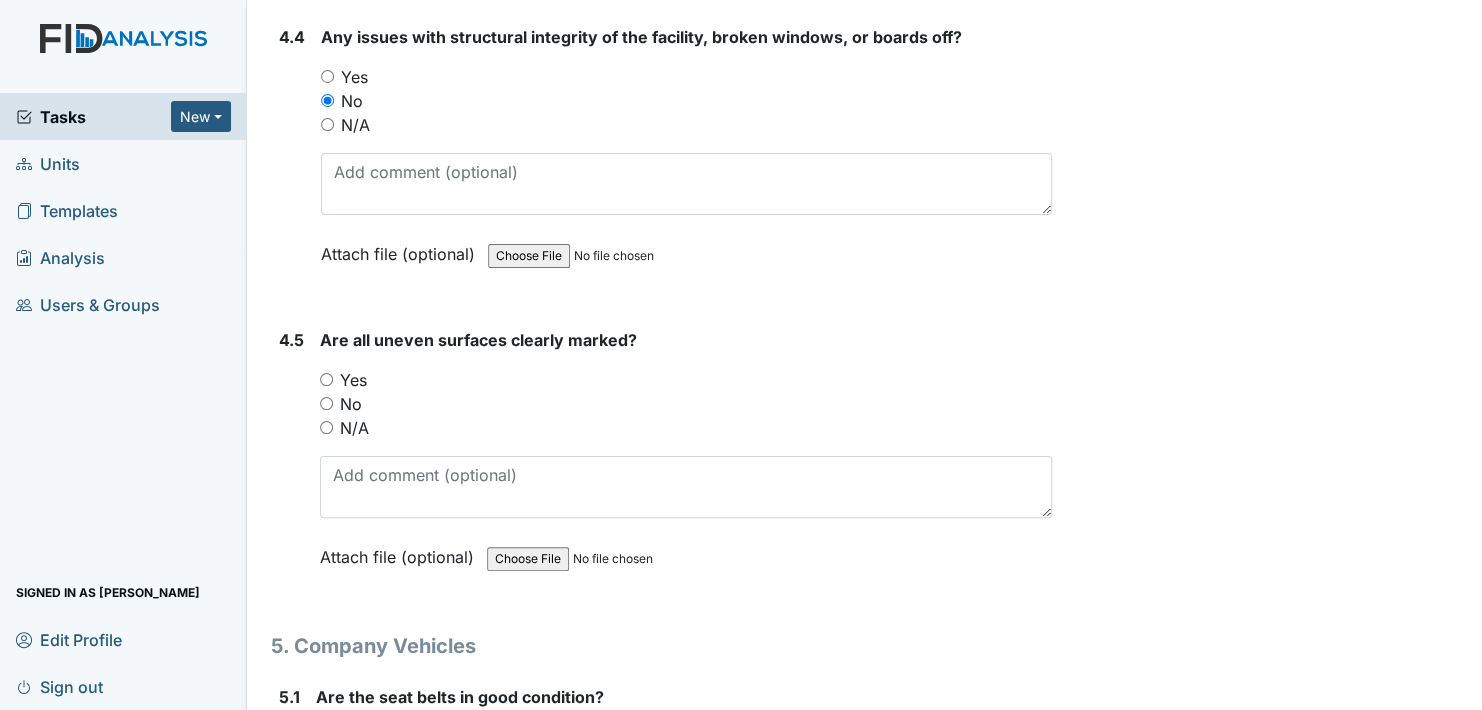 scroll, scrollTop: 13600, scrollLeft: 0, axis: vertical 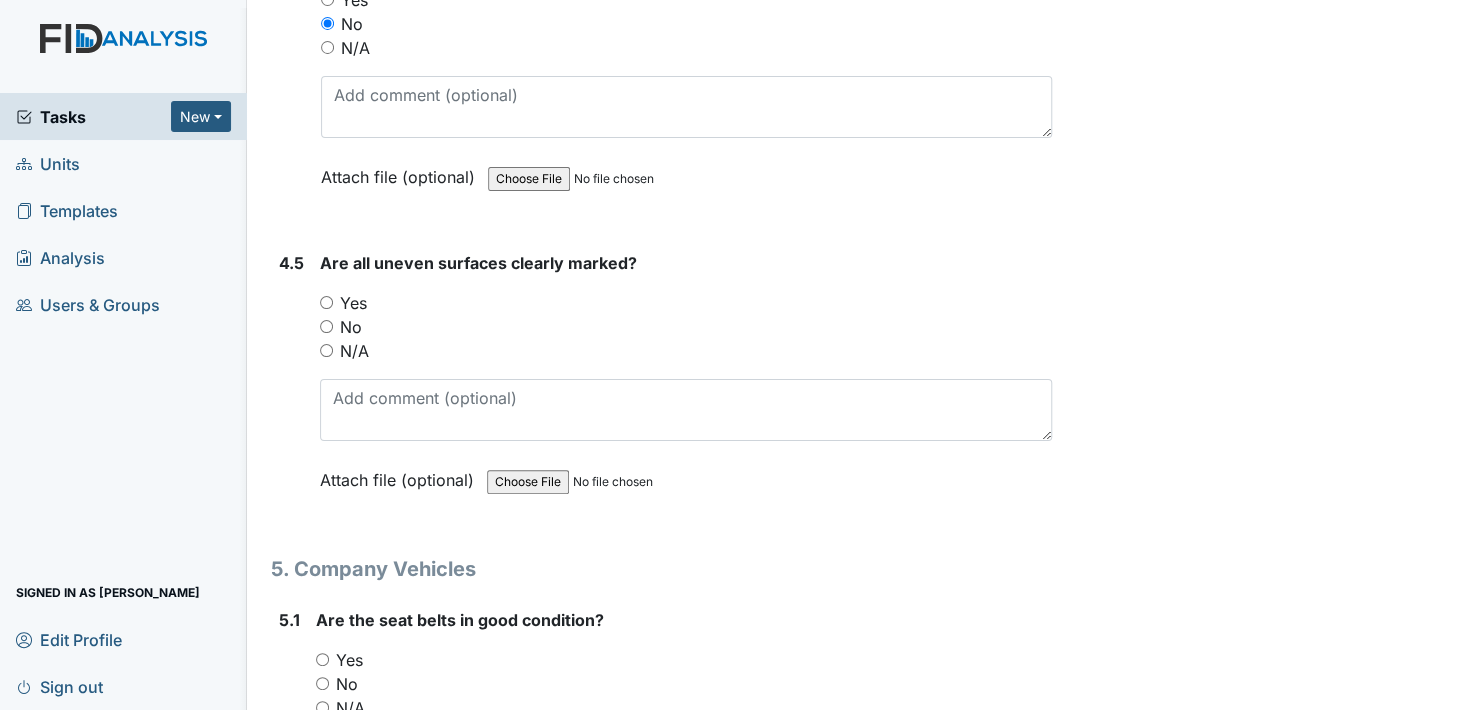 click on "Yes" at bounding box center [326, 302] 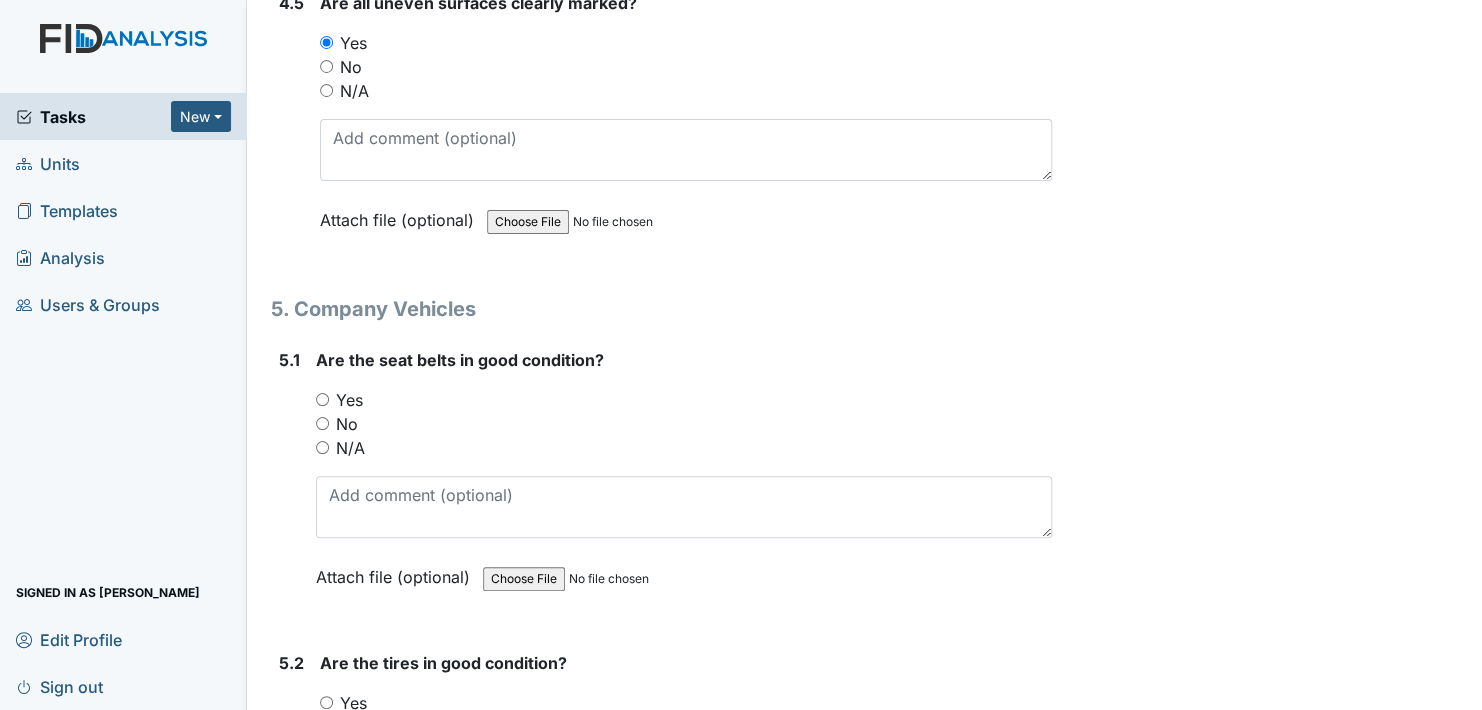 scroll, scrollTop: 13900, scrollLeft: 0, axis: vertical 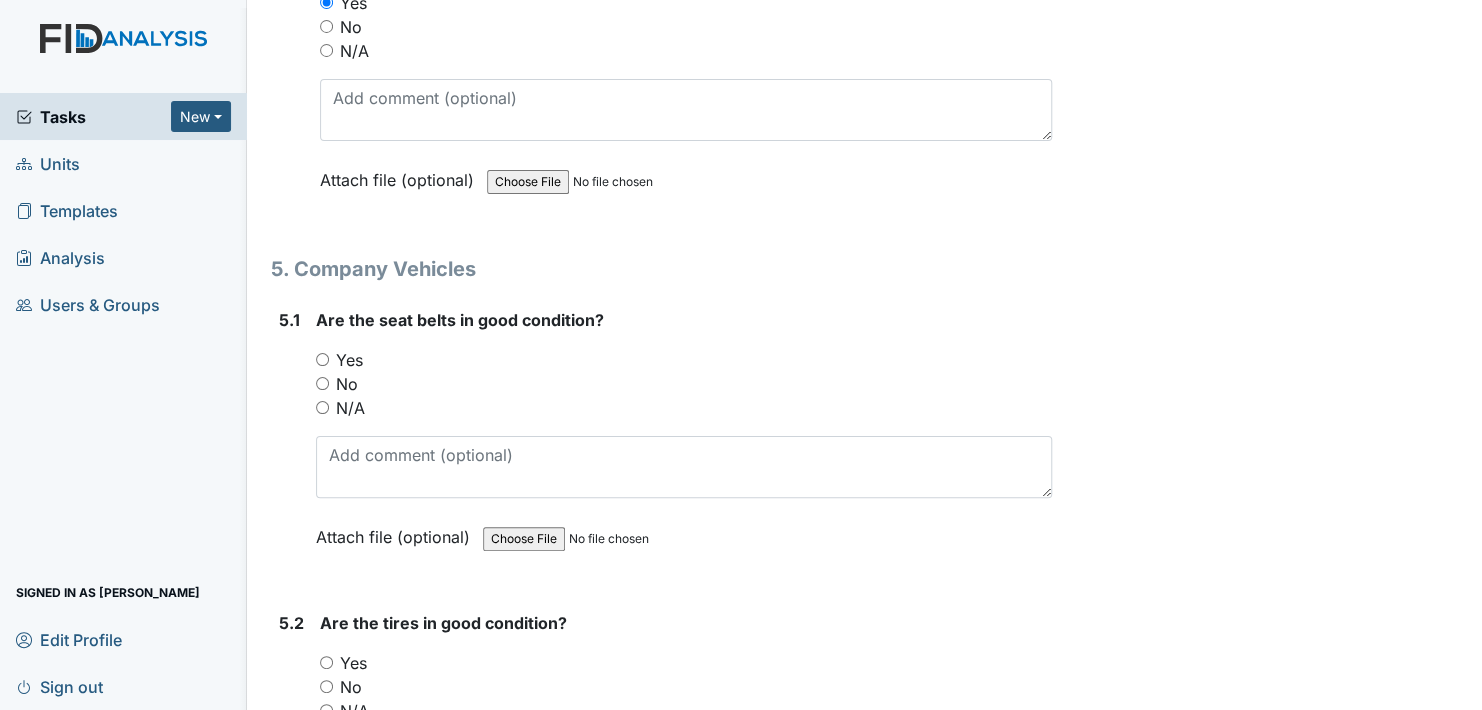 click on "Yes" at bounding box center [322, 359] 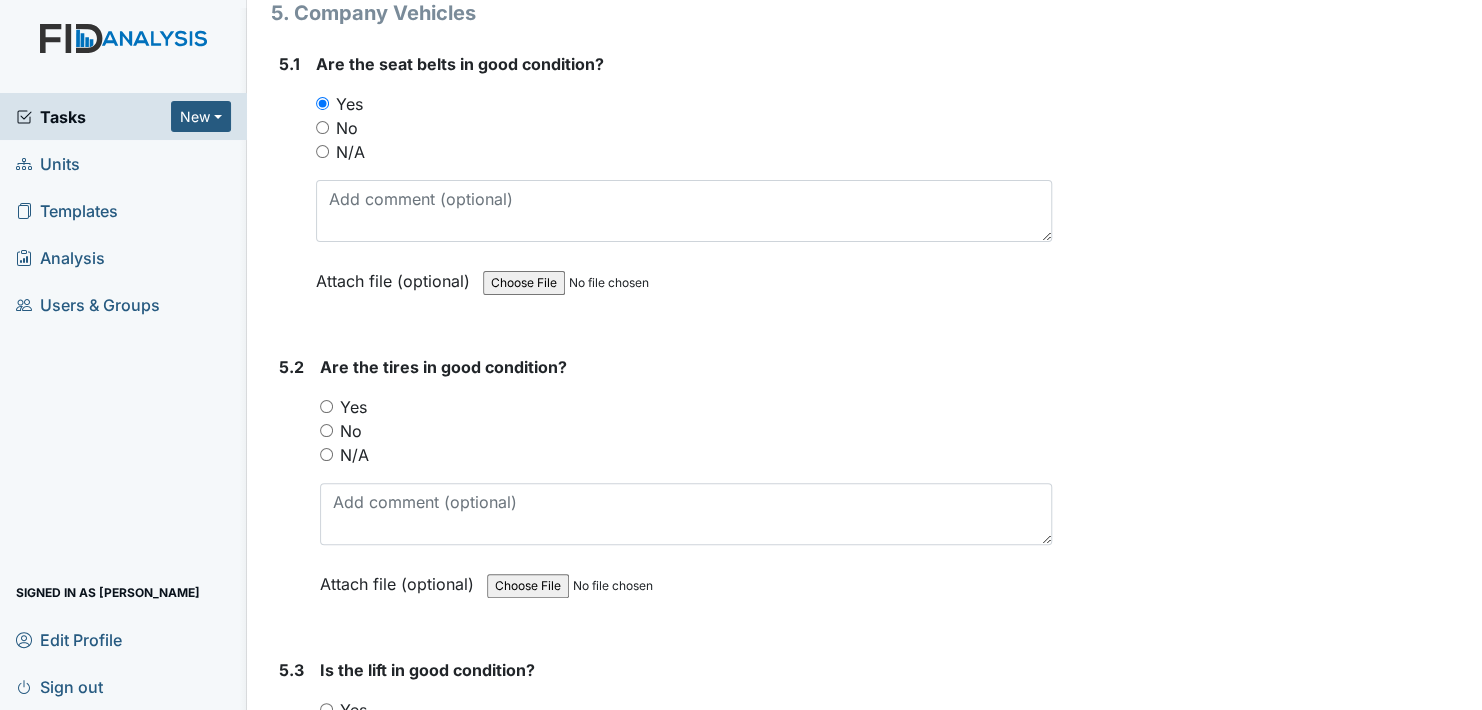 scroll, scrollTop: 14200, scrollLeft: 0, axis: vertical 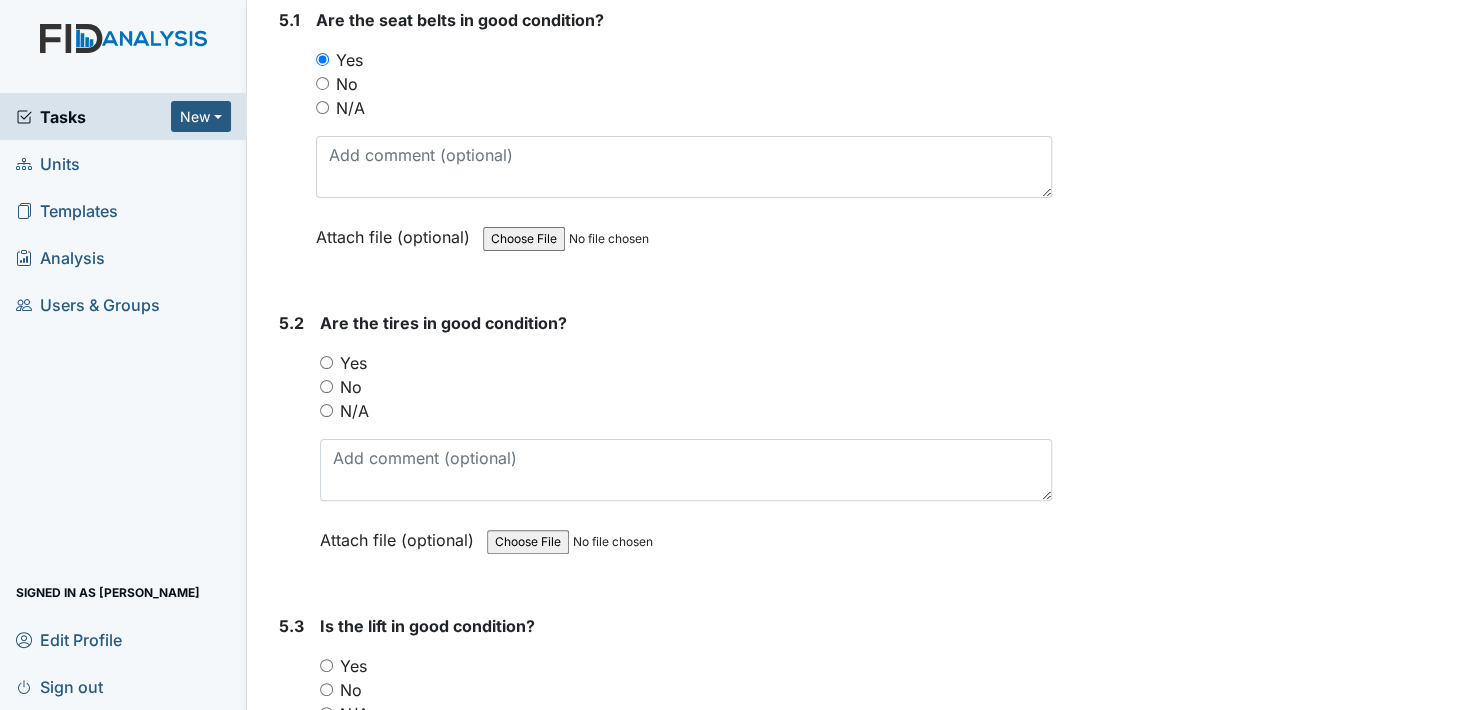 click on "Yes" at bounding box center (326, 362) 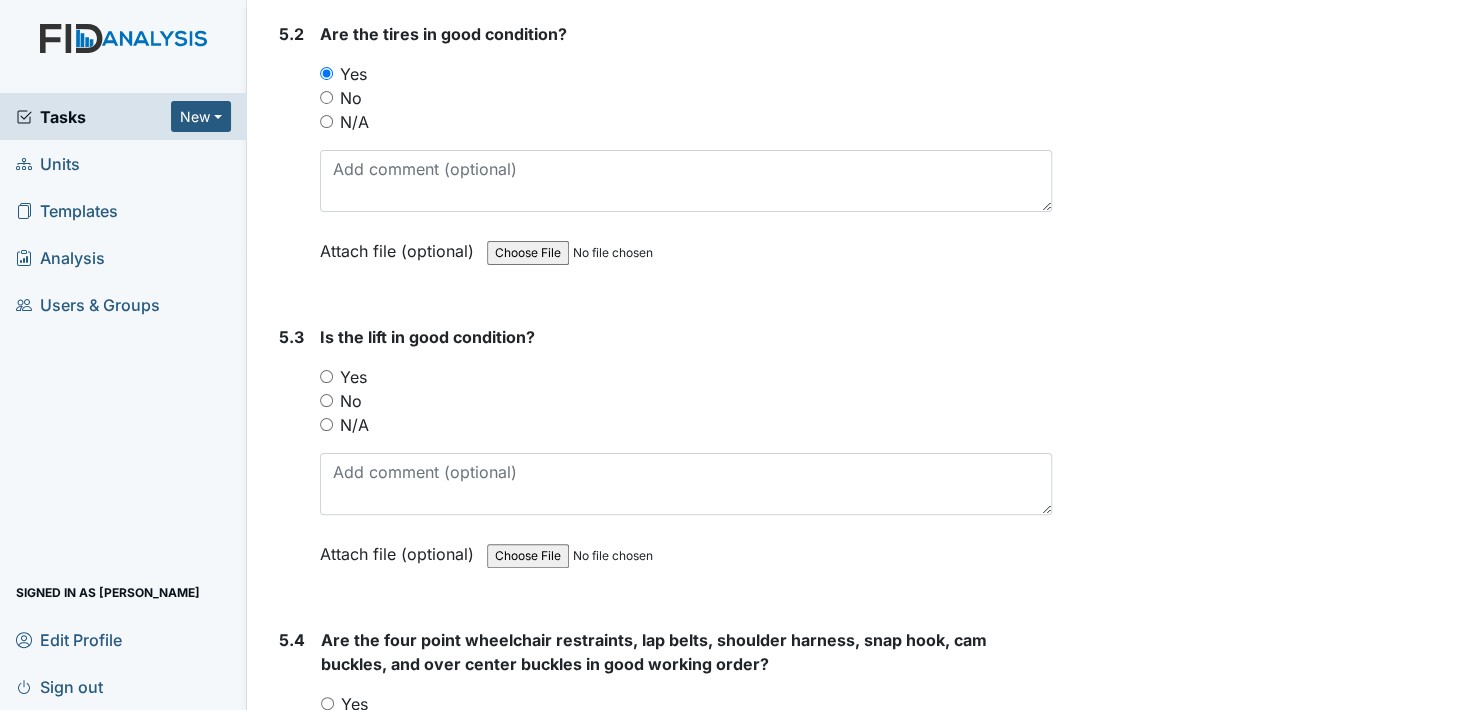 scroll, scrollTop: 14500, scrollLeft: 0, axis: vertical 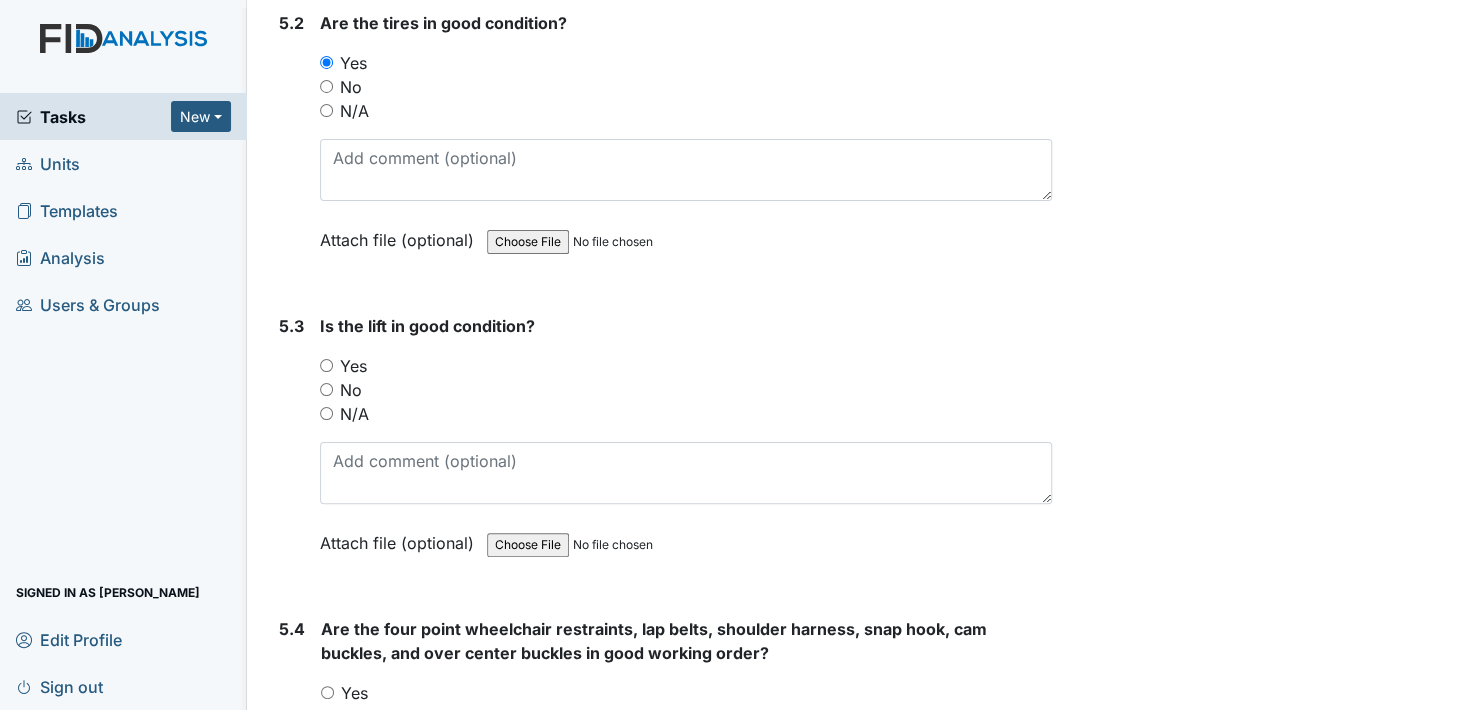 click on "Yes" at bounding box center (326, 365) 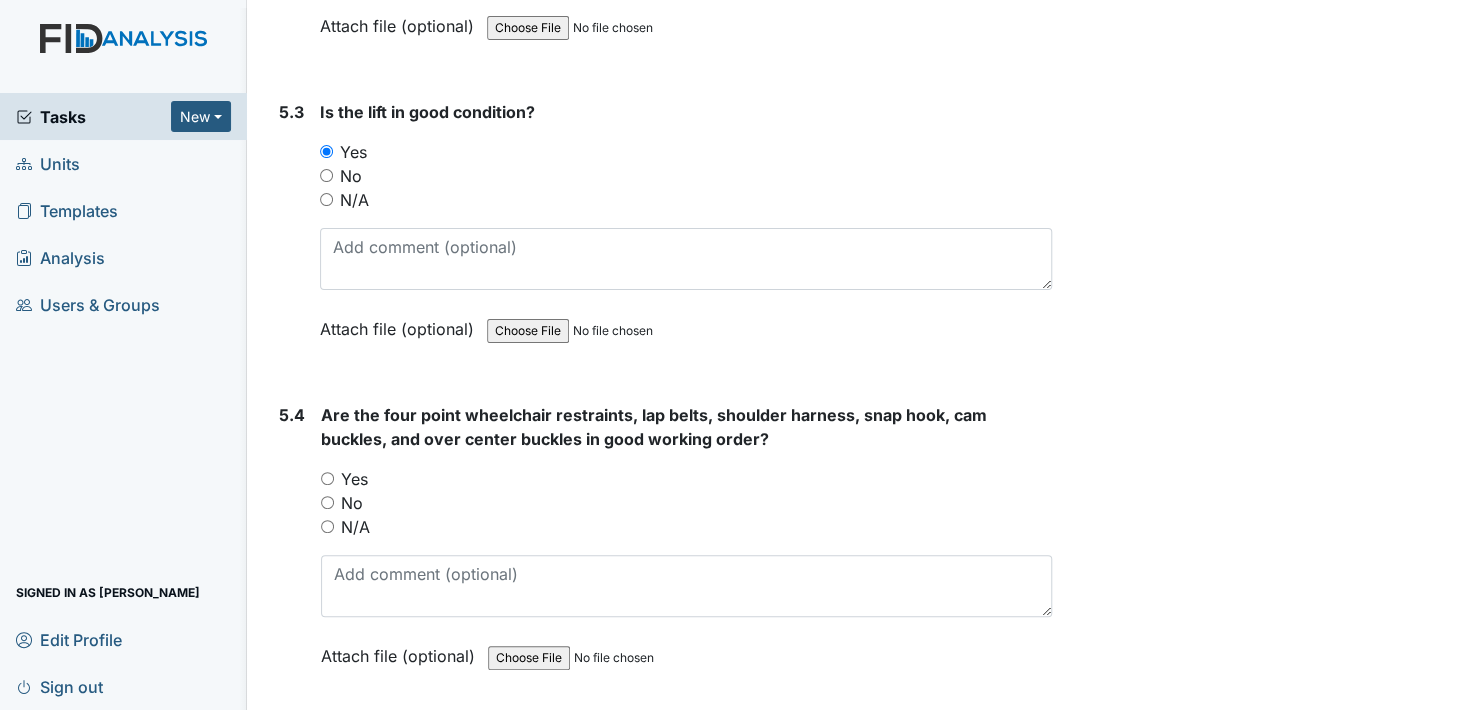 scroll, scrollTop: 14800, scrollLeft: 0, axis: vertical 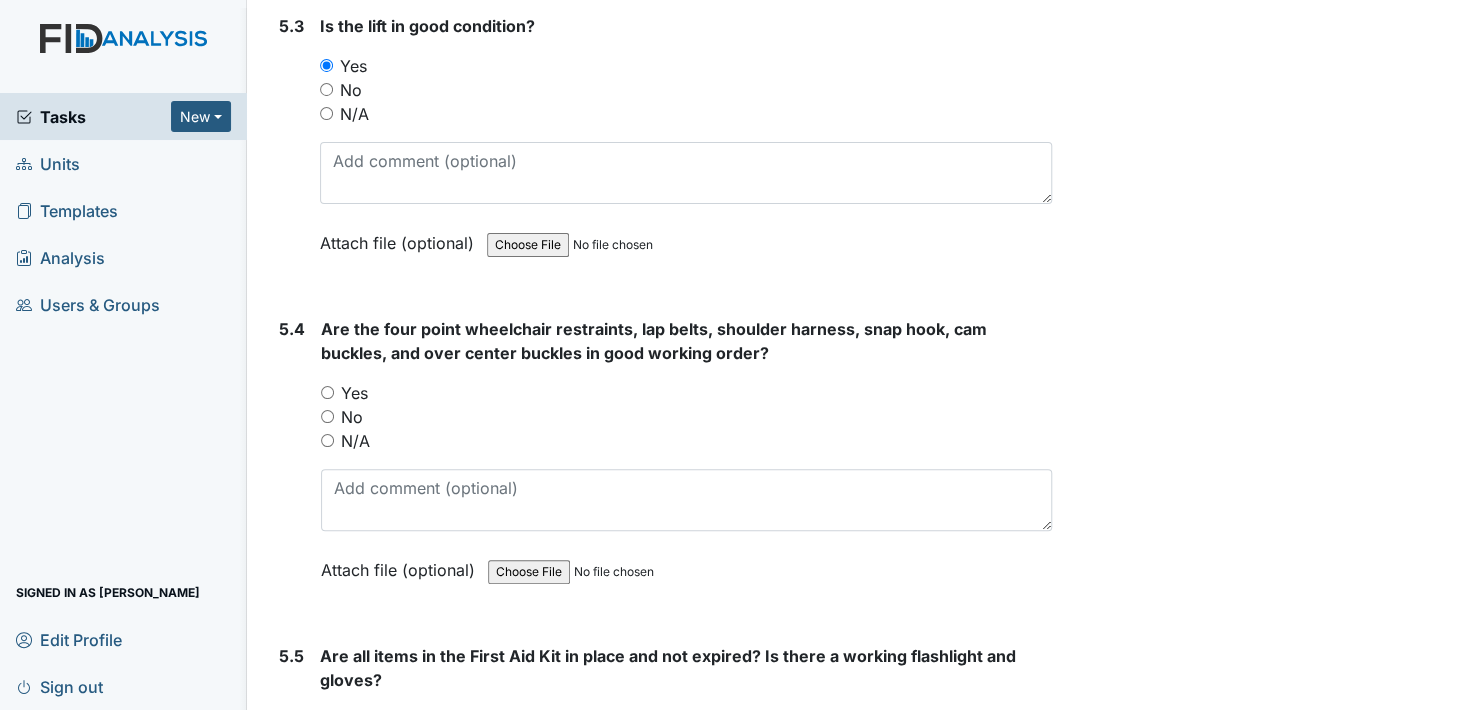 drag, startPoint x: 331, startPoint y: 341, endPoint x: 341, endPoint y: 342, distance: 10.049875 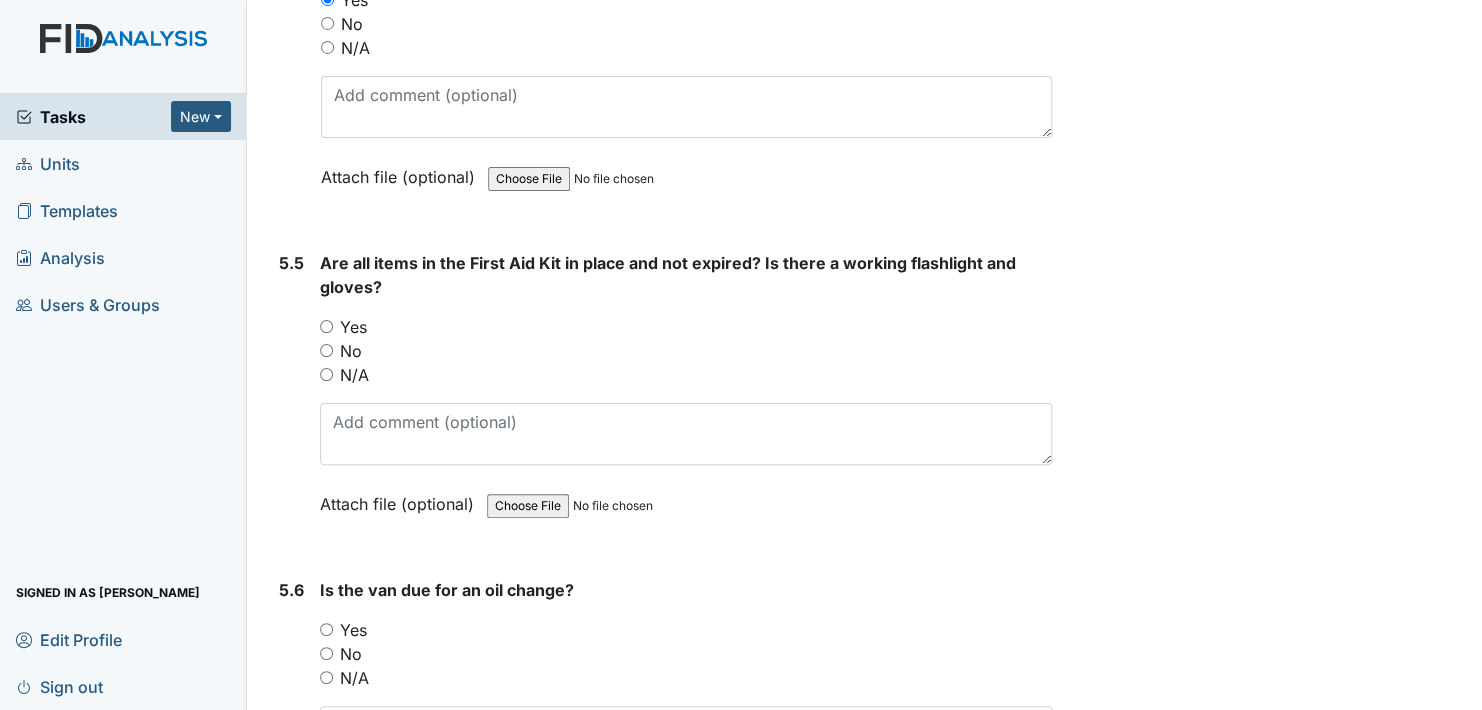 scroll, scrollTop: 15200, scrollLeft: 0, axis: vertical 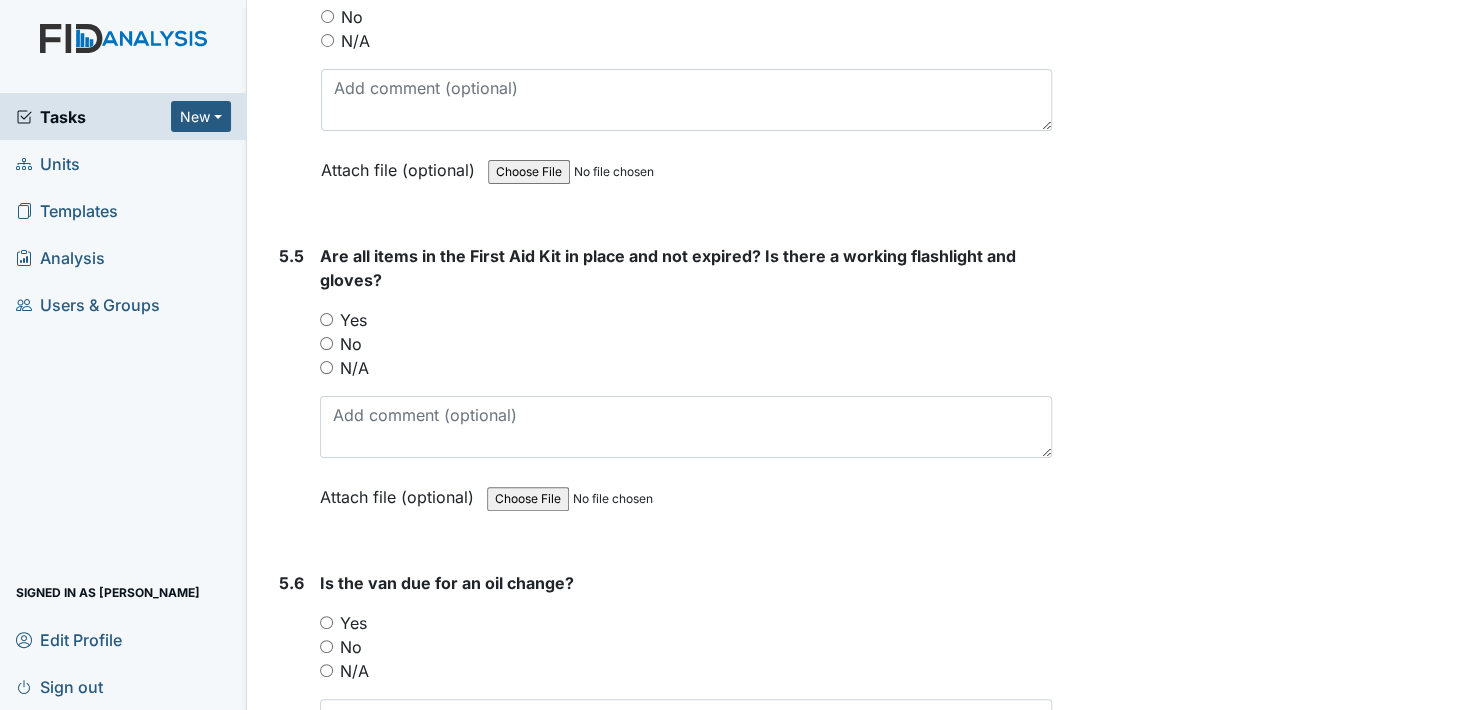 click on "Yes" at bounding box center [326, 319] 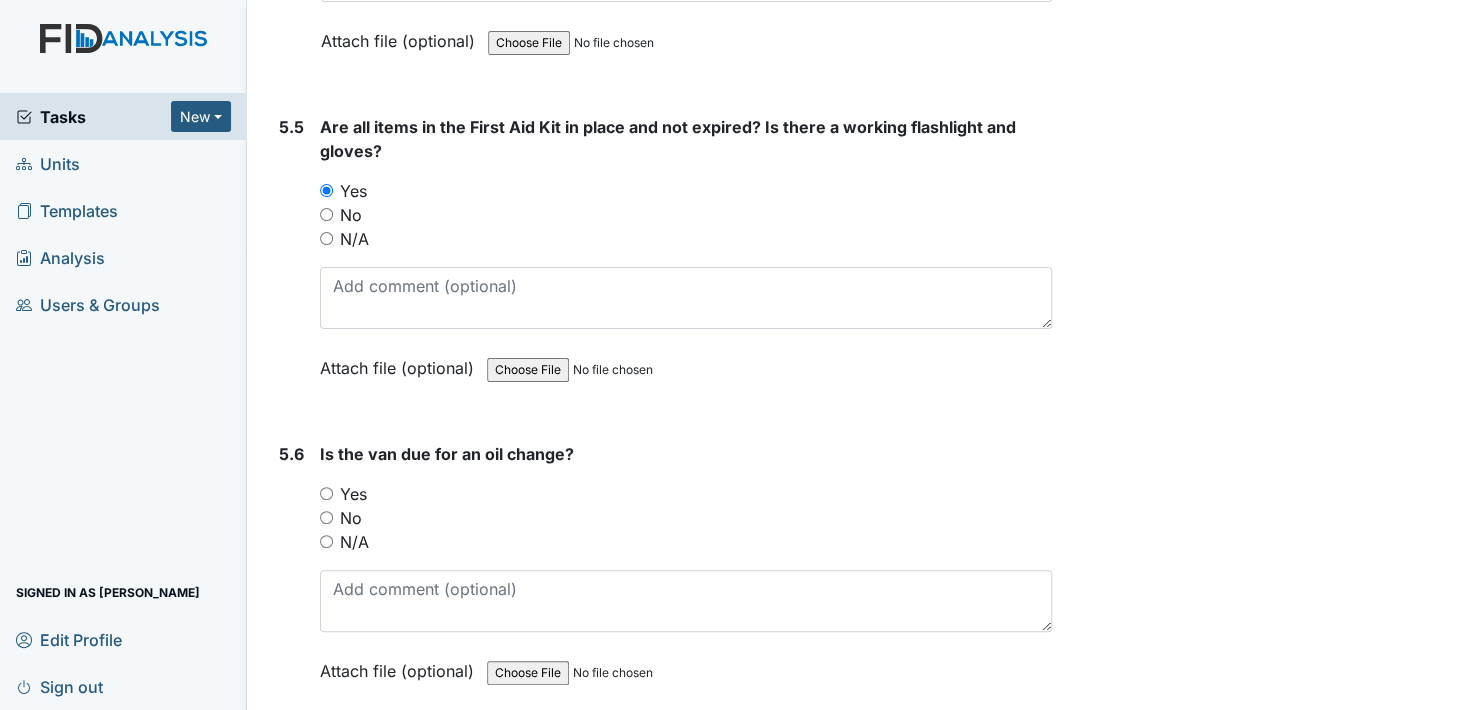 scroll, scrollTop: 15367, scrollLeft: 0, axis: vertical 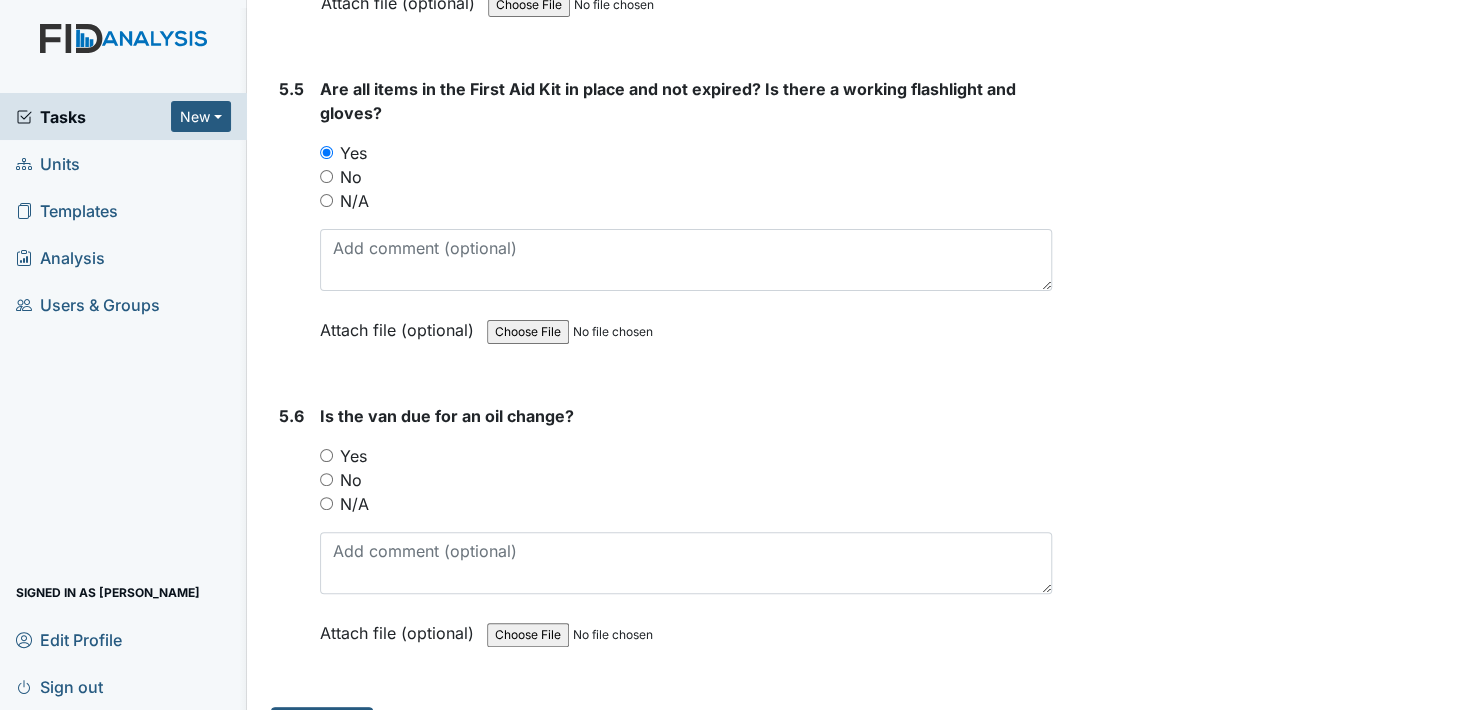 drag, startPoint x: 323, startPoint y: 429, endPoint x: 441, endPoint y: 436, distance: 118.20744 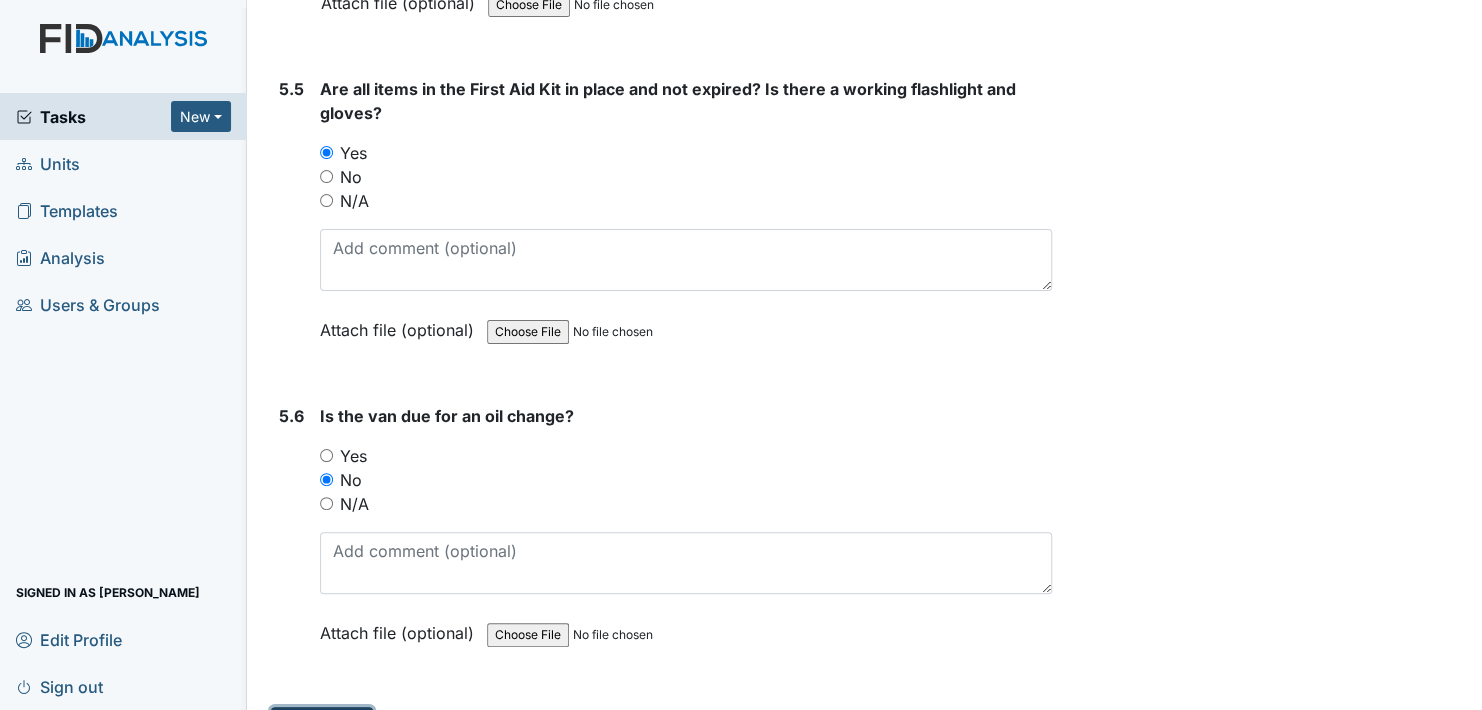 click on "Submit" at bounding box center (322, 726) 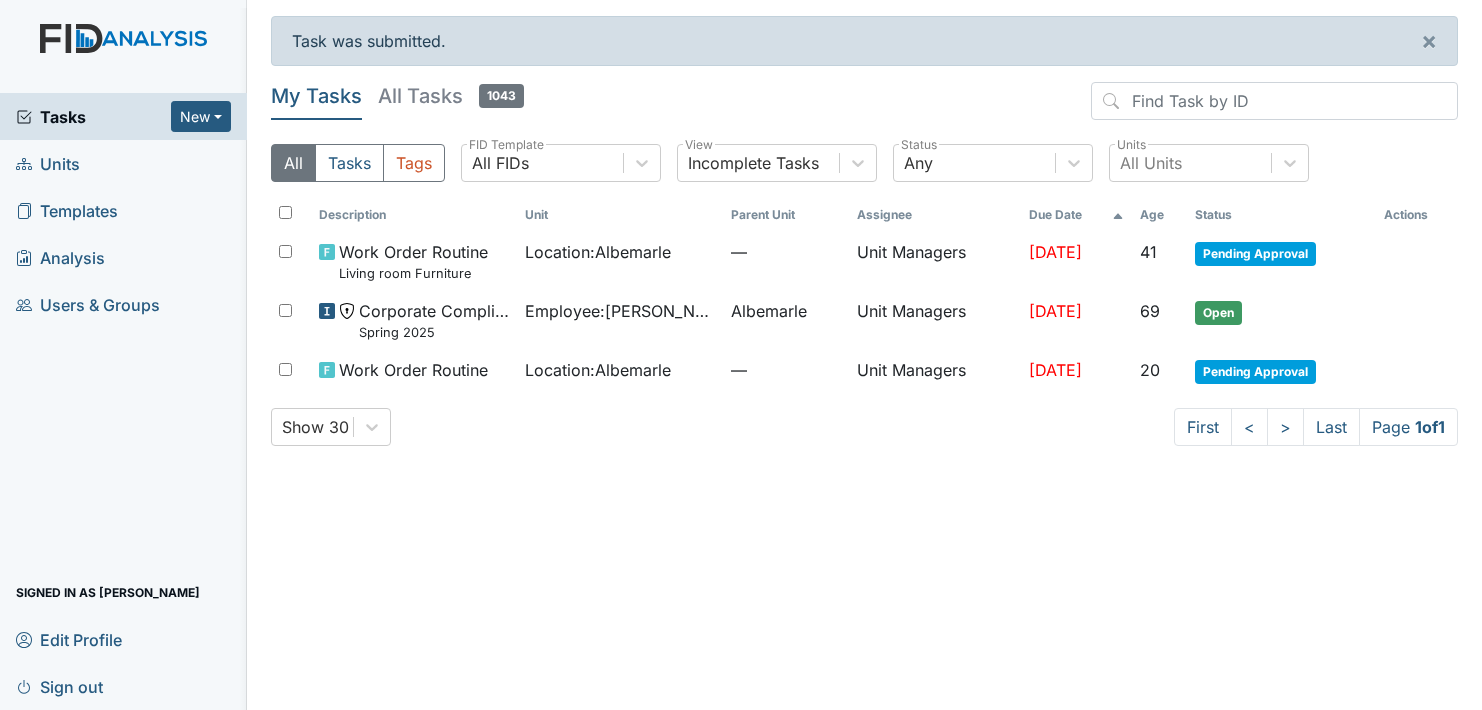 scroll, scrollTop: 0, scrollLeft: 0, axis: both 